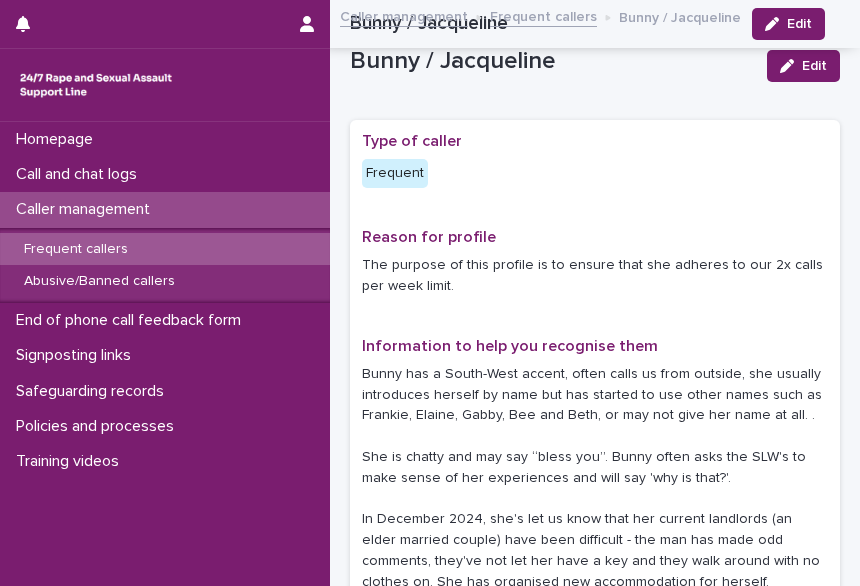 scroll, scrollTop: 0, scrollLeft: 0, axis: both 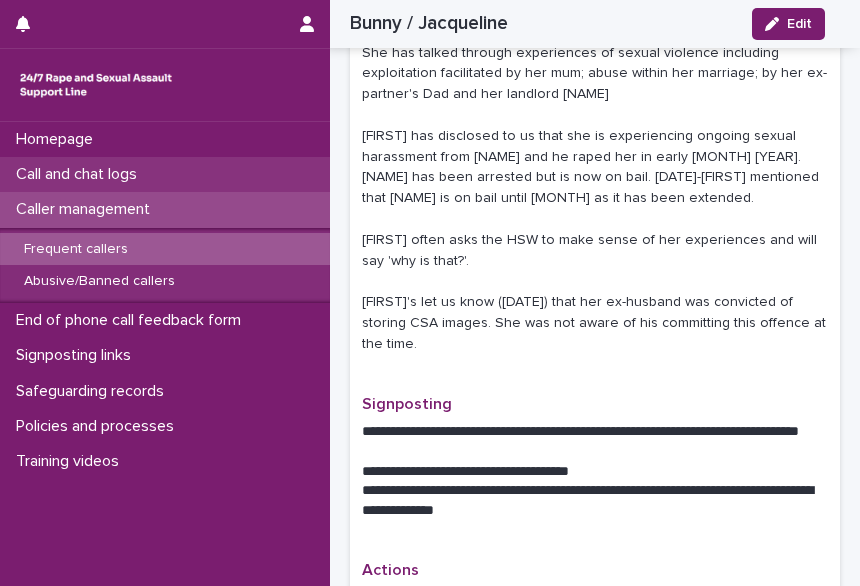 click on "Call and chat logs" at bounding box center [80, 174] 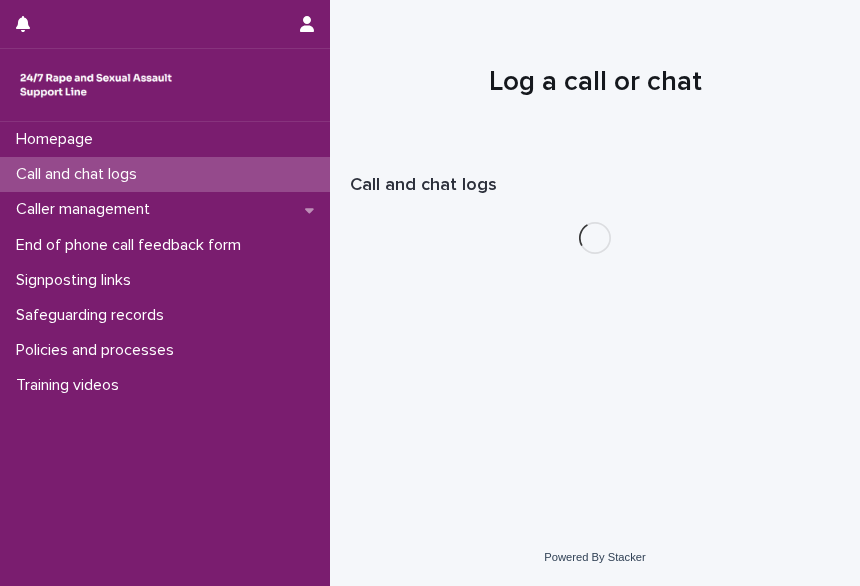 scroll, scrollTop: 0, scrollLeft: 0, axis: both 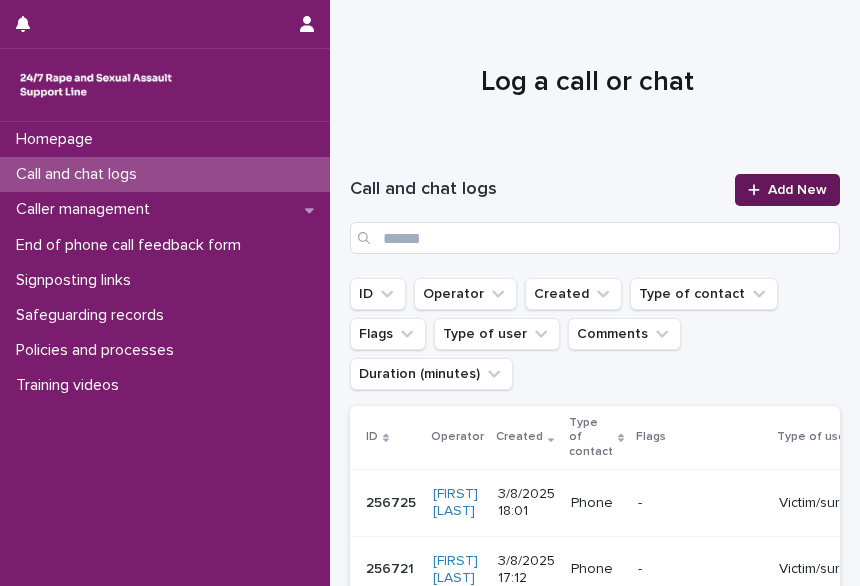 click on "Add New" at bounding box center (787, 190) 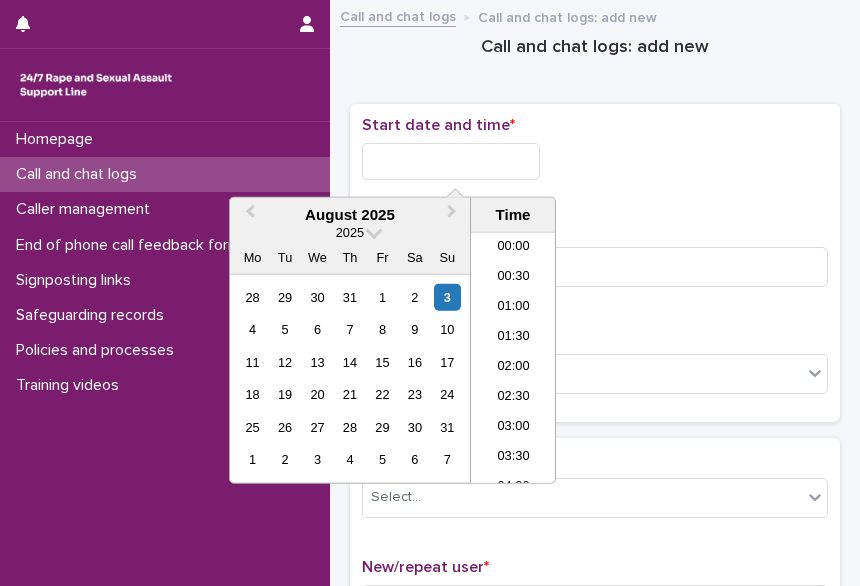 click at bounding box center [451, 161] 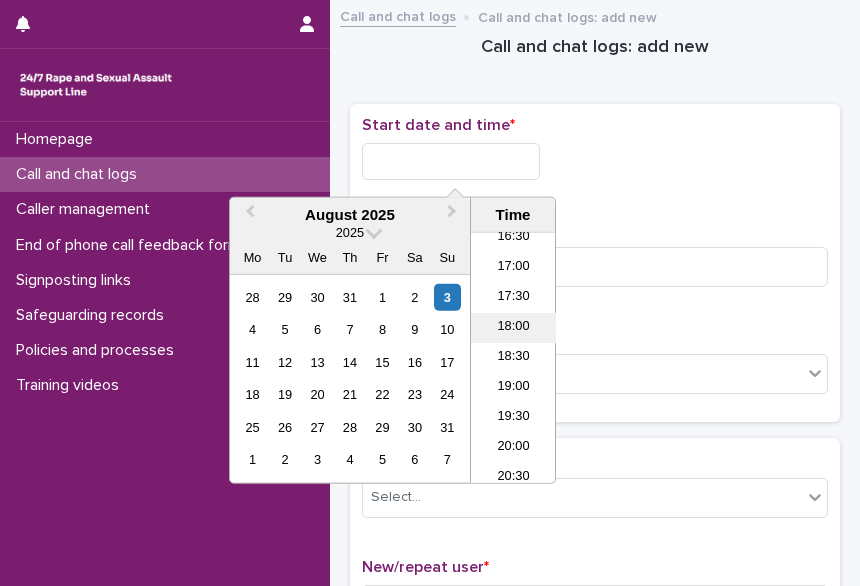 click on "18:00" at bounding box center [513, 328] 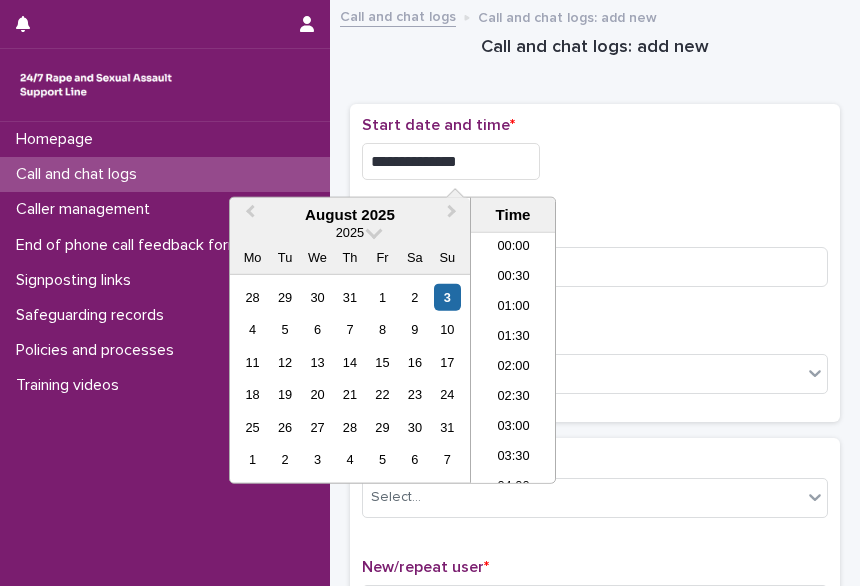 scroll, scrollTop: 970, scrollLeft: 0, axis: vertical 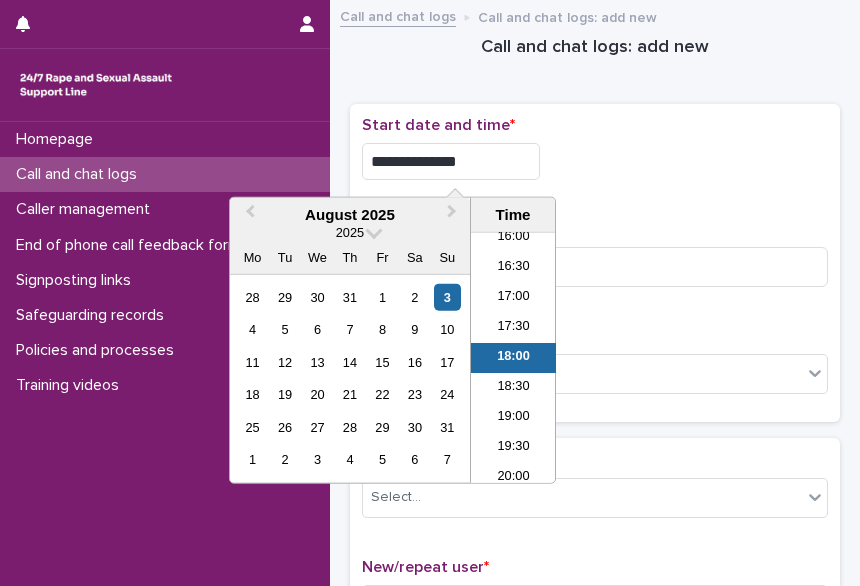 click on "**********" at bounding box center (451, 161) 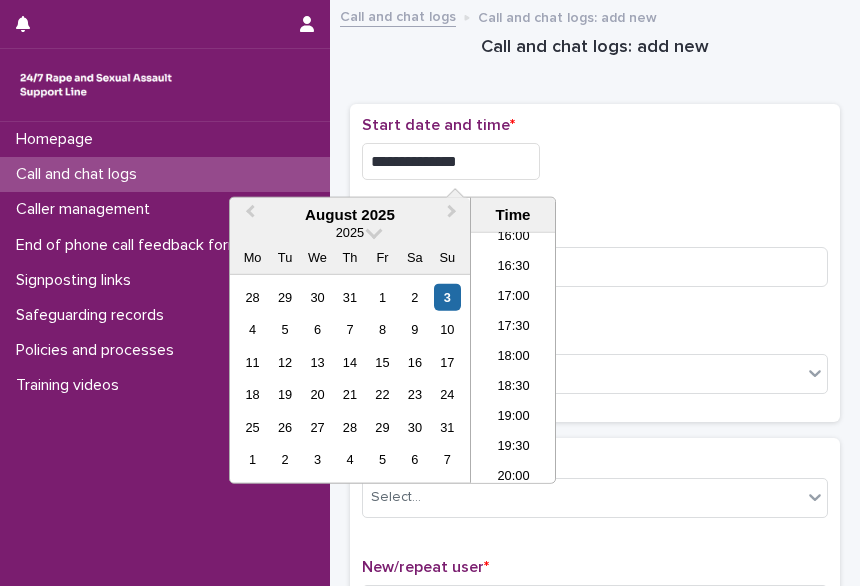type on "**********" 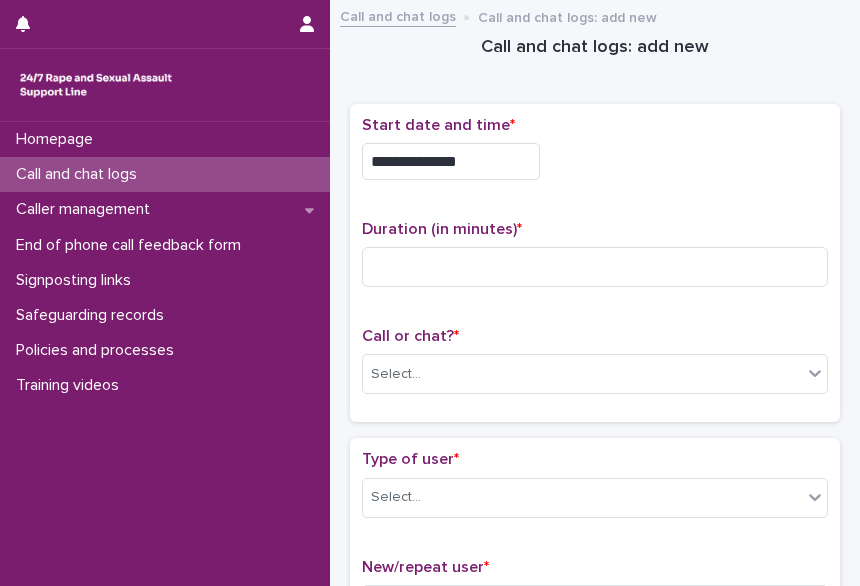 click on "Duration (in minutes) *" at bounding box center [595, 229] 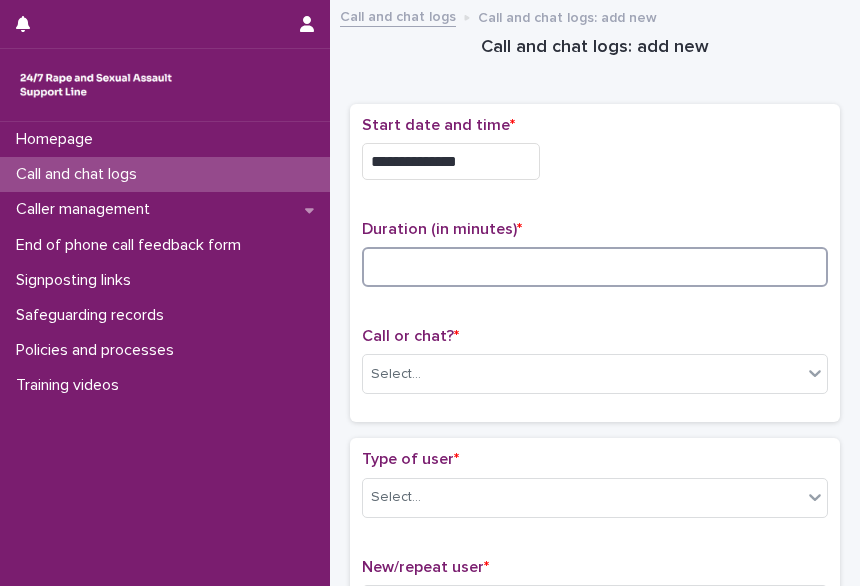 click at bounding box center [595, 267] 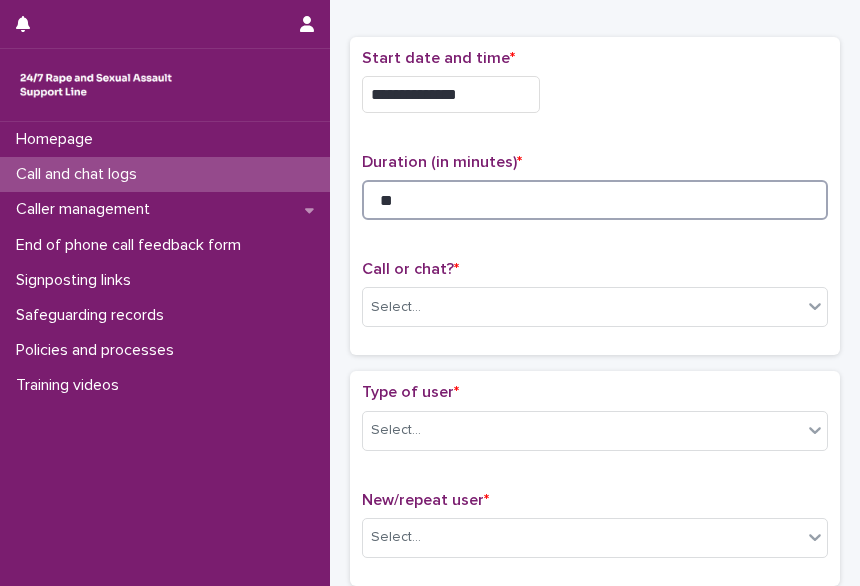 scroll, scrollTop: 68, scrollLeft: 0, axis: vertical 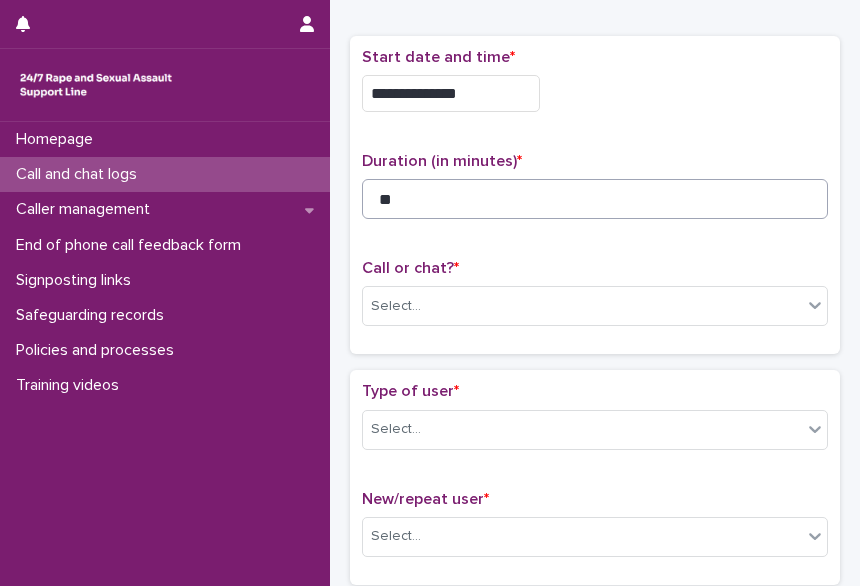 click on "Call or chat? *" at bounding box center [595, 268] 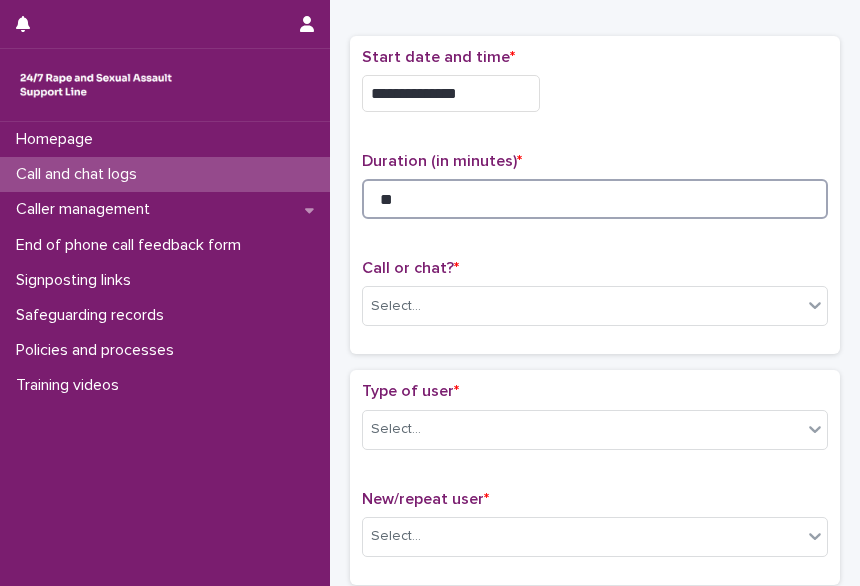 click on "**" at bounding box center [595, 199] 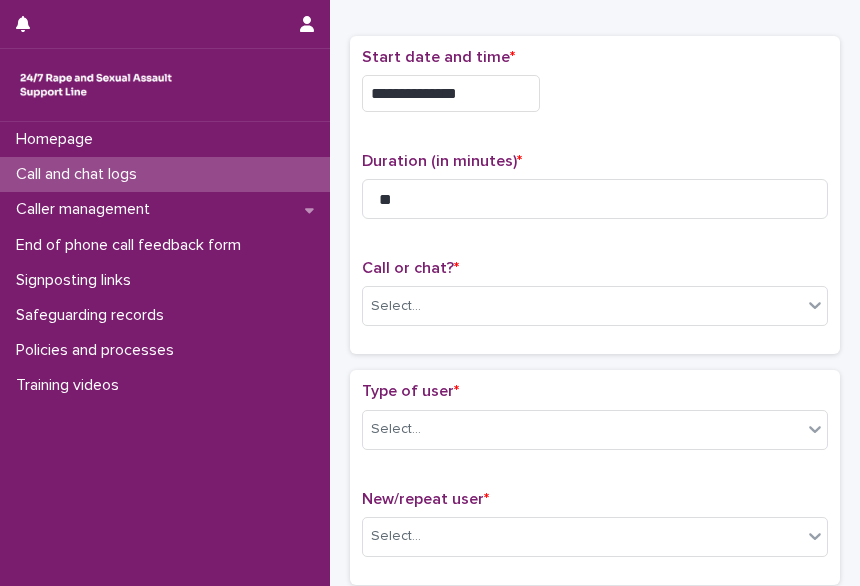 click on "**********" at bounding box center (595, 195) 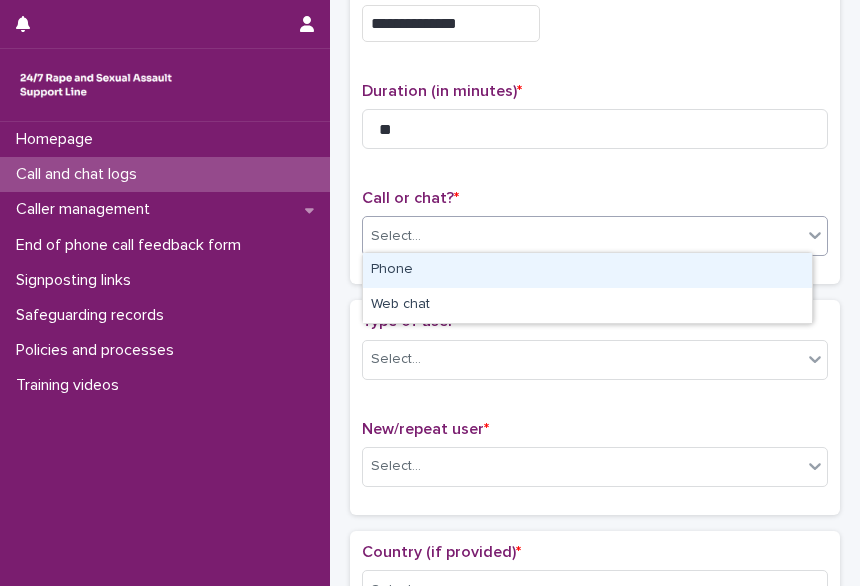 click on "Select..." at bounding box center [396, 236] 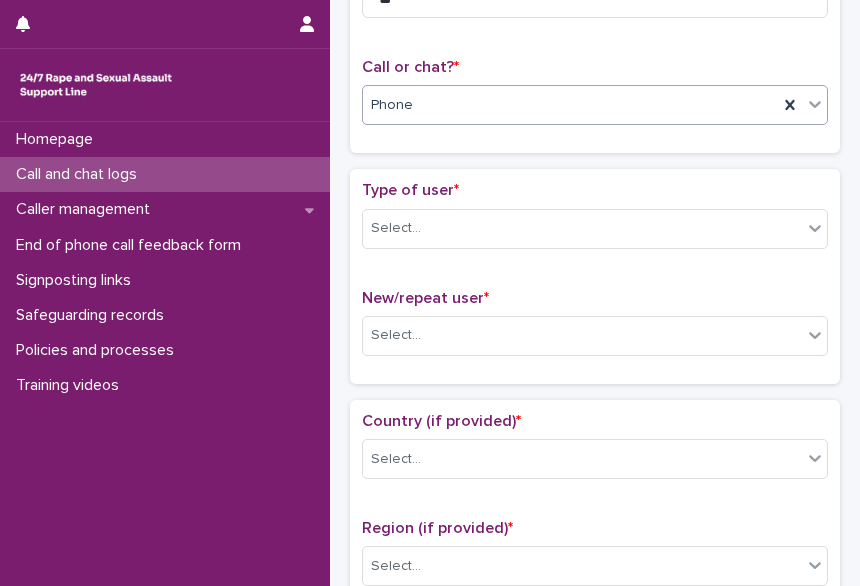 scroll, scrollTop: 270, scrollLeft: 0, axis: vertical 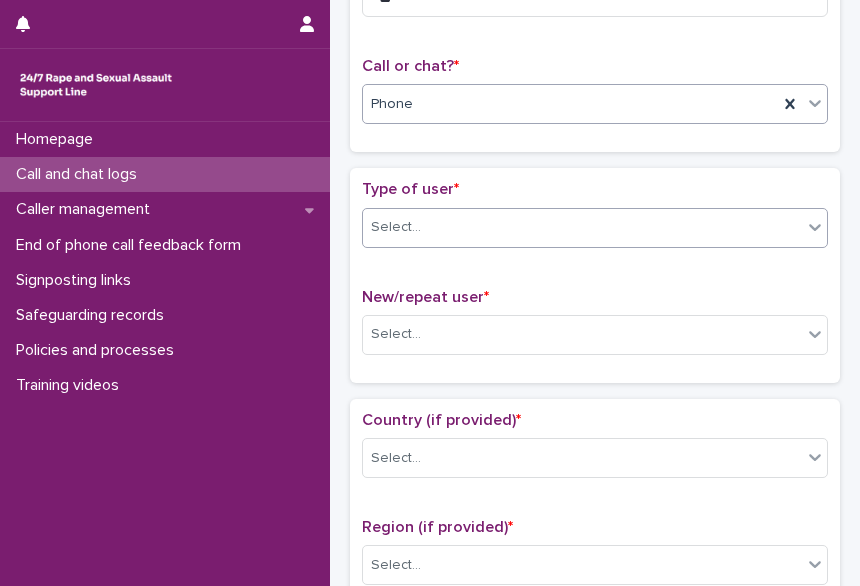 click on "Select..." at bounding box center [582, 227] 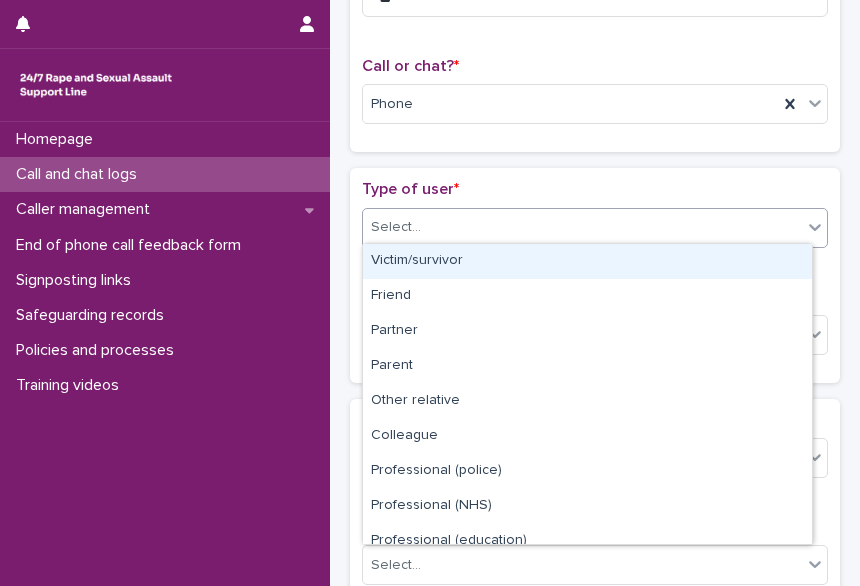 click on "Victim/survivor" at bounding box center [587, 261] 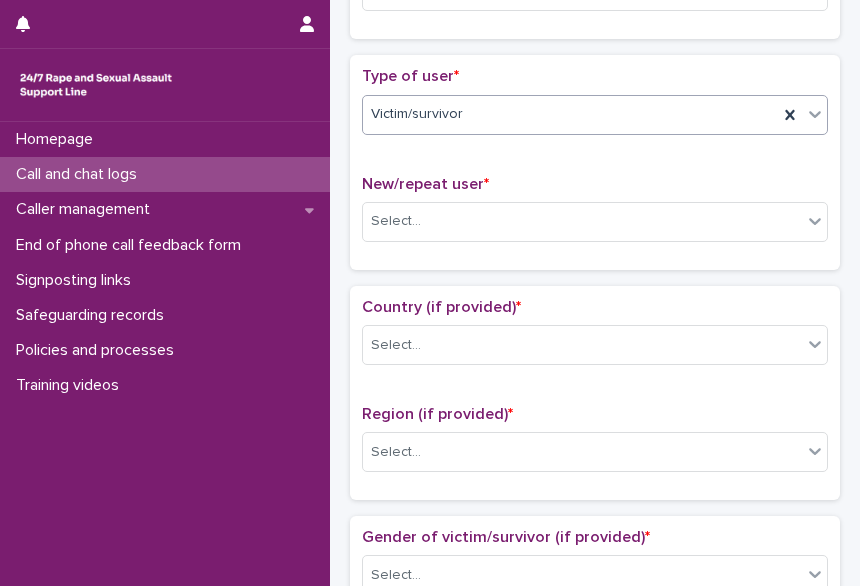 scroll, scrollTop: 386, scrollLeft: 0, axis: vertical 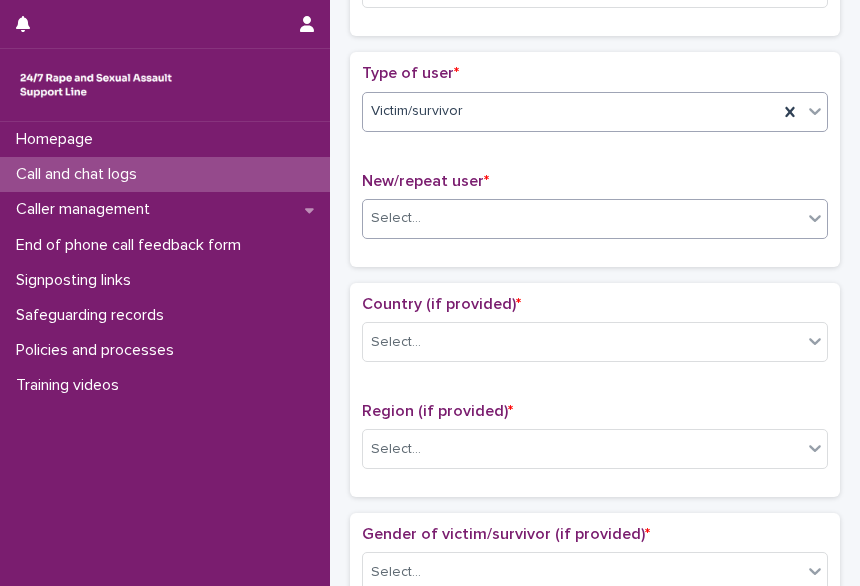 click on "Select..." at bounding box center (582, 218) 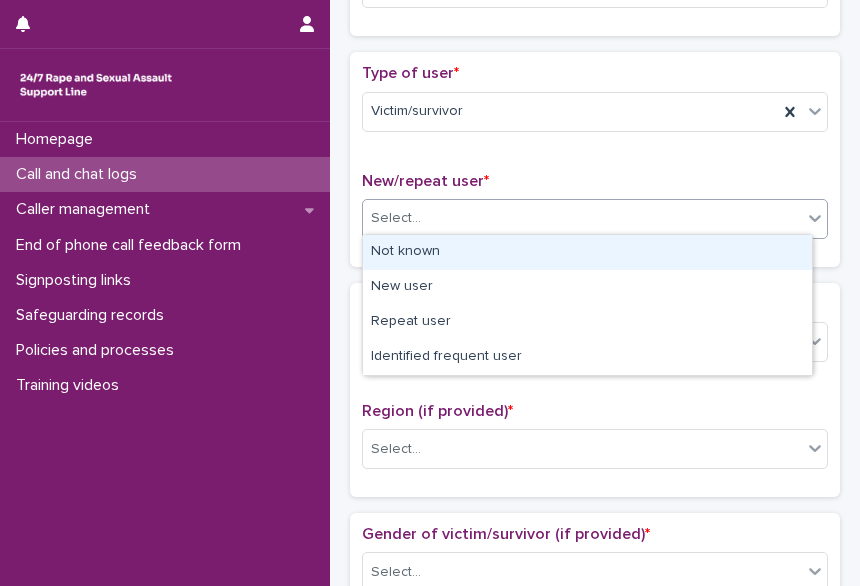 click on "Not known" at bounding box center (587, 252) 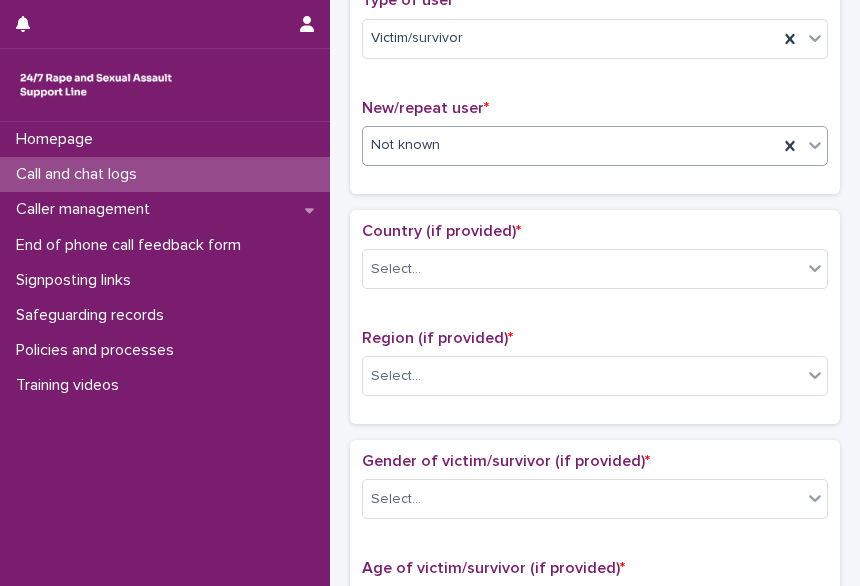 scroll, scrollTop: 460, scrollLeft: 0, axis: vertical 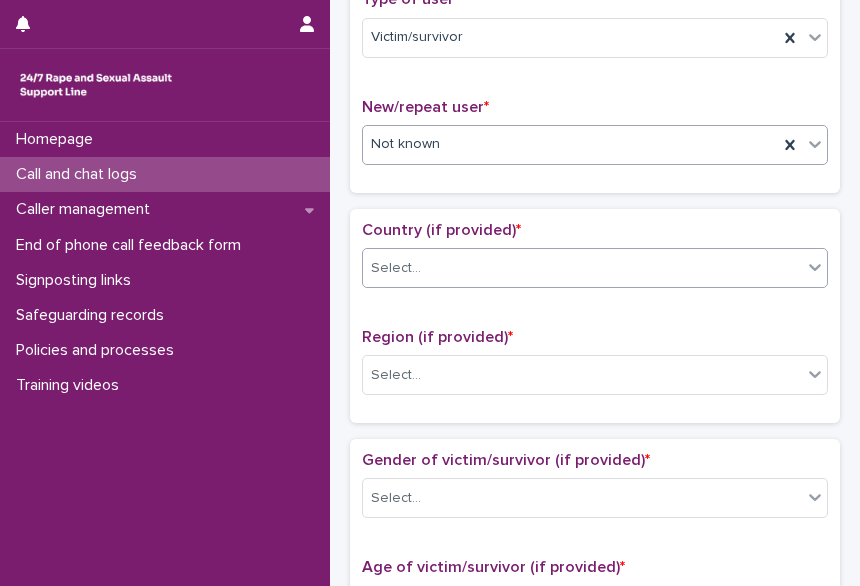 click on "Select..." at bounding box center [595, 268] 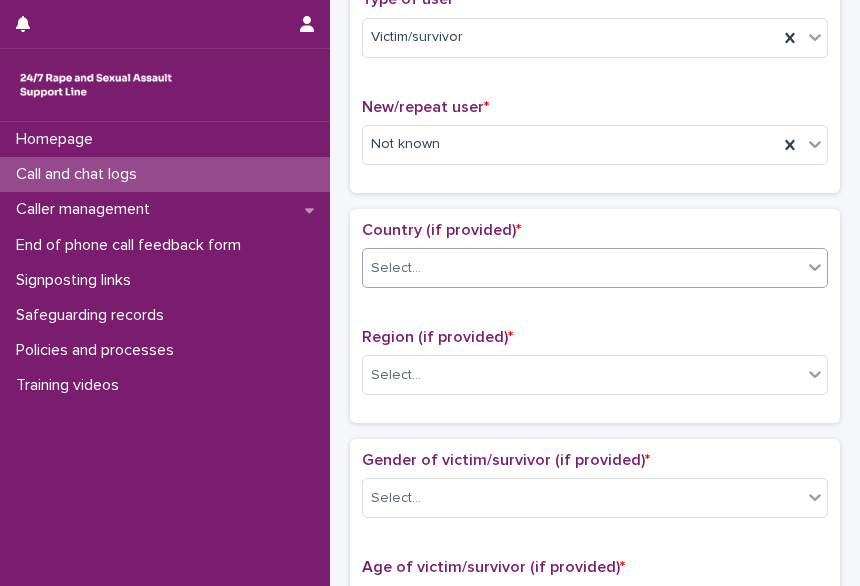 click on "Select..." at bounding box center [595, 268] 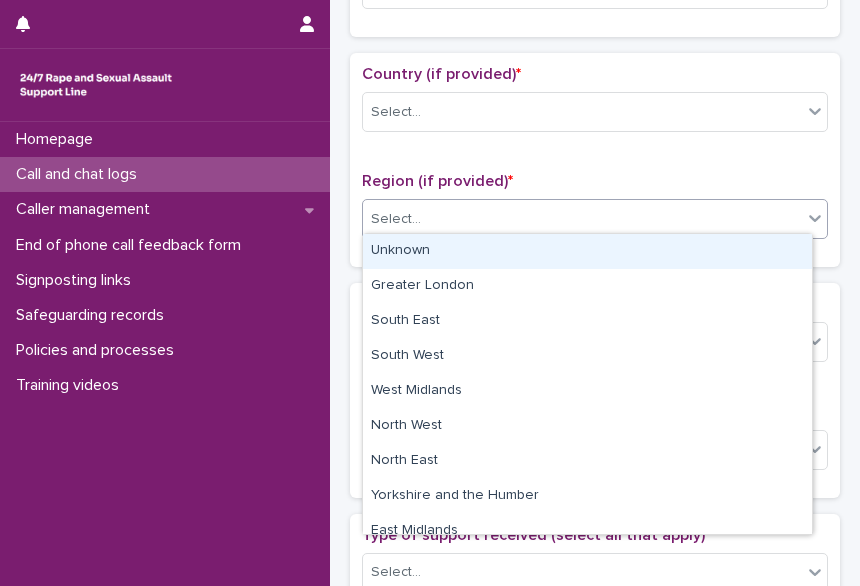 click on "Select..." at bounding box center [396, 219] 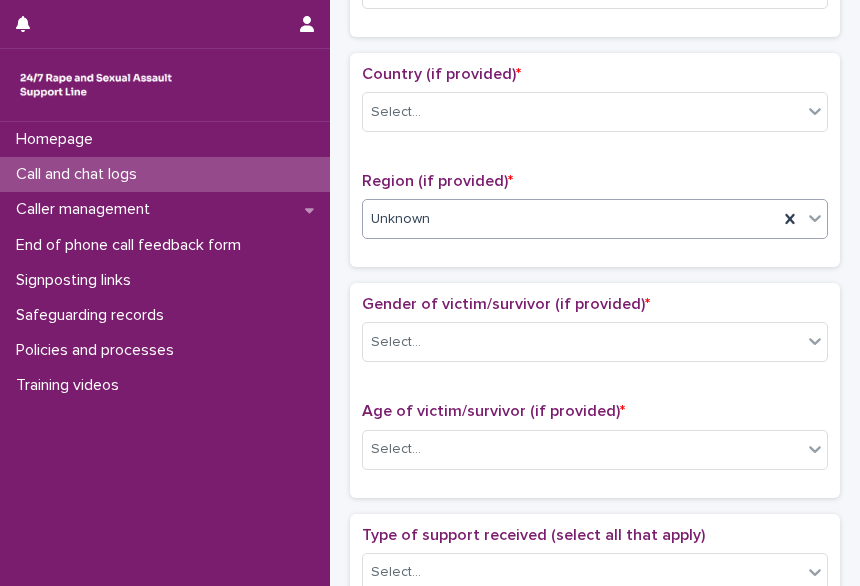 scroll, scrollTop: 754, scrollLeft: 0, axis: vertical 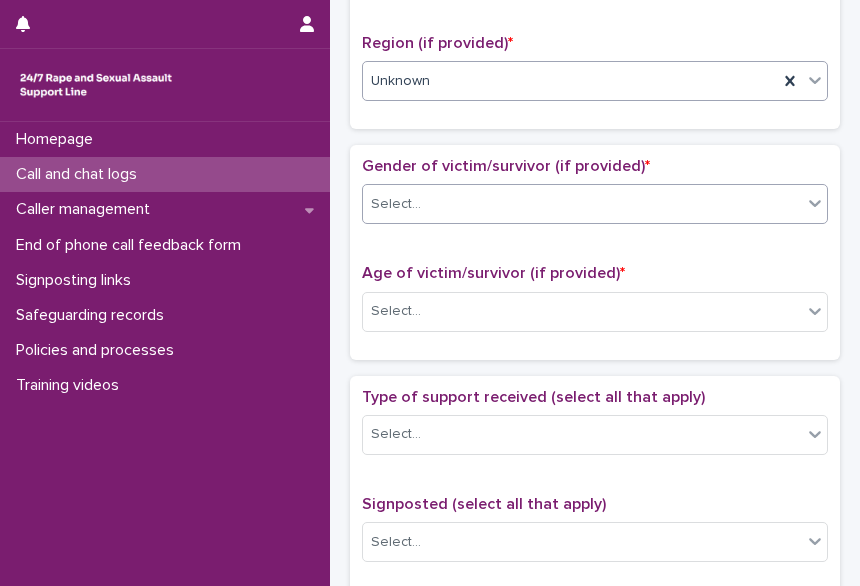 click on "Select..." at bounding box center (582, 204) 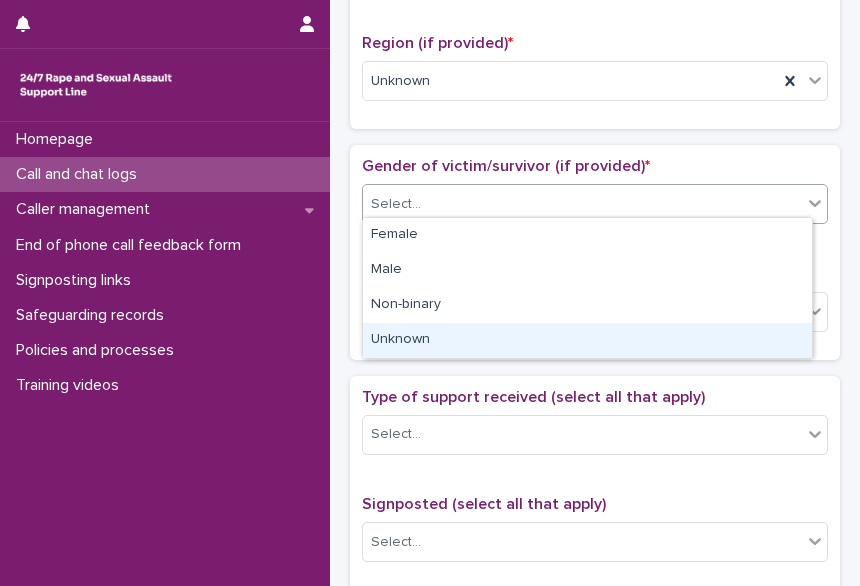 click on "Unknown" at bounding box center [587, 340] 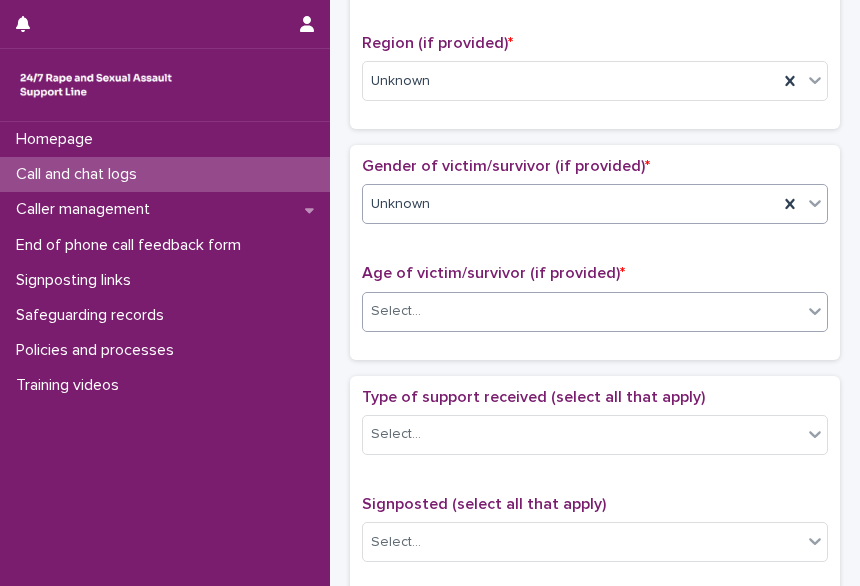 click on "Select..." at bounding box center (582, 311) 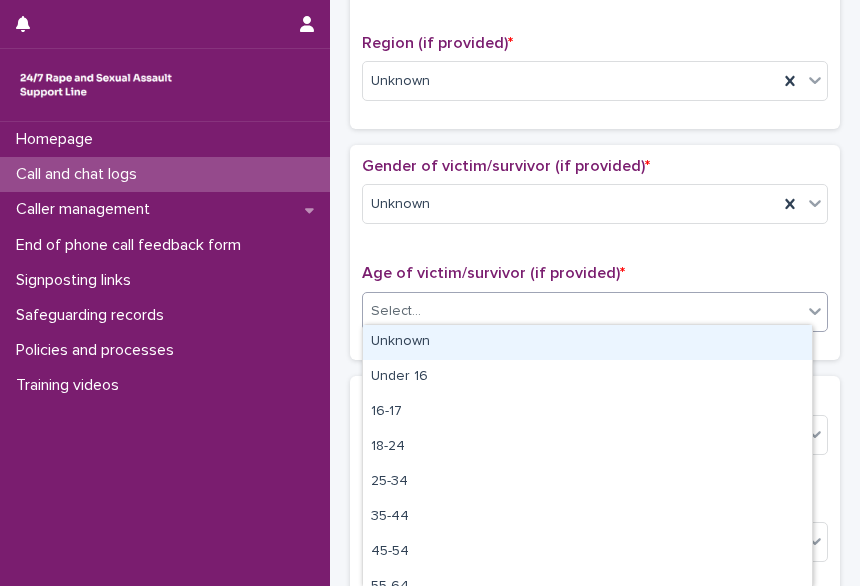 click on "Unknown" at bounding box center [587, 342] 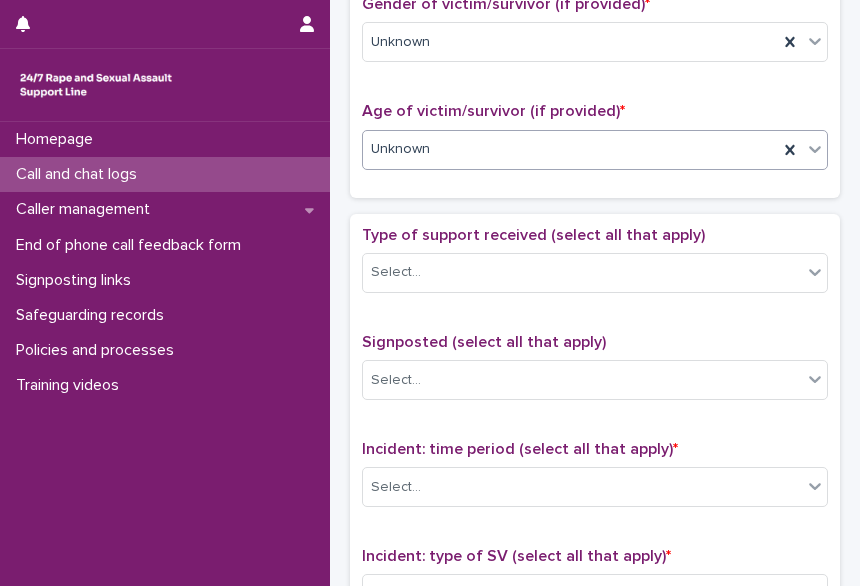 scroll, scrollTop: 920, scrollLeft: 0, axis: vertical 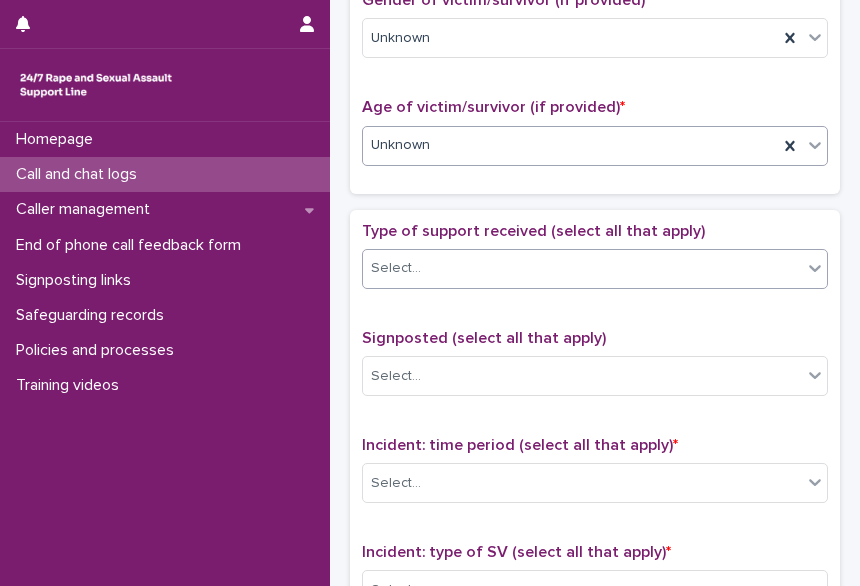 click on "Select..." at bounding box center (582, 268) 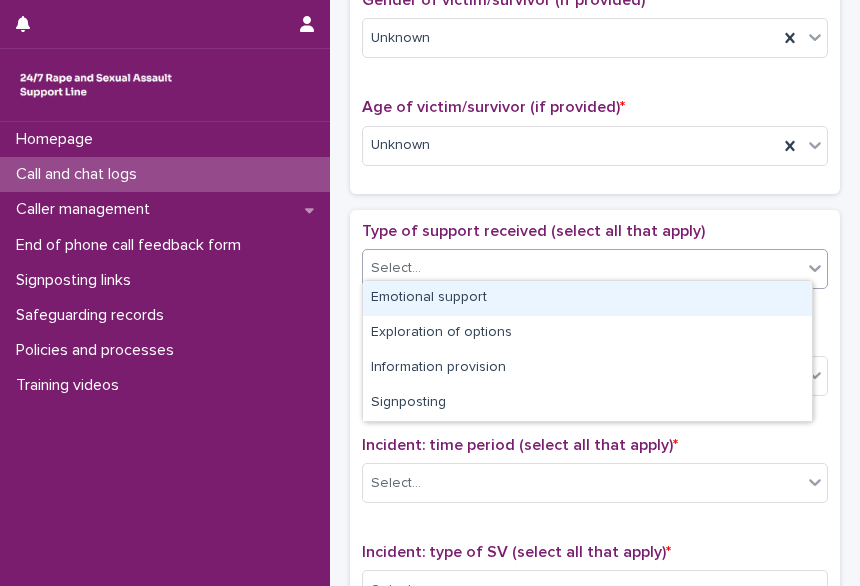 click on "Emotional support" at bounding box center [587, 298] 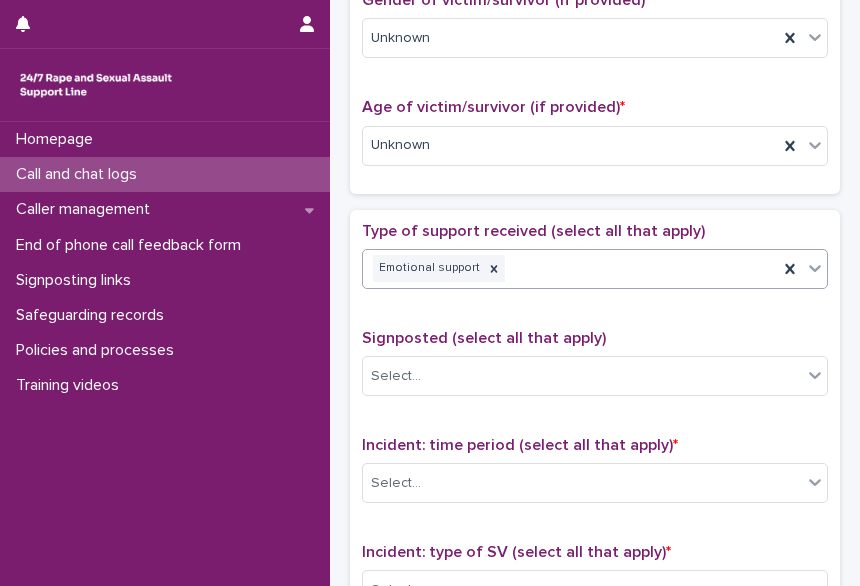 scroll, scrollTop: 1146, scrollLeft: 0, axis: vertical 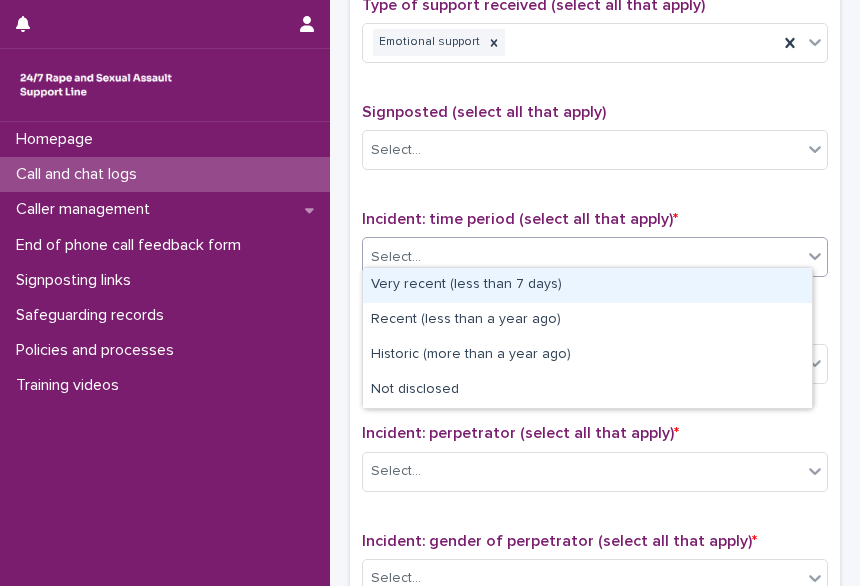 click on "Select..." at bounding box center [582, 257] 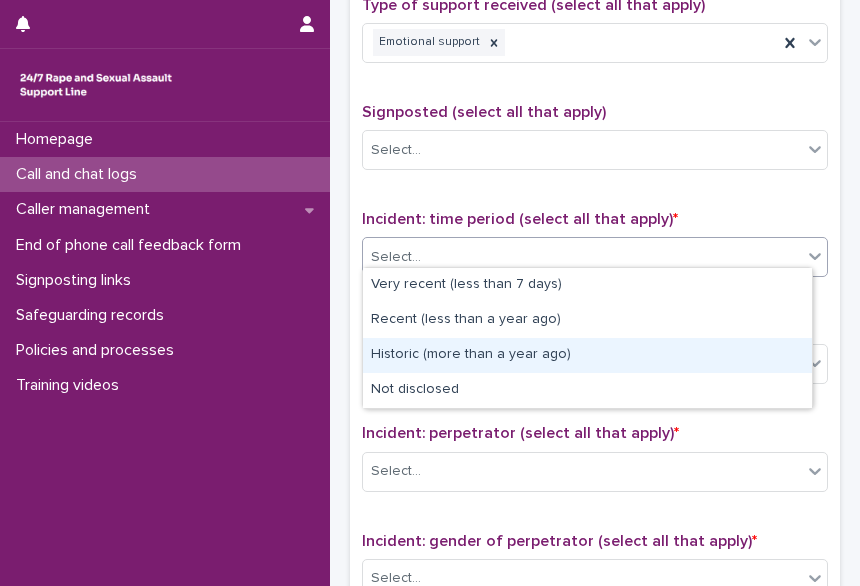 click on "Historic (more than a year ago)" at bounding box center [587, 355] 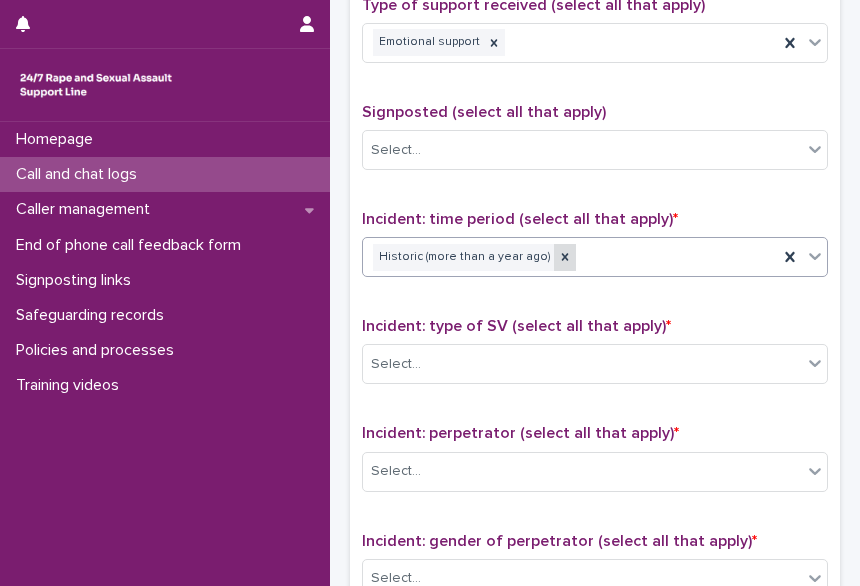 click 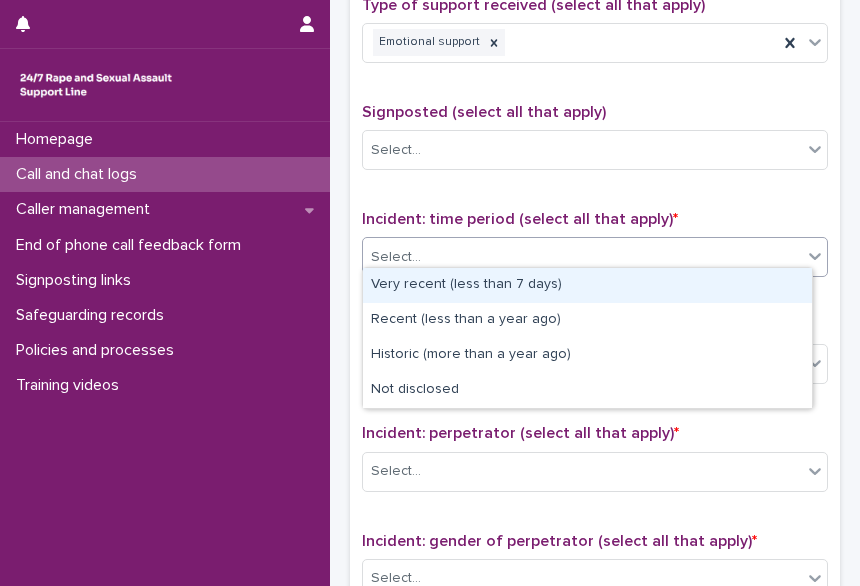 click on "Select..." at bounding box center (582, 257) 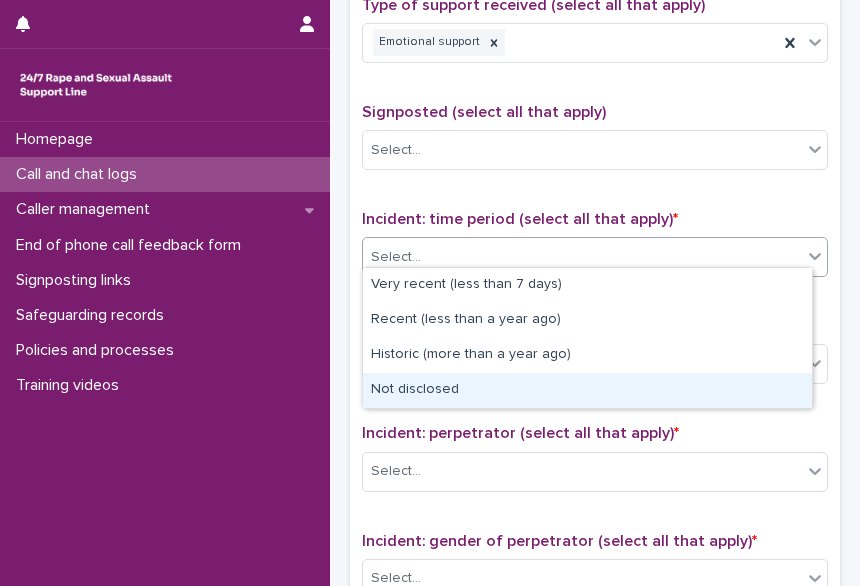 click on "Not disclosed" at bounding box center (587, 390) 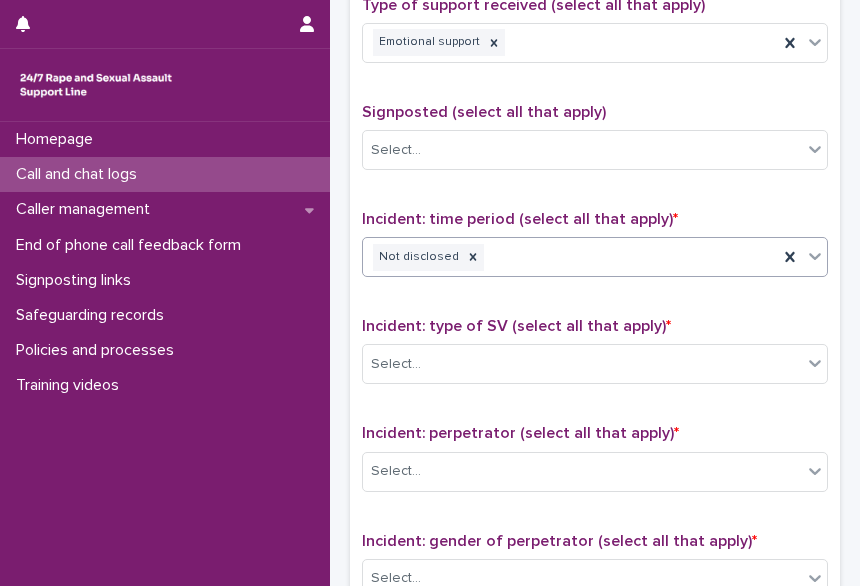 scroll, scrollTop: 1404, scrollLeft: 0, axis: vertical 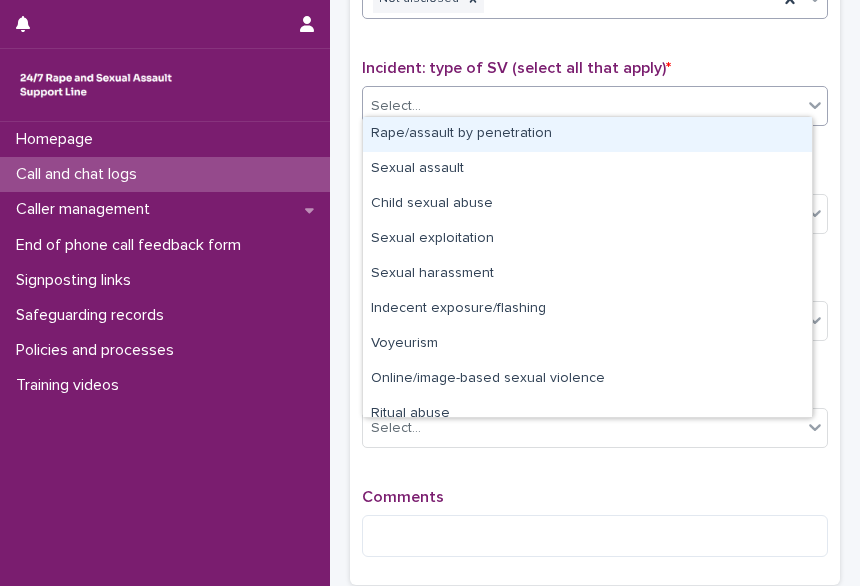 click on "Select..." at bounding box center (595, 106) 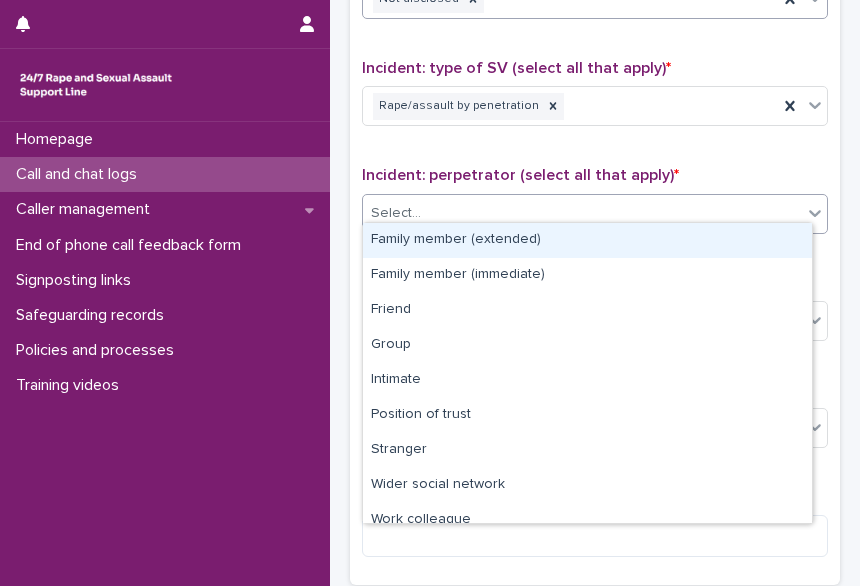 click on "Select..." at bounding box center [396, 213] 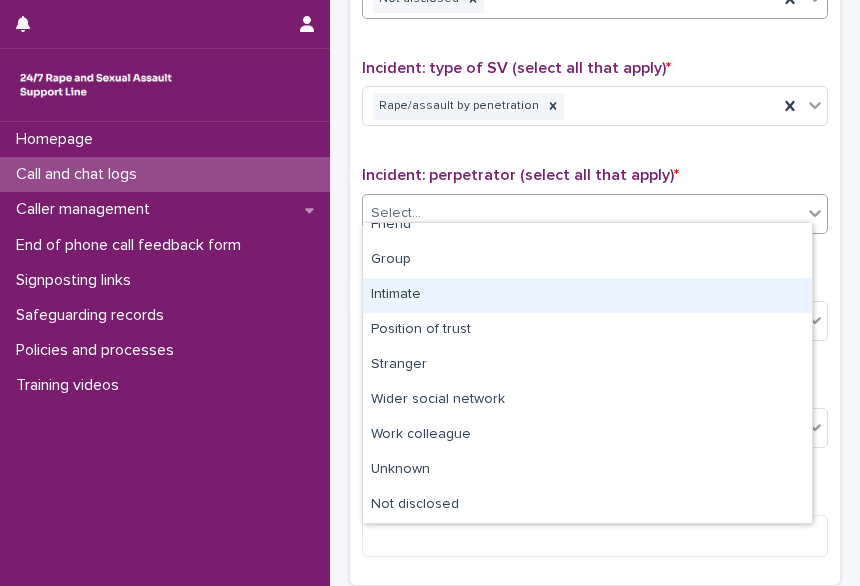 scroll, scrollTop: 0, scrollLeft: 0, axis: both 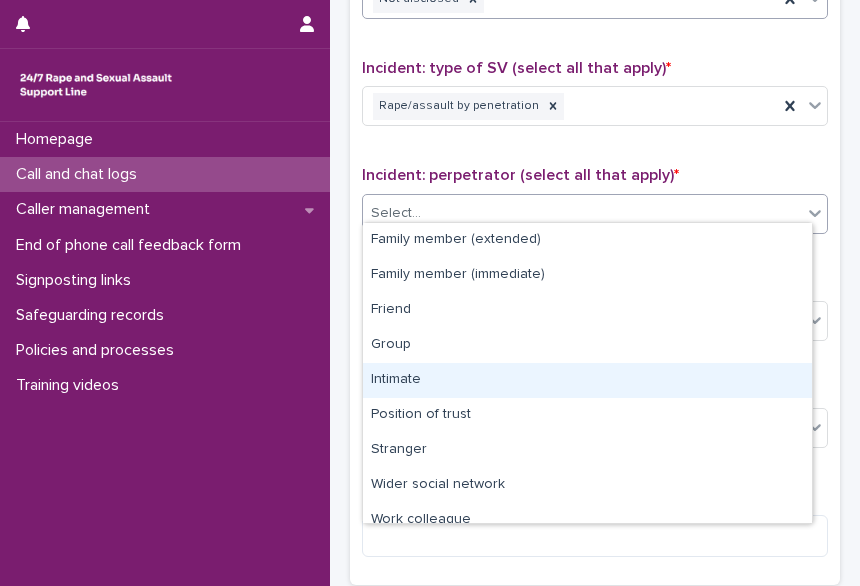 click on "Intimate" at bounding box center (587, 380) 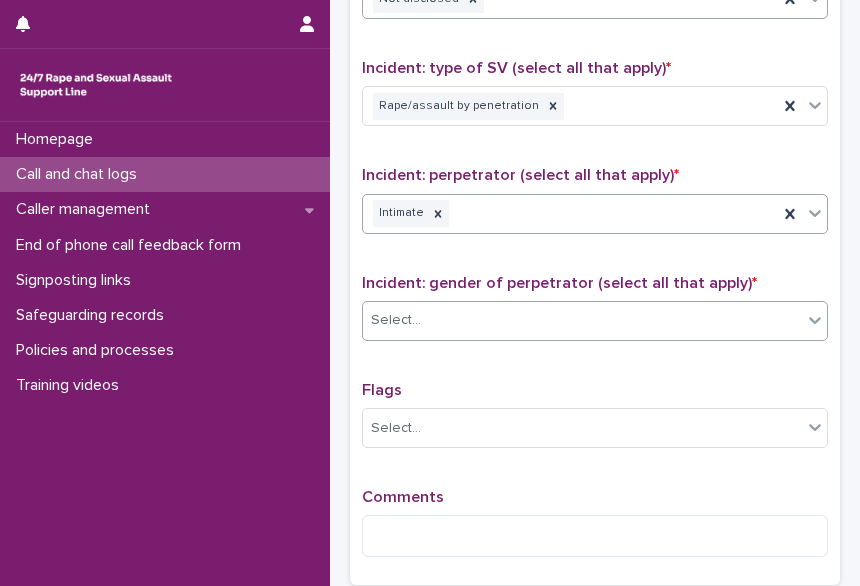 click on "Select..." at bounding box center [582, 320] 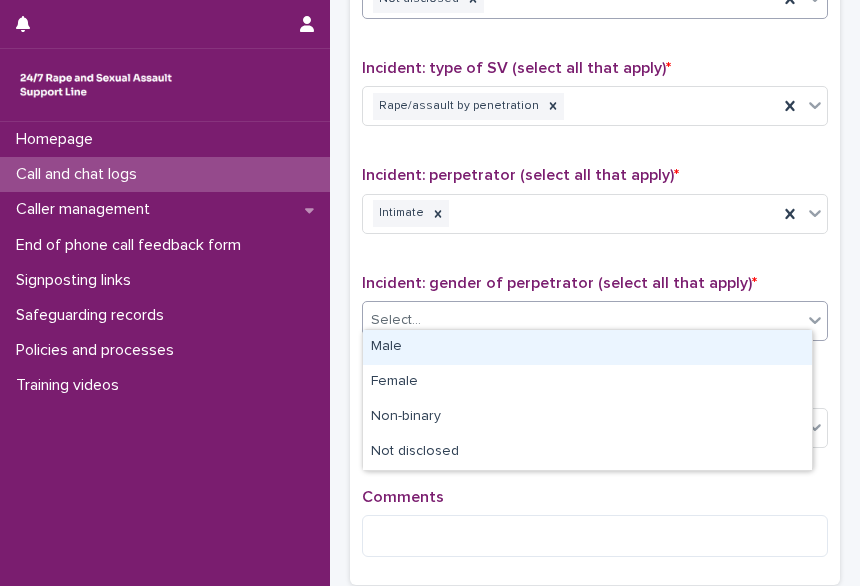 click on "Male" at bounding box center [587, 347] 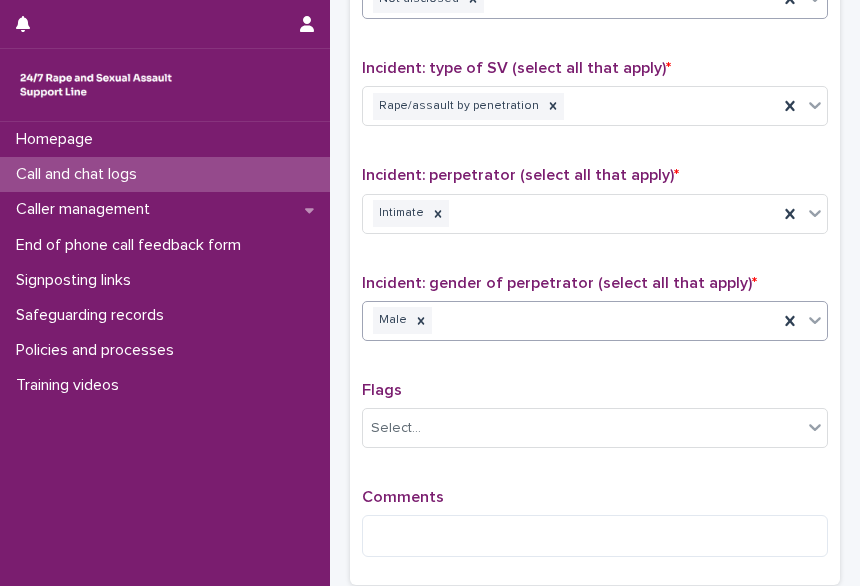 scroll, scrollTop: 1500, scrollLeft: 0, axis: vertical 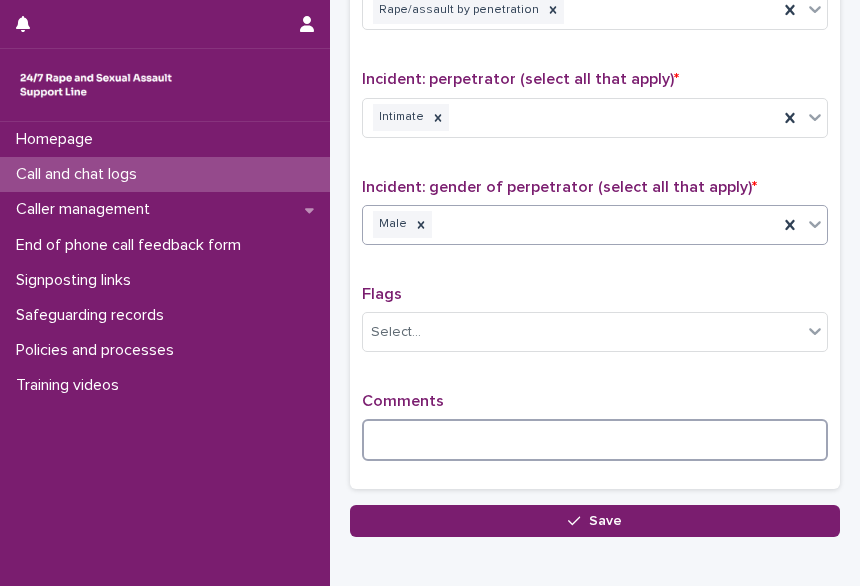 click at bounding box center (595, 440) 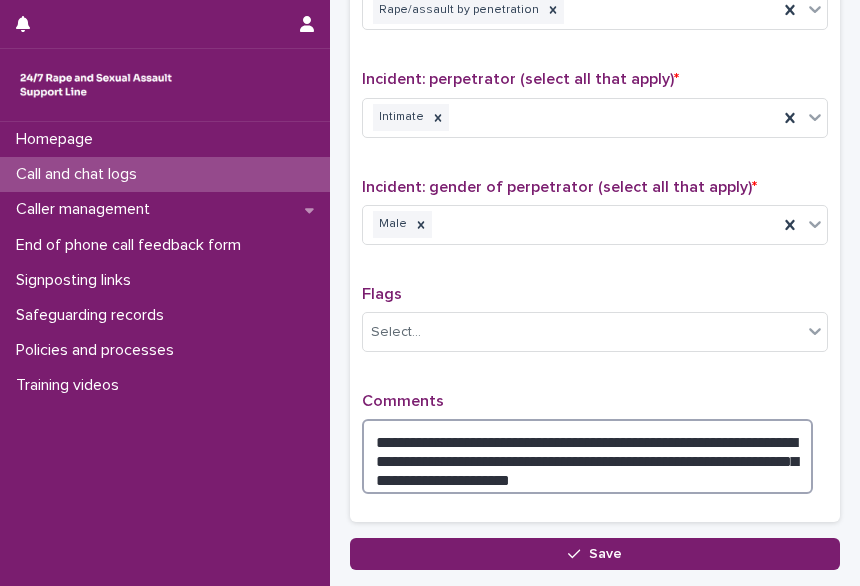 click on "**********" at bounding box center (587, 456) 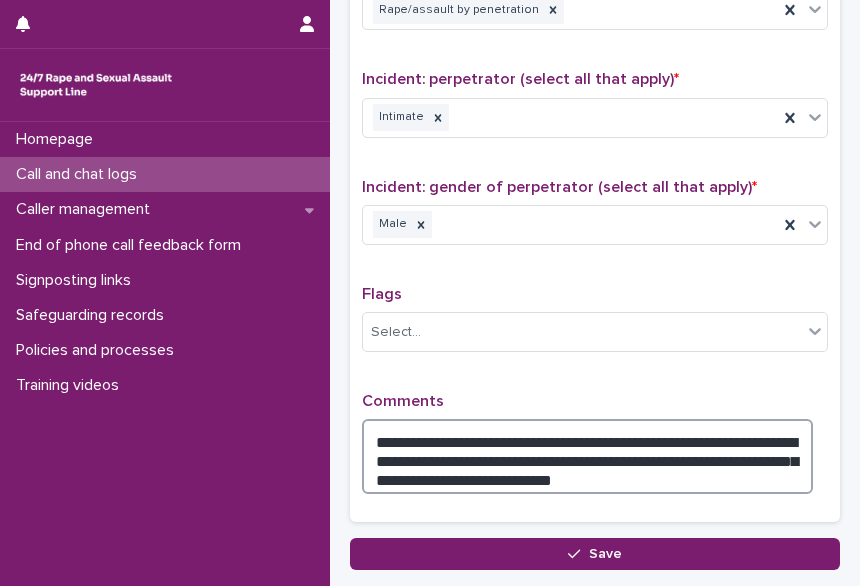 click on "**********" at bounding box center (587, 456) 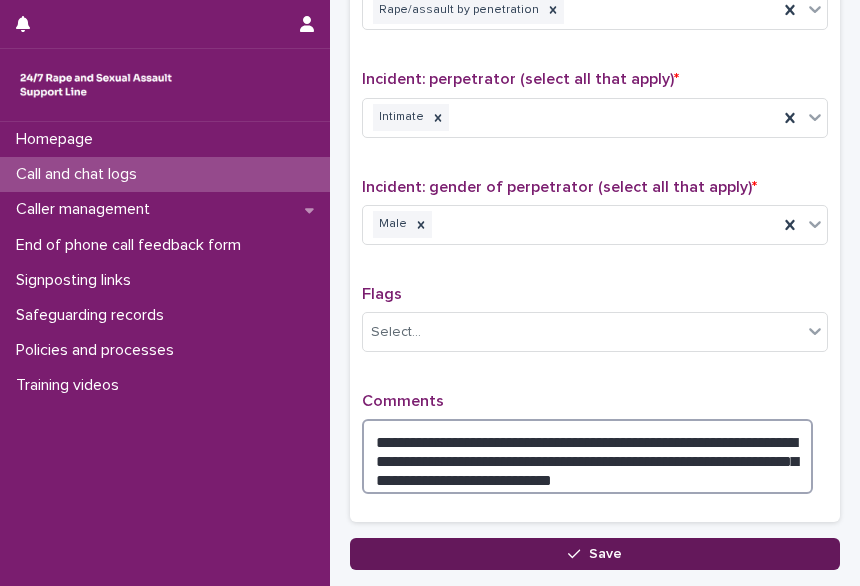 type on "**********" 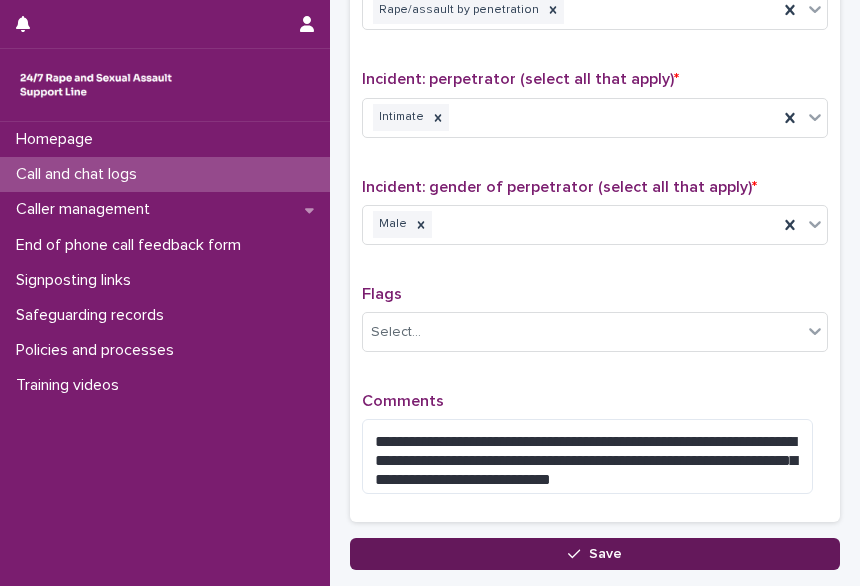 click on "Save" at bounding box center (595, 554) 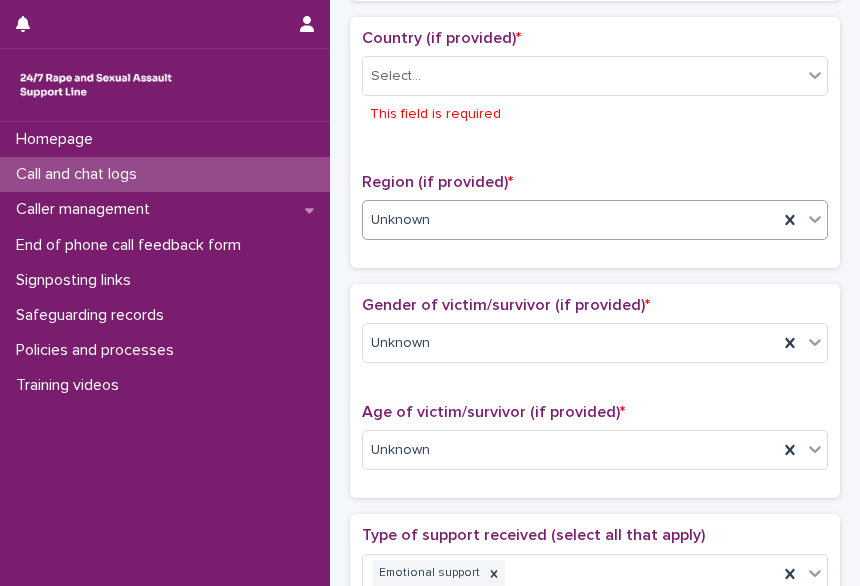scroll, scrollTop: 650, scrollLeft: 0, axis: vertical 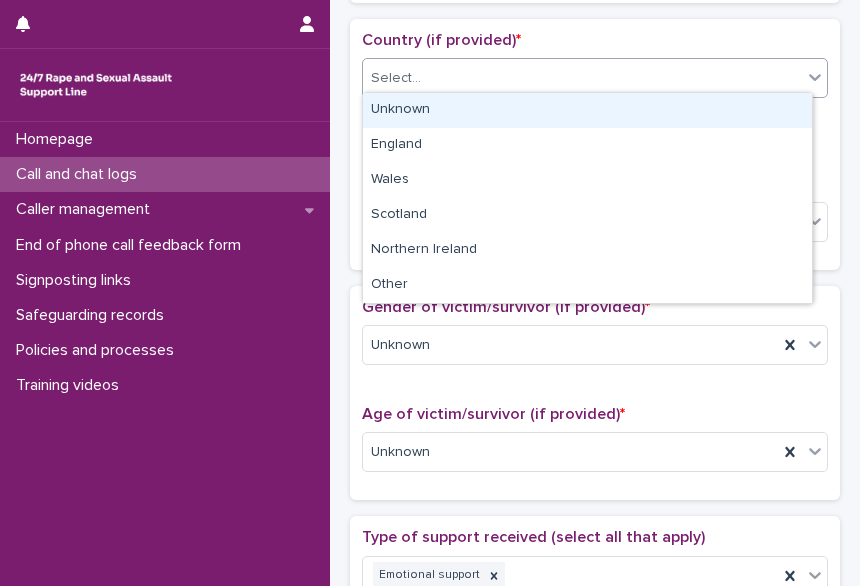 click on "Select..." at bounding box center [396, 78] 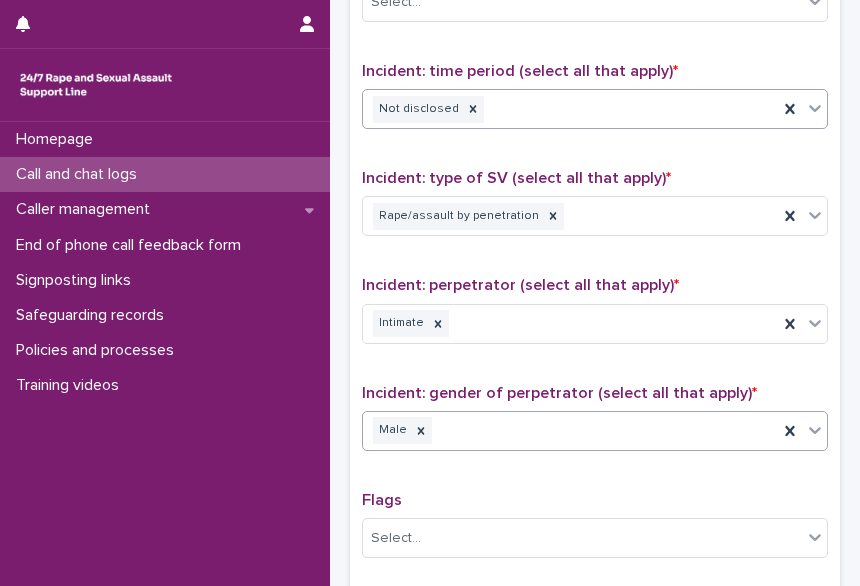 scroll, scrollTop: 1628, scrollLeft: 0, axis: vertical 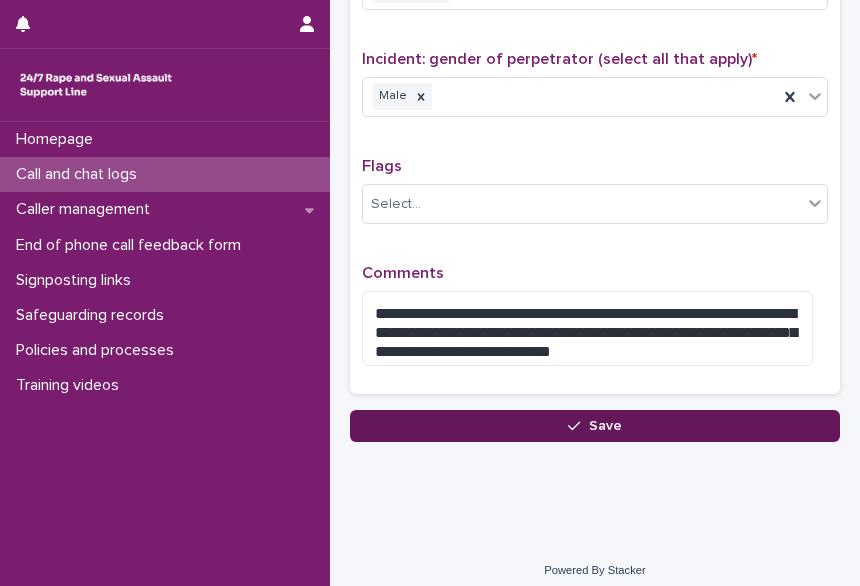 click on "Save" at bounding box center (595, 426) 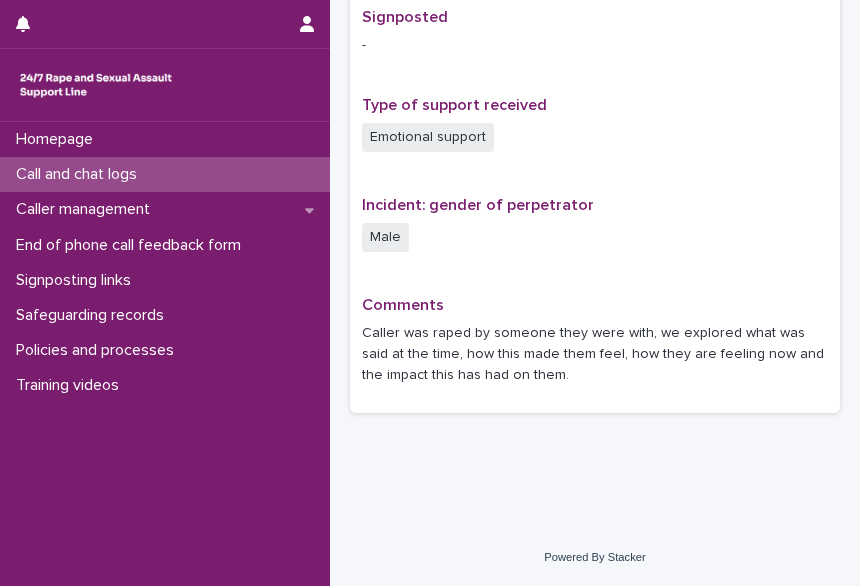 scroll, scrollTop: 0, scrollLeft: 0, axis: both 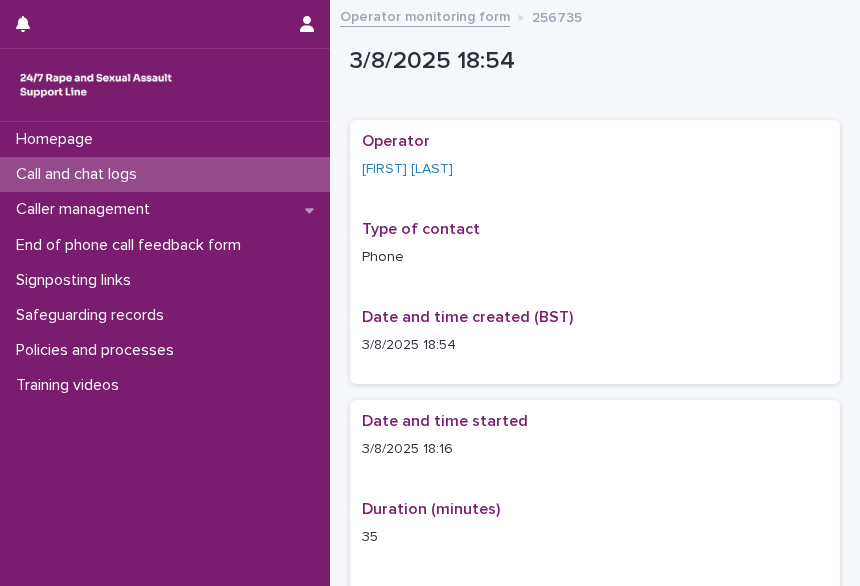 click on "Call and chat logs" at bounding box center [165, 174] 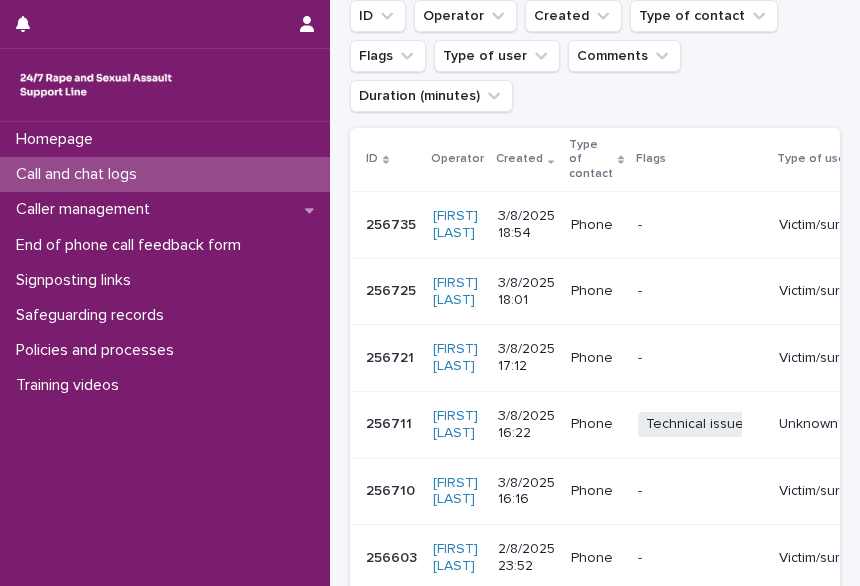 scroll, scrollTop: 292, scrollLeft: 0, axis: vertical 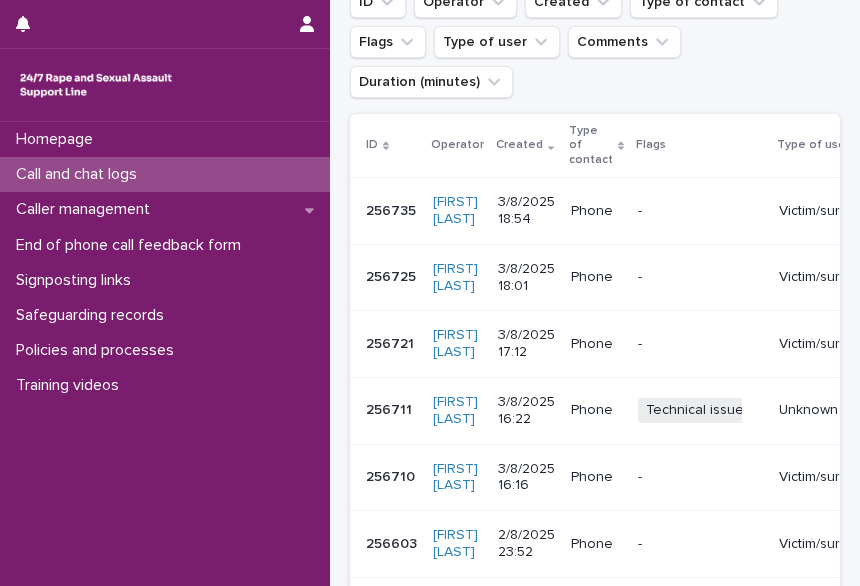 click on "Phone" at bounding box center [596, 211] 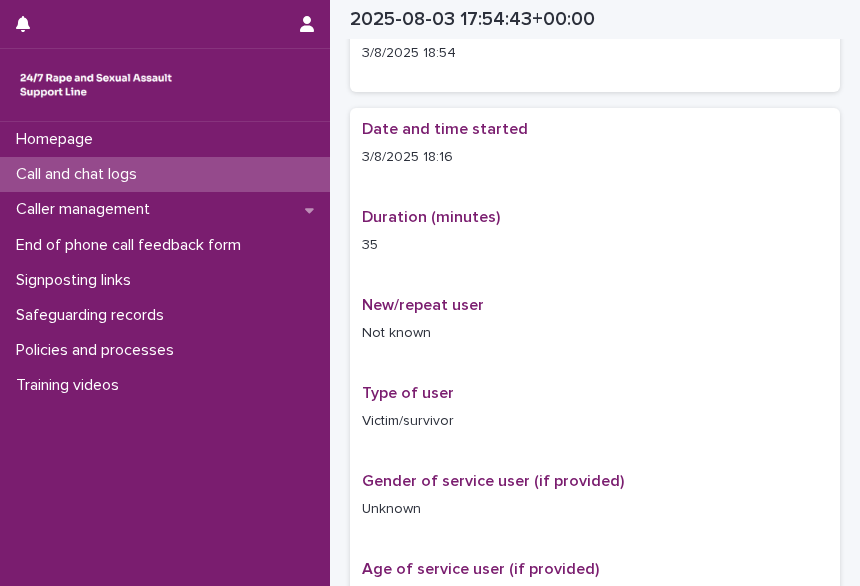 scroll, scrollTop: 303, scrollLeft: 0, axis: vertical 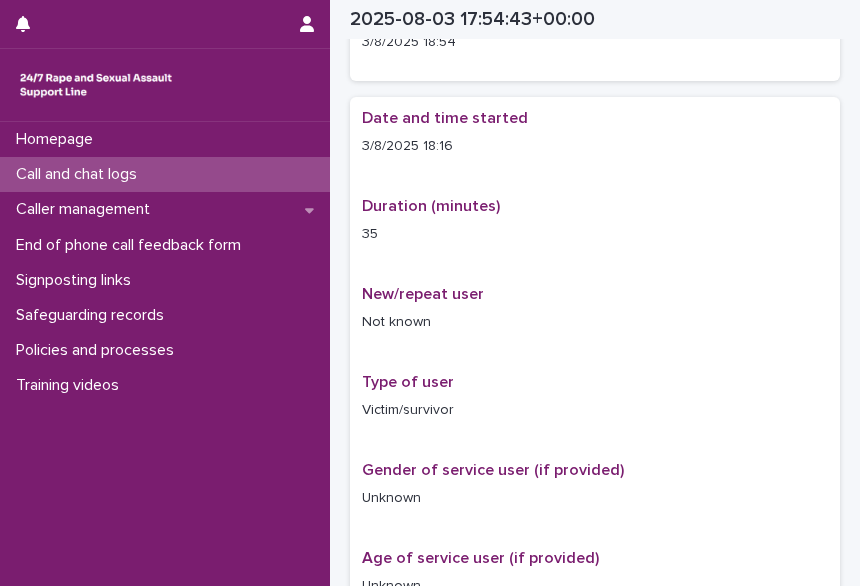 click on "Call and chat logs" at bounding box center (80, 174) 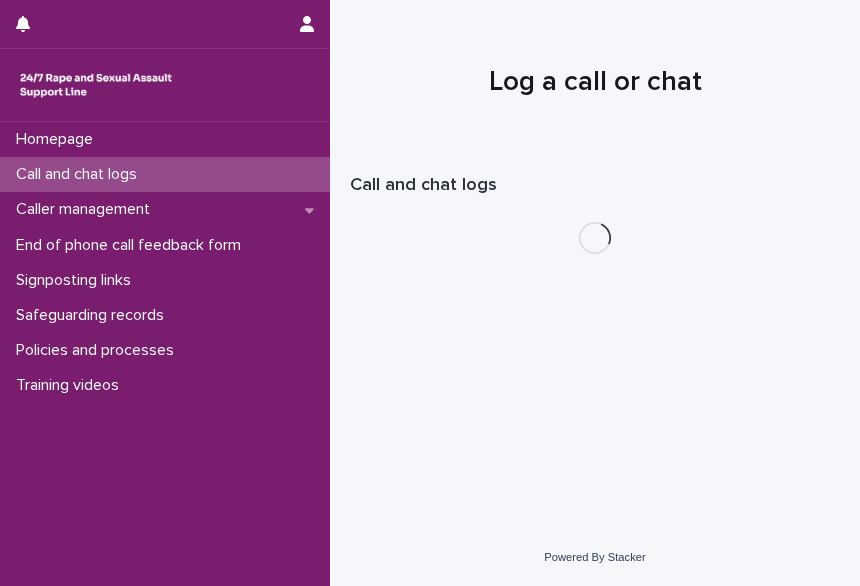 scroll, scrollTop: 0, scrollLeft: 0, axis: both 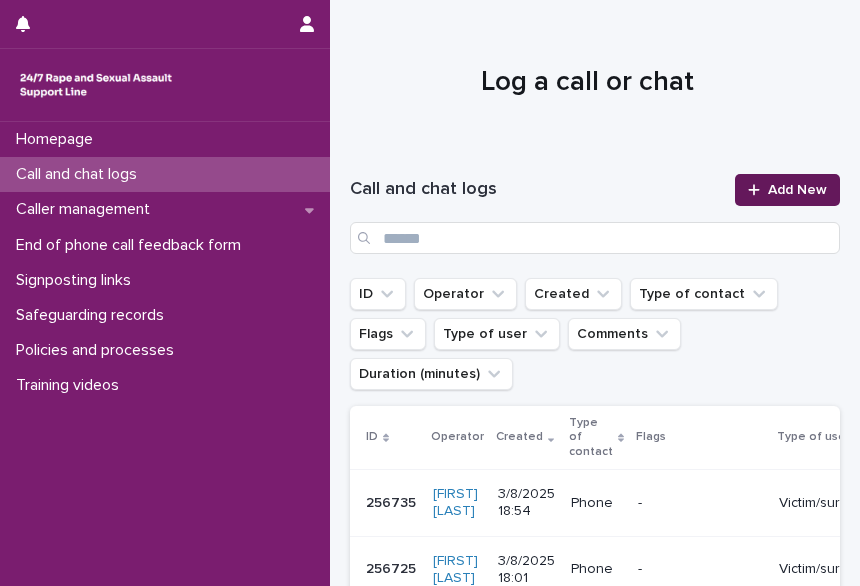 click on "Add New" at bounding box center [797, 190] 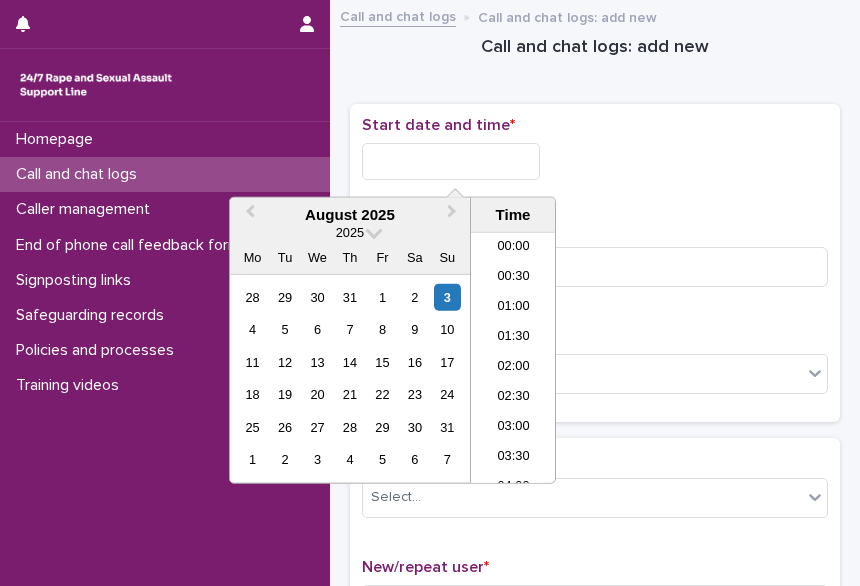 click at bounding box center (451, 161) 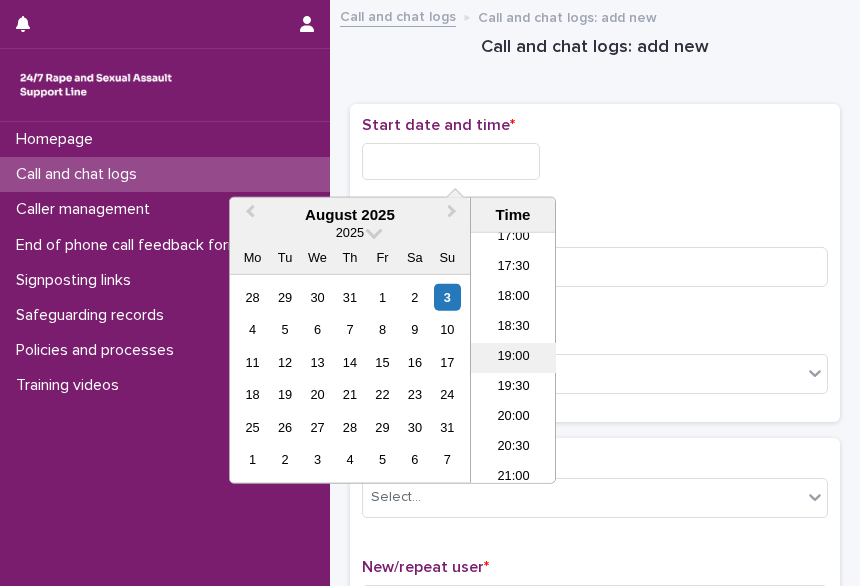 click on "19:00" at bounding box center [513, 358] 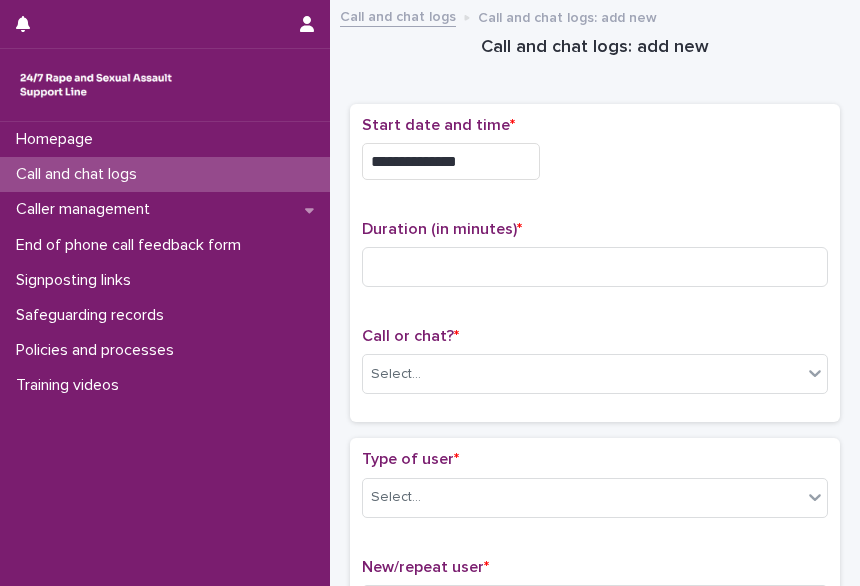 click on "**********" at bounding box center (451, 161) 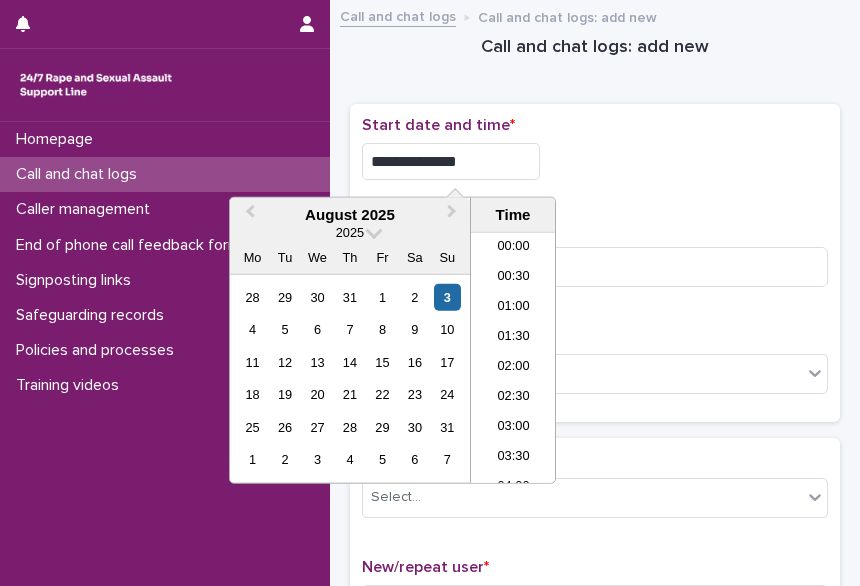 scroll, scrollTop: 1030, scrollLeft: 0, axis: vertical 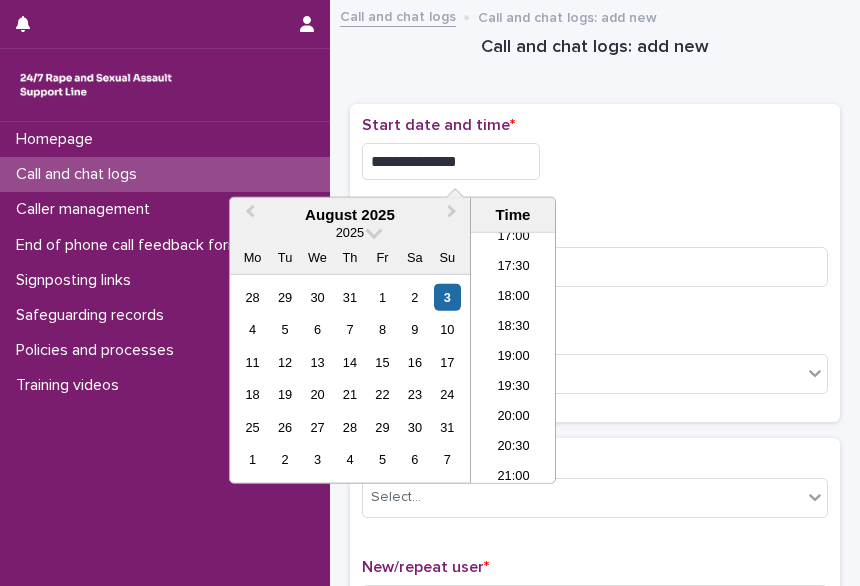 type on "**********" 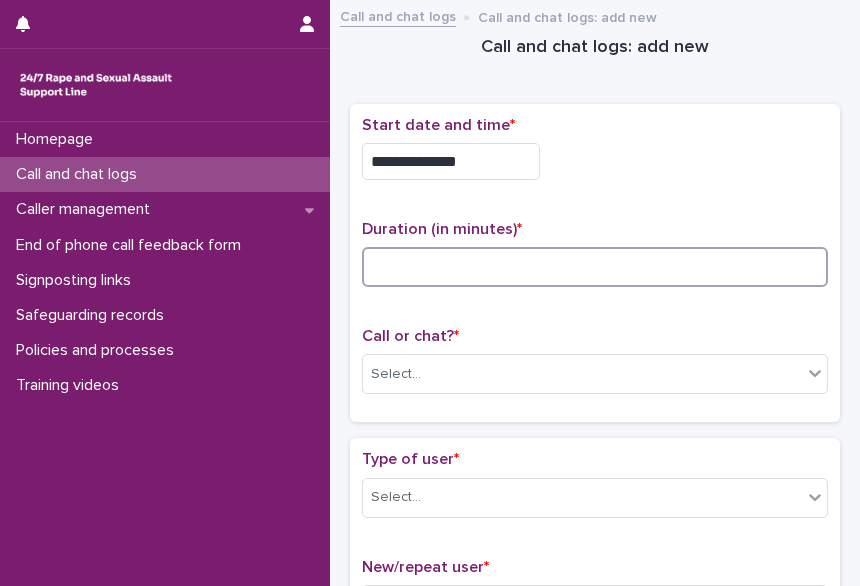 click at bounding box center (595, 267) 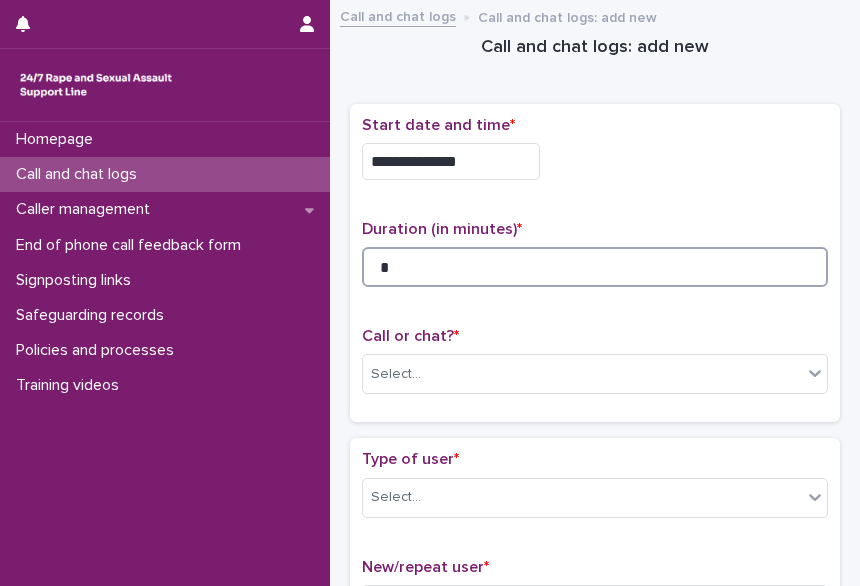 scroll, scrollTop: 112, scrollLeft: 0, axis: vertical 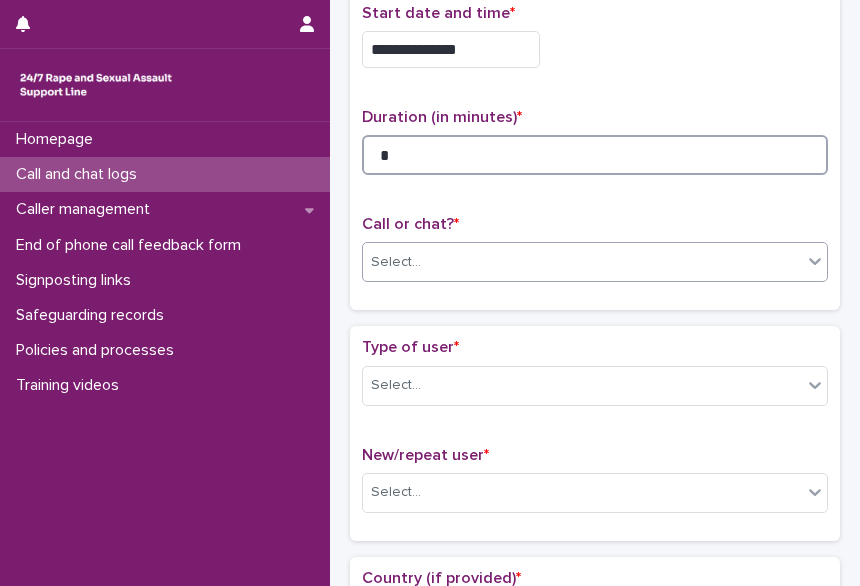 type on "*" 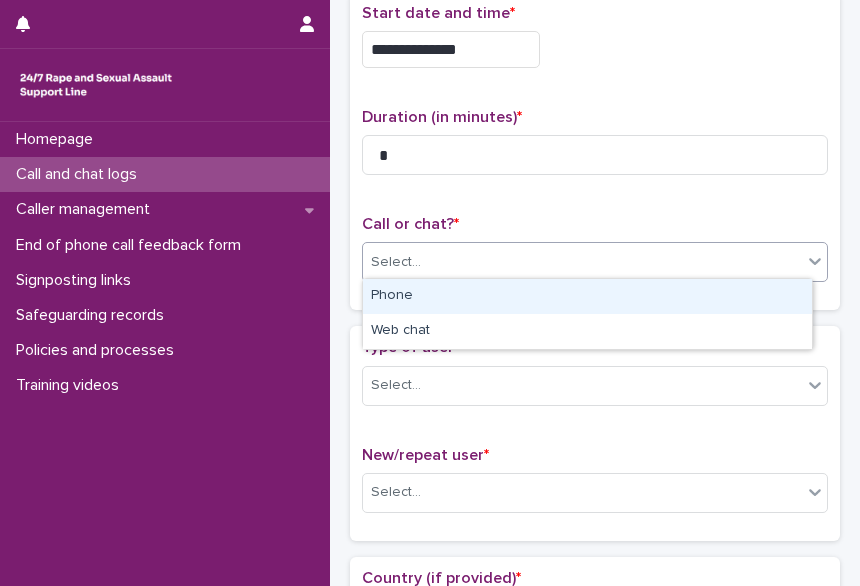 click on "Select..." at bounding box center [396, 262] 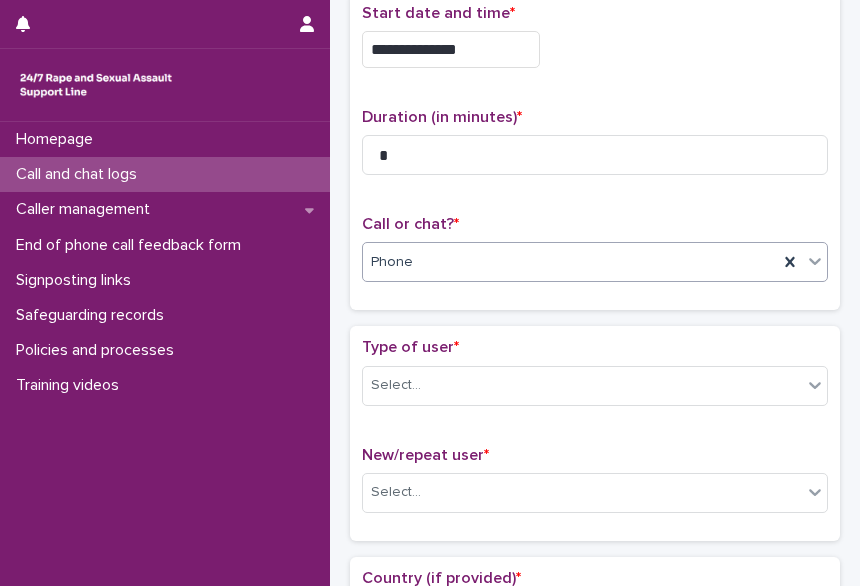 scroll, scrollTop: 273, scrollLeft: 0, axis: vertical 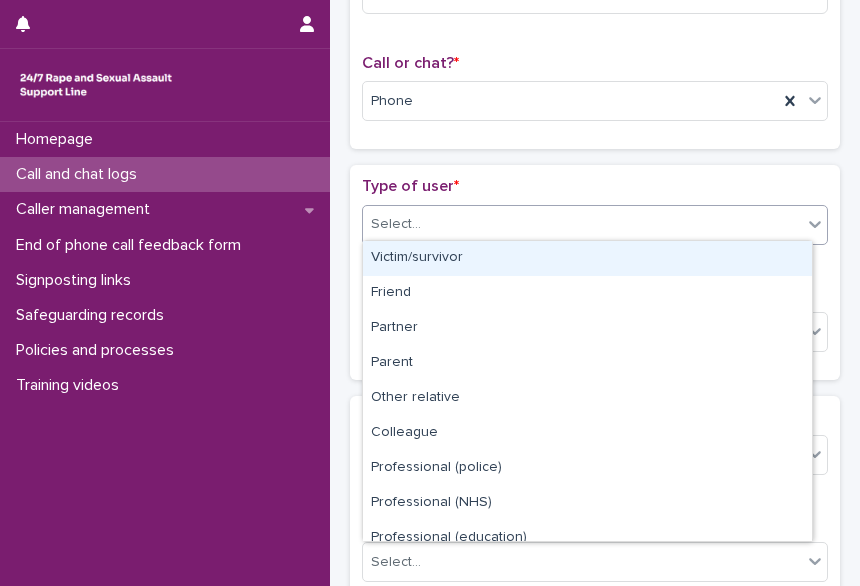 click on "Select..." at bounding box center (396, 224) 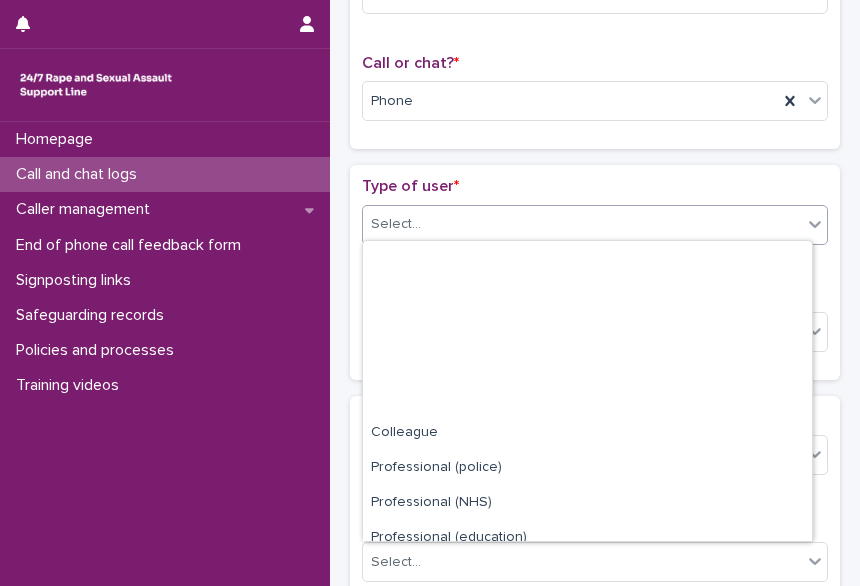 scroll, scrollTop: 225, scrollLeft: 0, axis: vertical 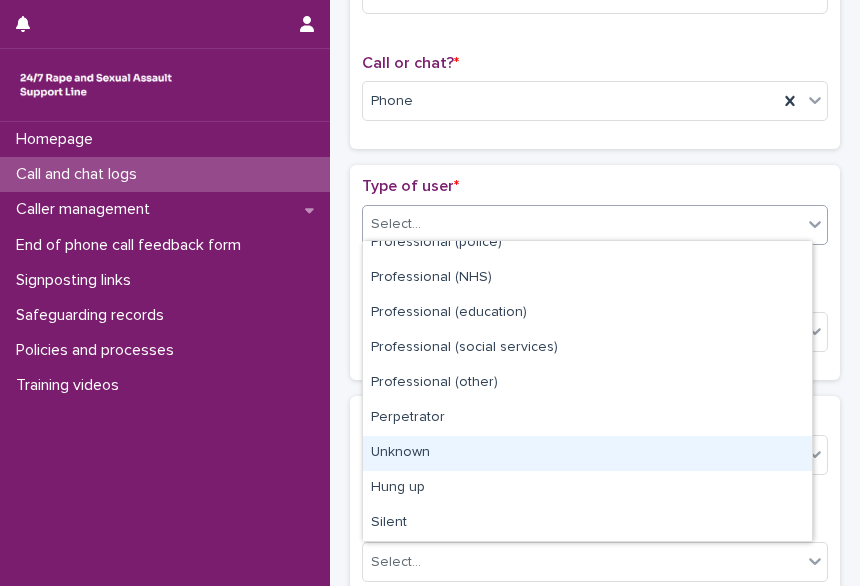 click on "Unknown" at bounding box center [587, 453] 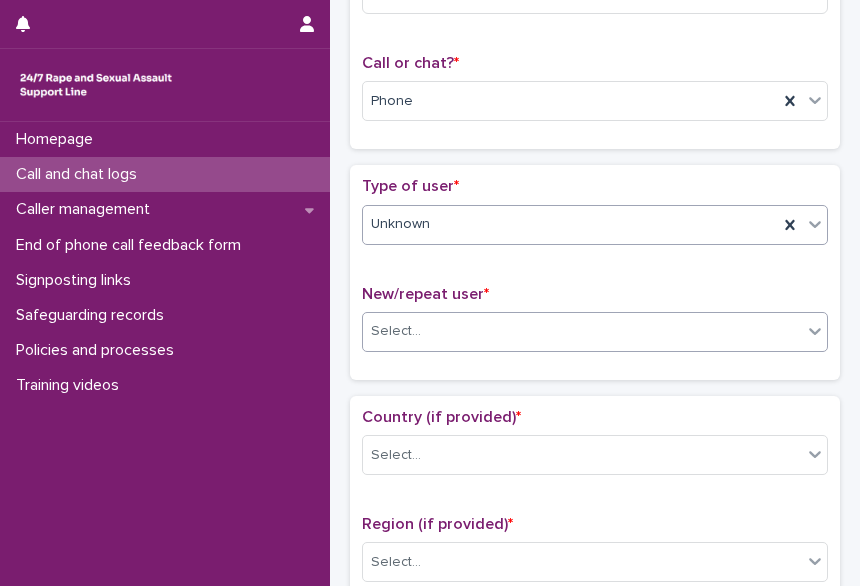 click on "Select..." at bounding box center (582, 331) 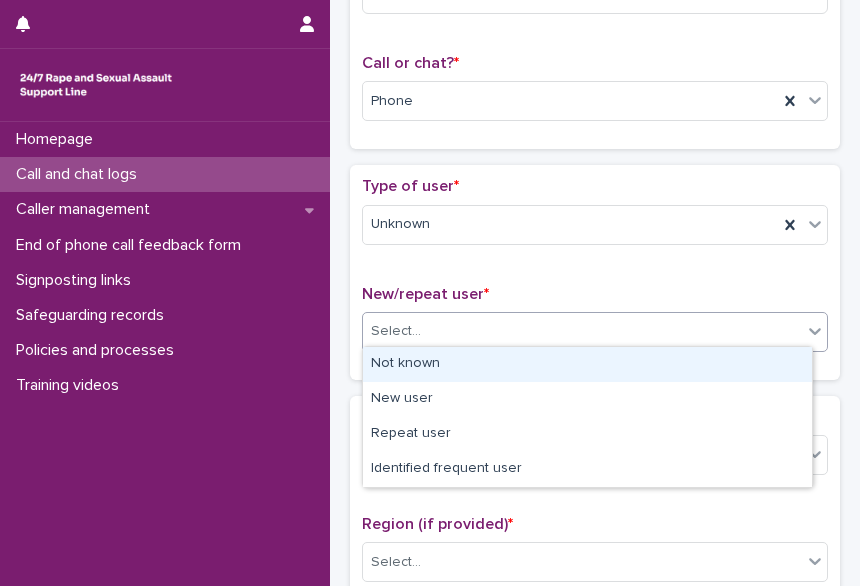 click on "Not known" at bounding box center (587, 364) 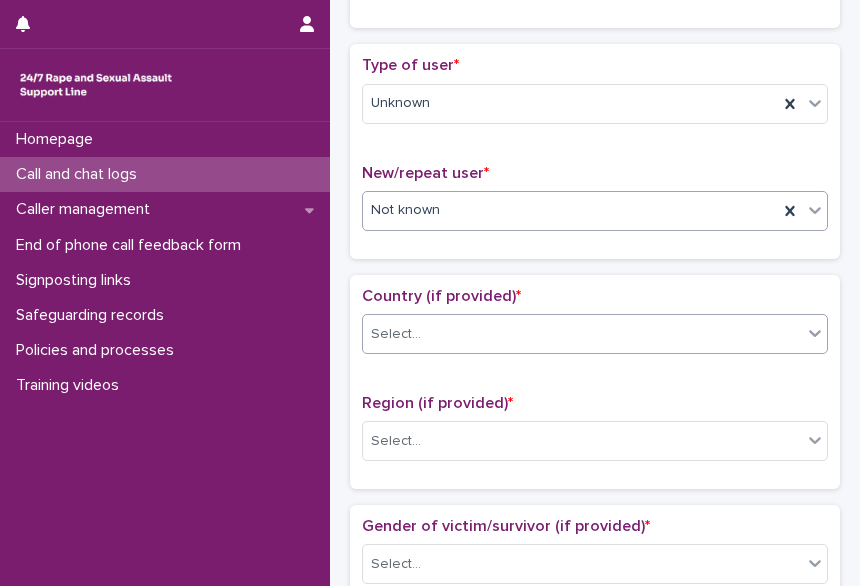 scroll, scrollTop: 395, scrollLeft: 0, axis: vertical 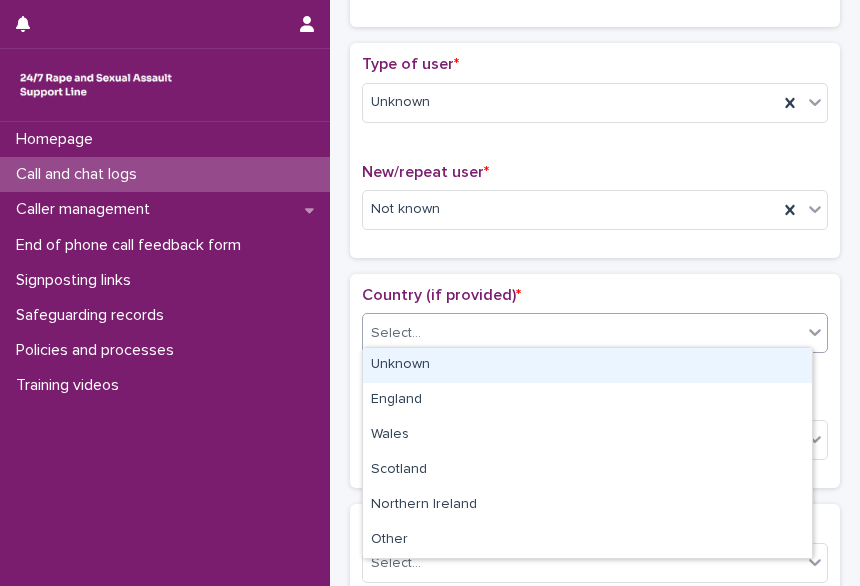 click on "Select..." at bounding box center (582, 333) 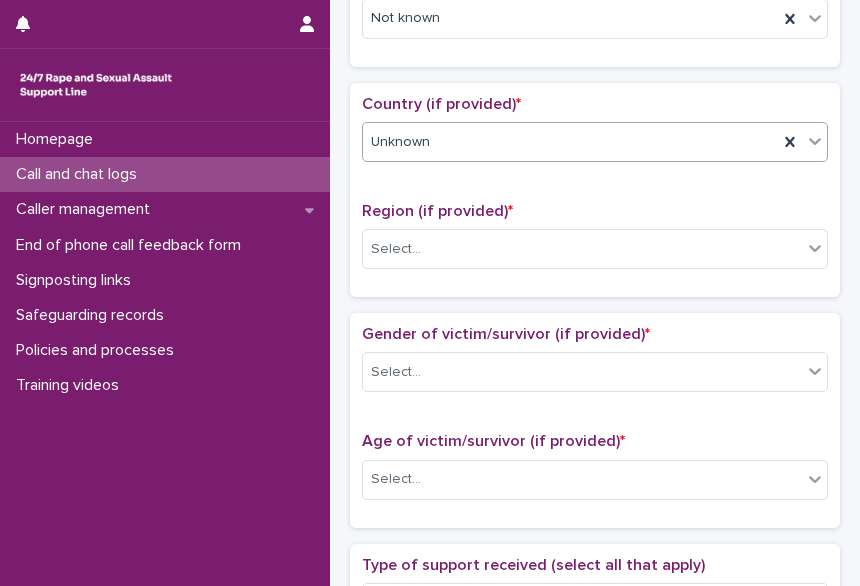 scroll, scrollTop: 587, scrollLeft: 0, axis: vertical 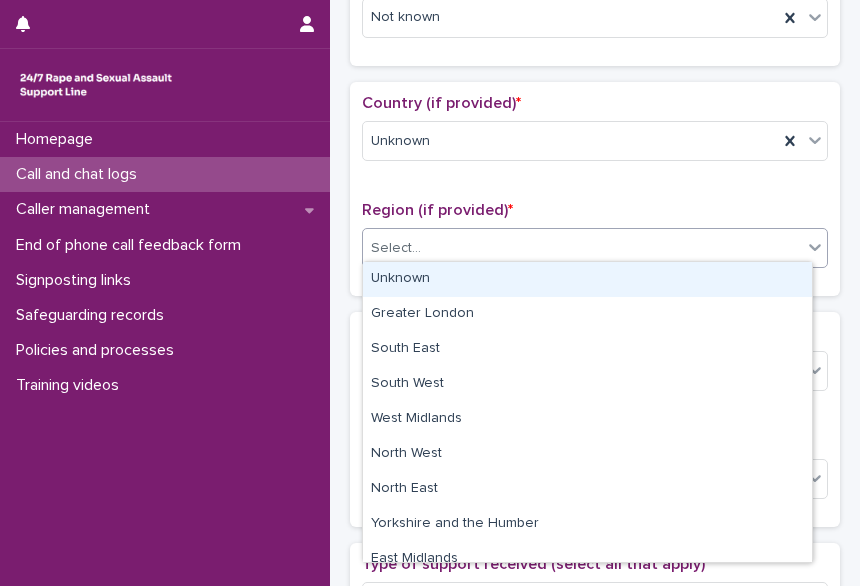 click on "Select..." at bounding box center [396, 248] 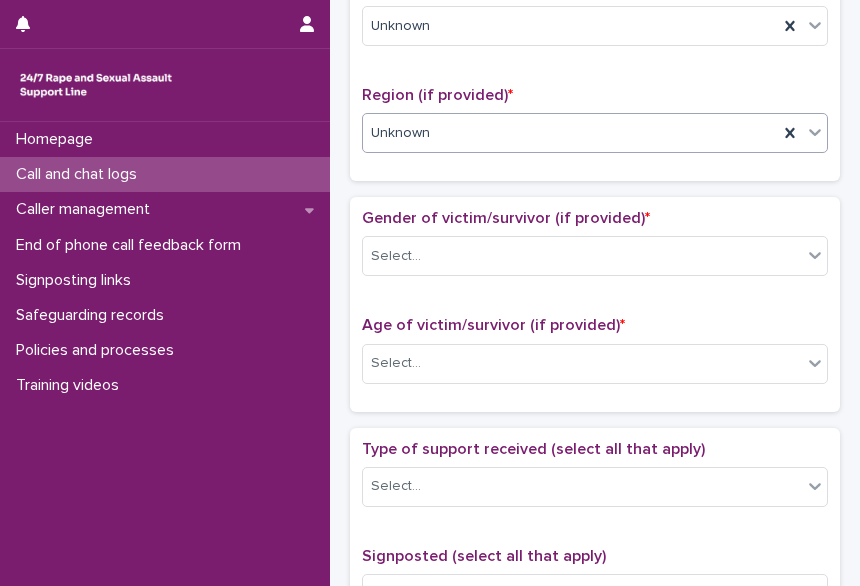 scroll, scrollTop: 703, scrollLeft: 0, axis: vertical 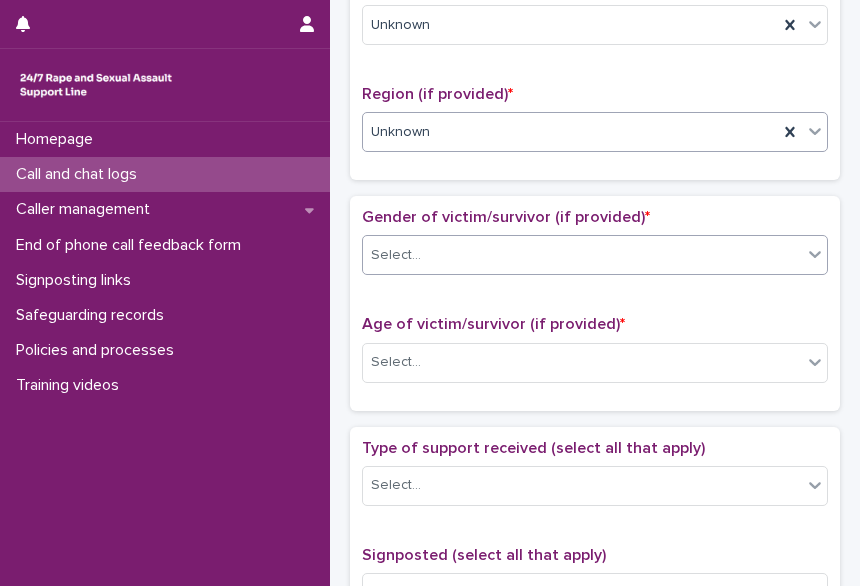 click on "Select..." at bounding box center [396, 255] 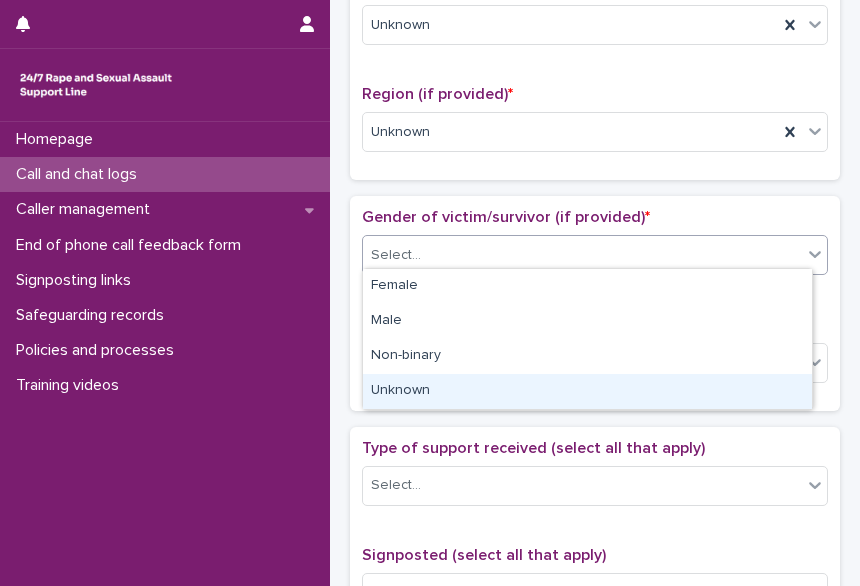 click on "Unknown" at bounding box center [587, 391] 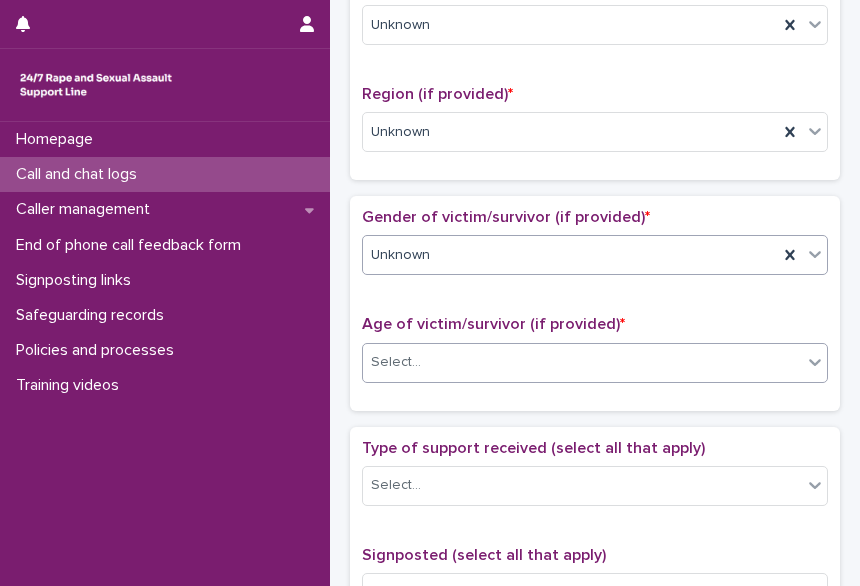 click on "Select..." at bounding box center (396, 362) 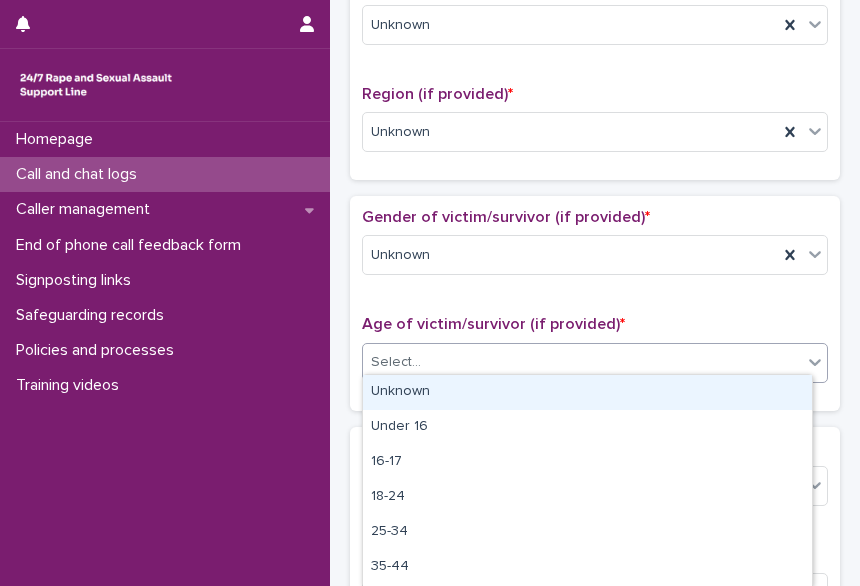 click on "Unknown" at bounding box center [587, 392] 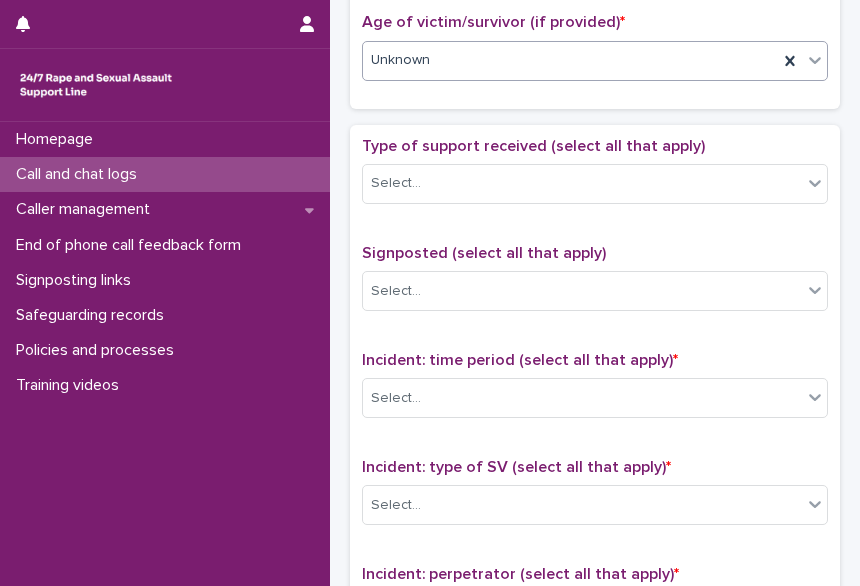 scroll, scrollTop: 1007, scrollLeft: 0, axis: vertical 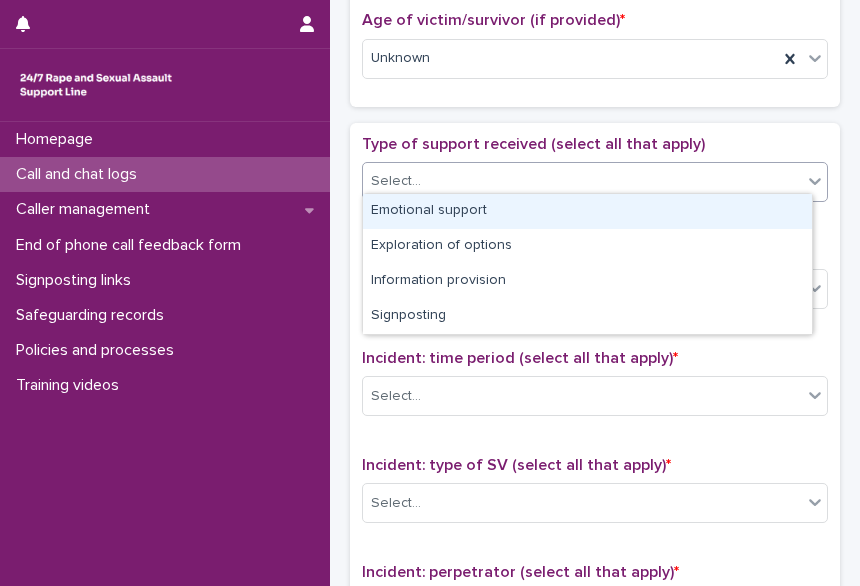 click on "Select..." at bounding box center (582, 181) 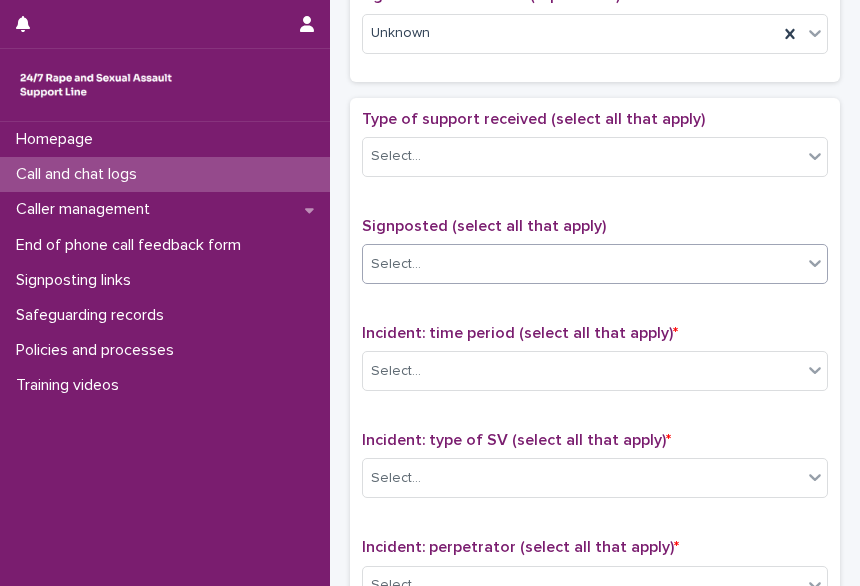 scroll, scrollTop: 1031, scrollLeft: 0, axis: vertical 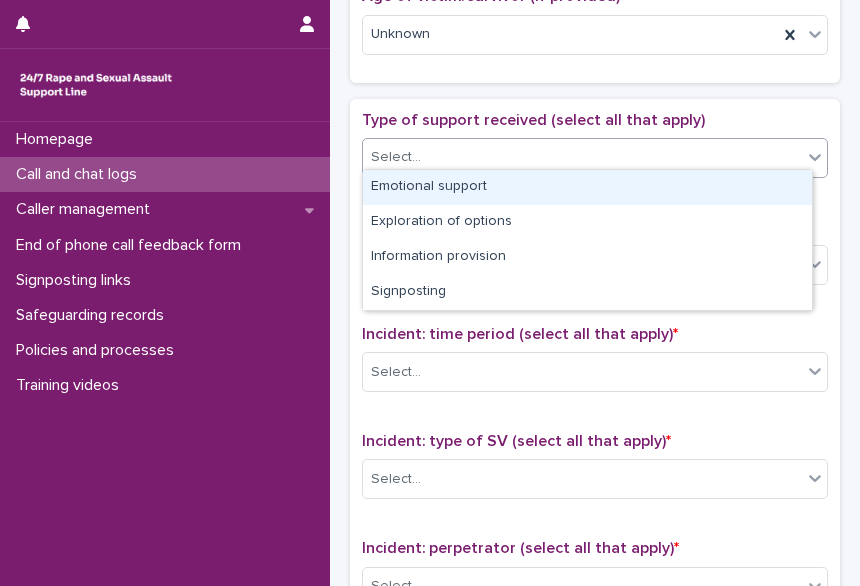 click on "Select..." at bounding box center (582, 157) 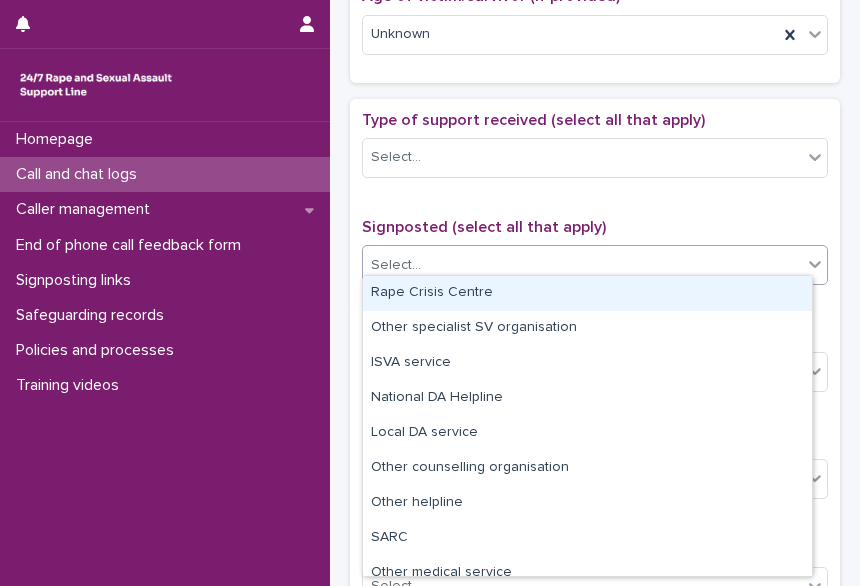 click on "Select..." at bounding box center [396, 265] 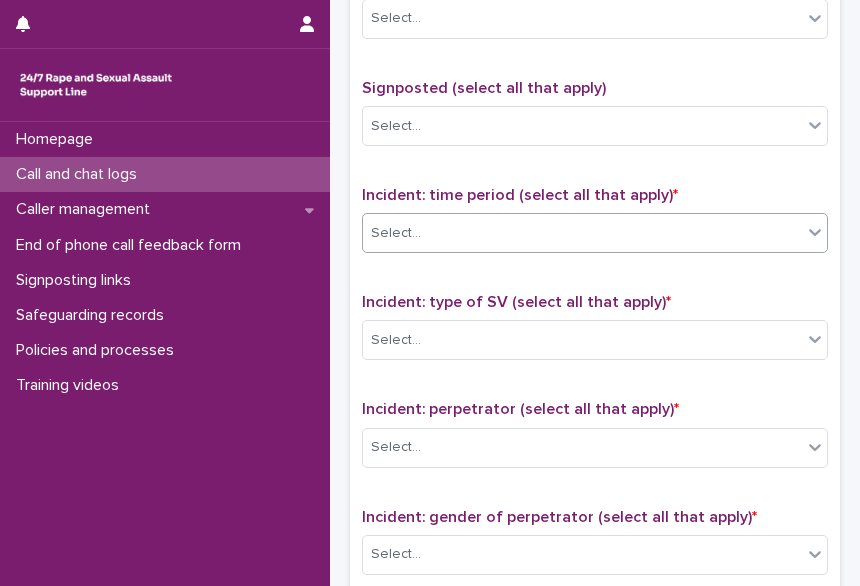 scroll, scrollTop: 1171, scrollLeft: 0, axis: vertical 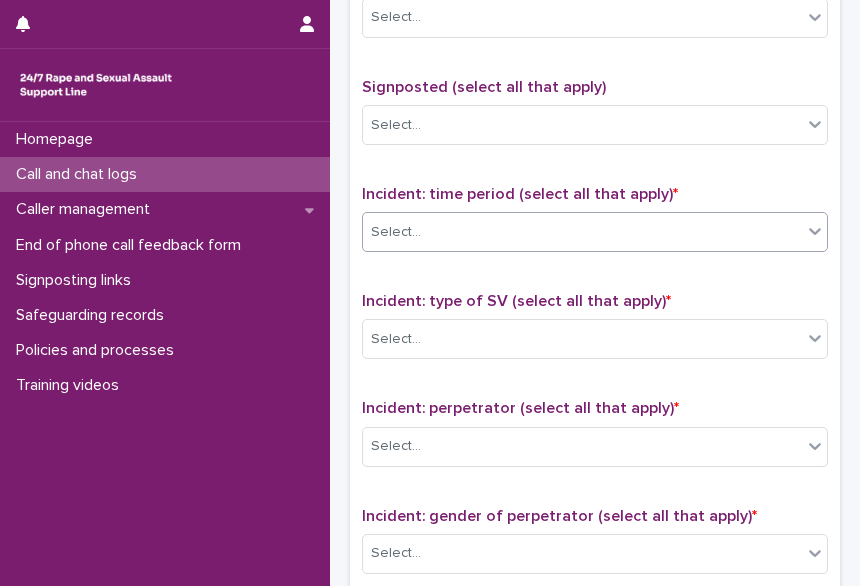 click on "Select..." at bounding box center (396, 232) 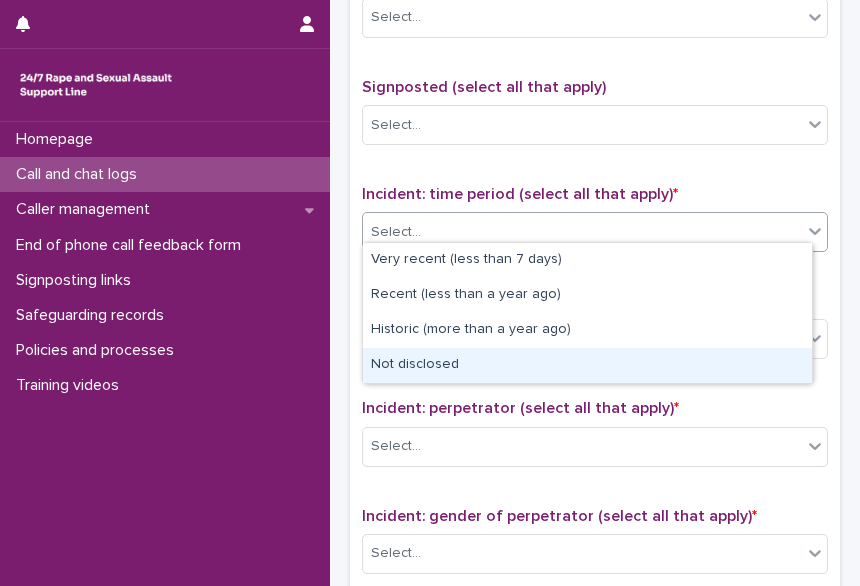 click on "Not disclosed" at bounding box center [587, 365] 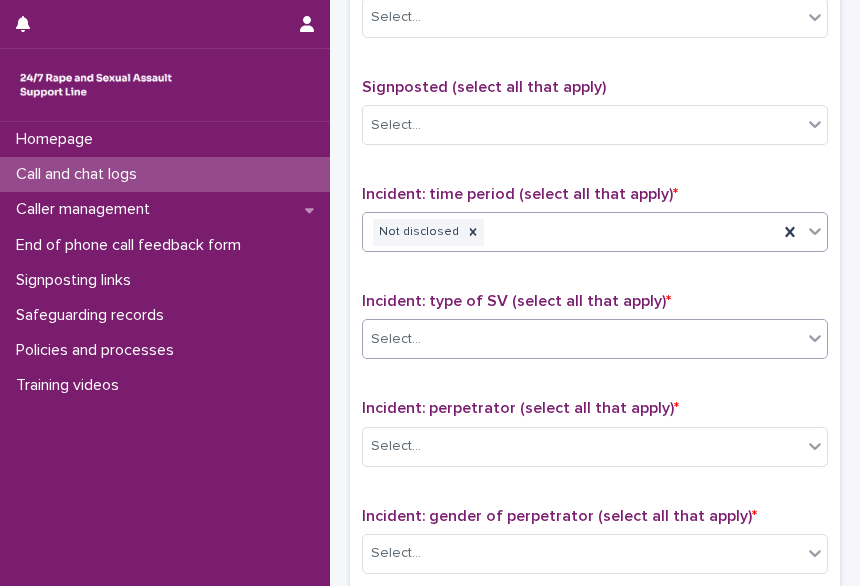 click on "Select..." at bounding box center [582, 339] 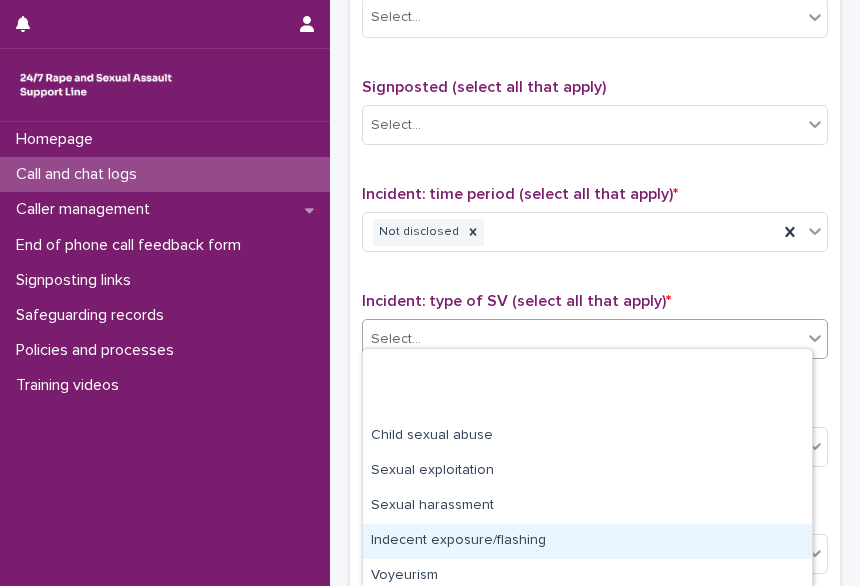 scroll, scrollTop: 112, scrollLeft: 0, axis: vertical 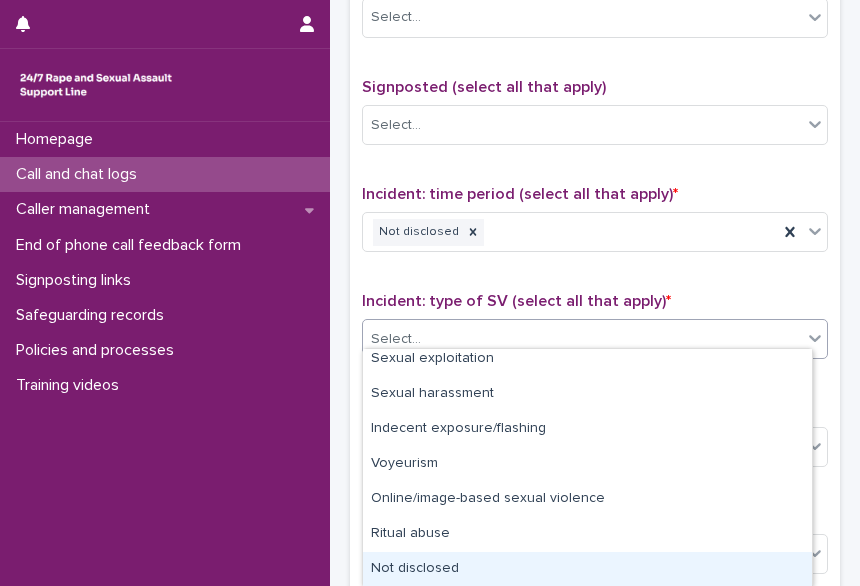 click on "Not disclosed" at bounding box center (587, 569) 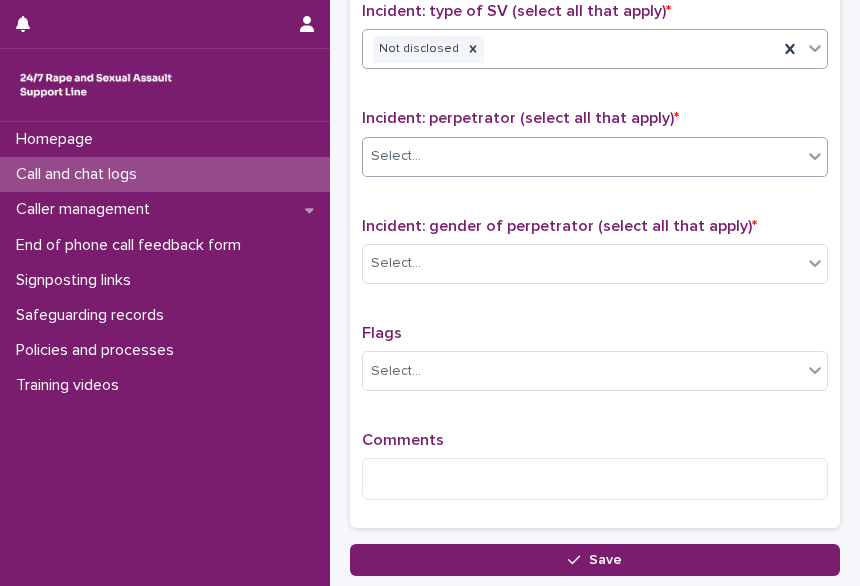 scroll, scrollTop: 1463, scrollLeft: 0, axis: vertical 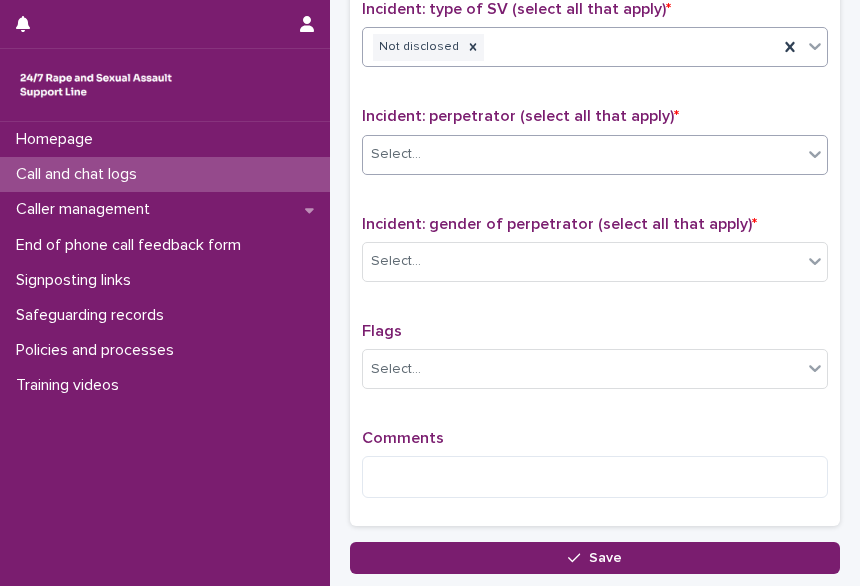 click at bounding box center (424, 153) 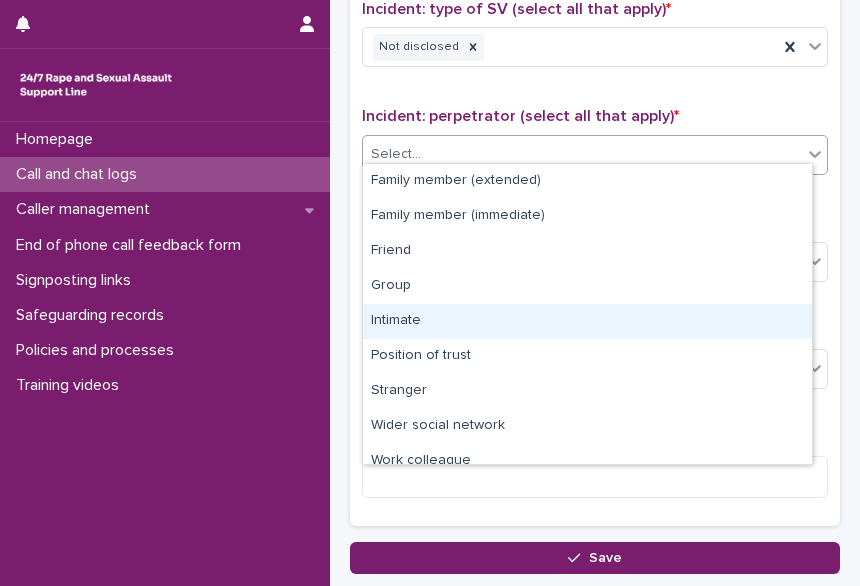scroll, scrollTop: 85, scrollLeft: 0, axis: vertical 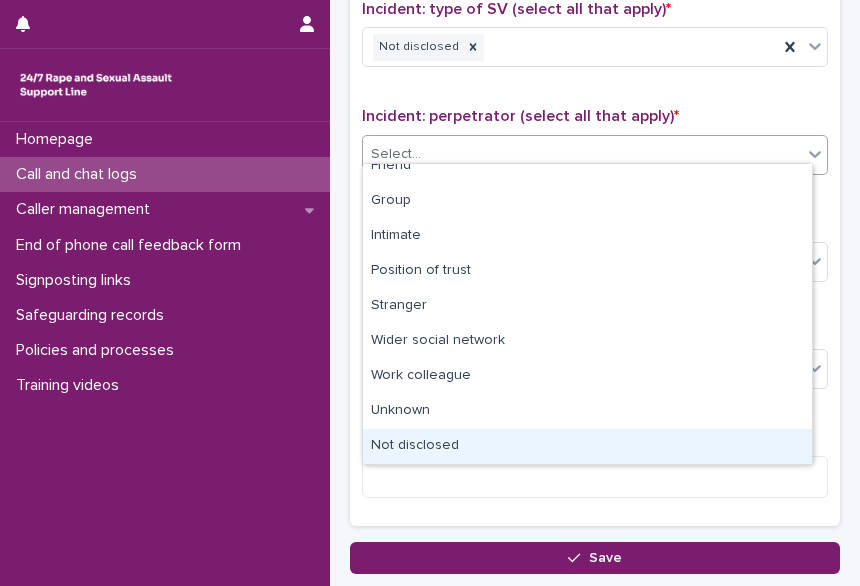 click on "Not disclosed" at bounding box center [587, 446] 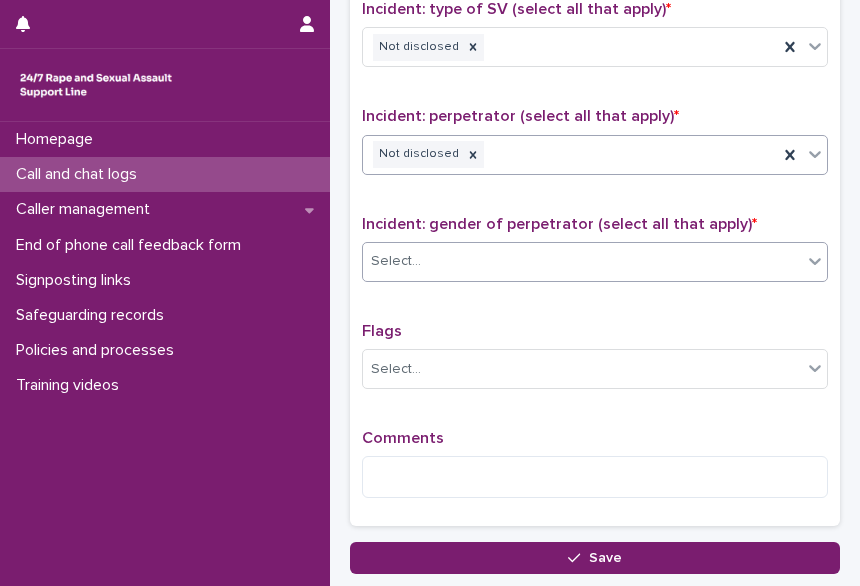 click on "Select..." at bounding box center (582, 261) 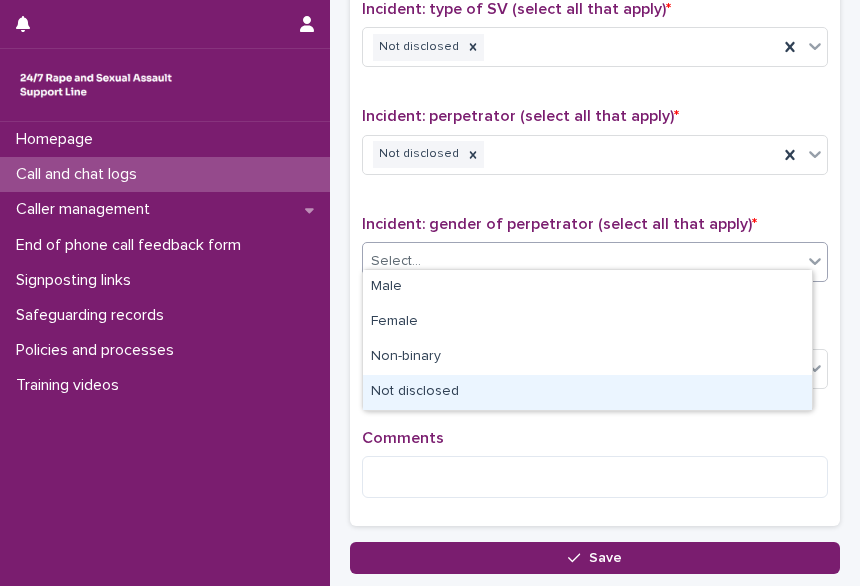 click on "Not disclosed" at bounding box center (587, 392) 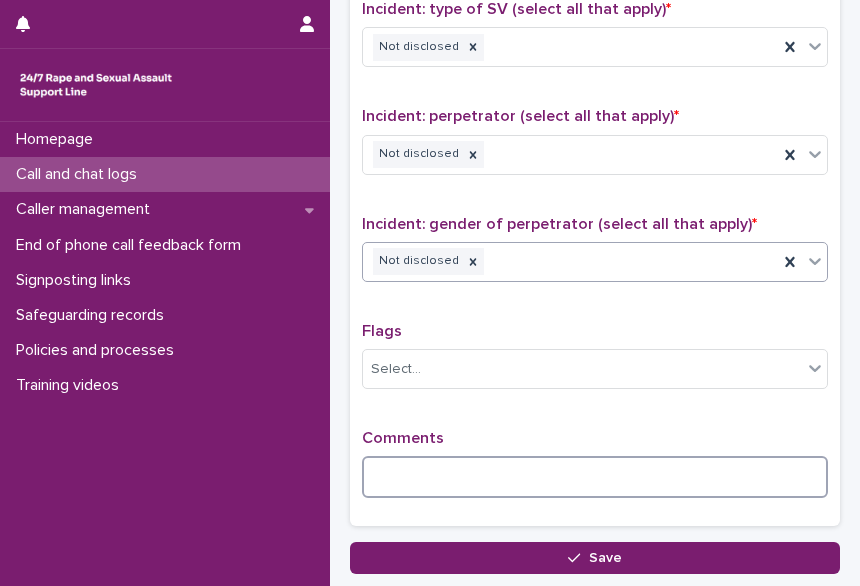 click at bounding box center (595, 477) 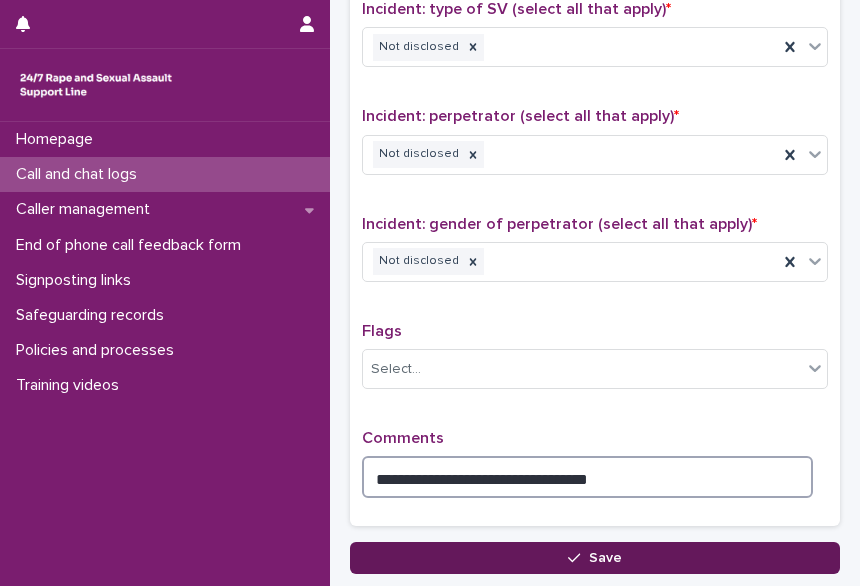 type on "**********" 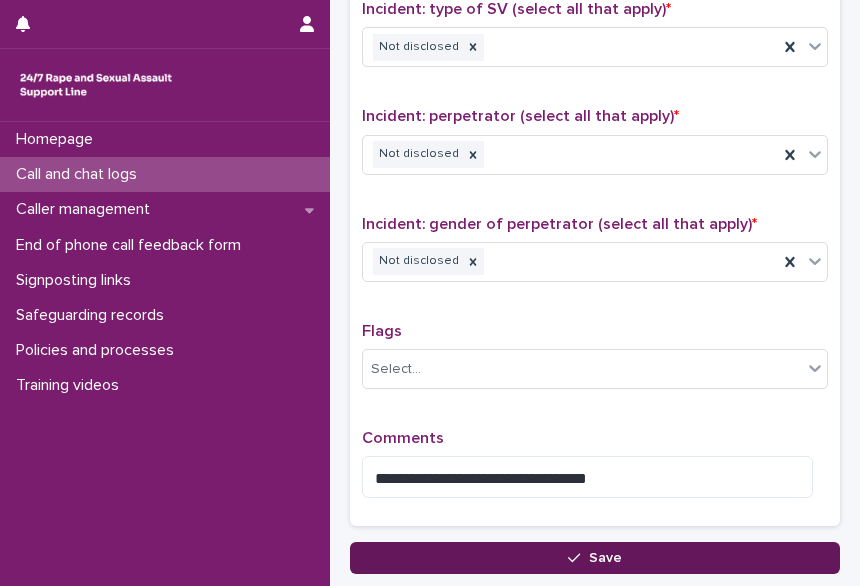 click on "Save" at bounding box center (595, 558) 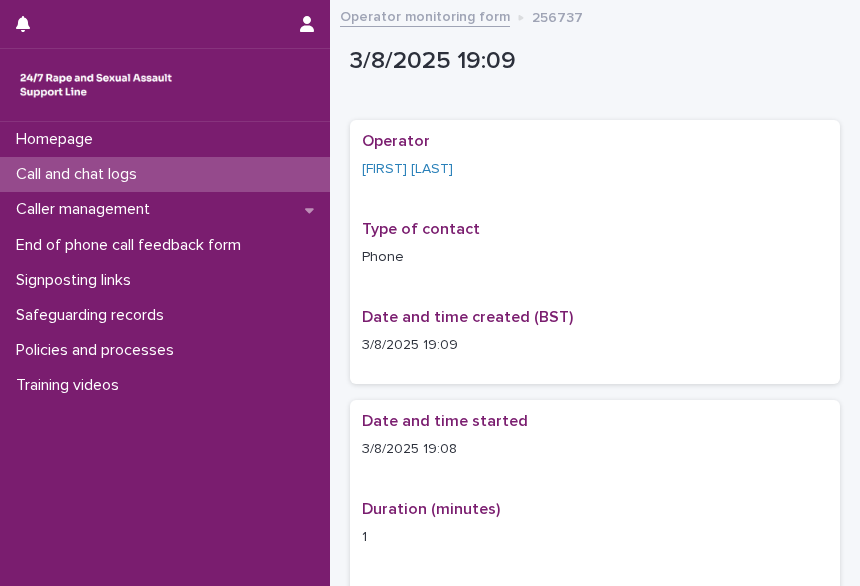 scroll, scrollTop: 0, scrollLeft: 0, axis: both 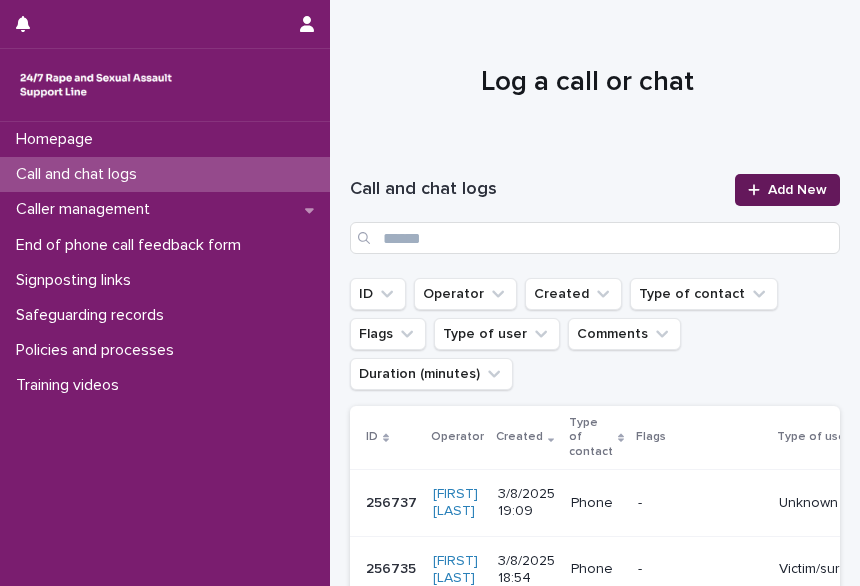 click at bounding box center [758, 190] 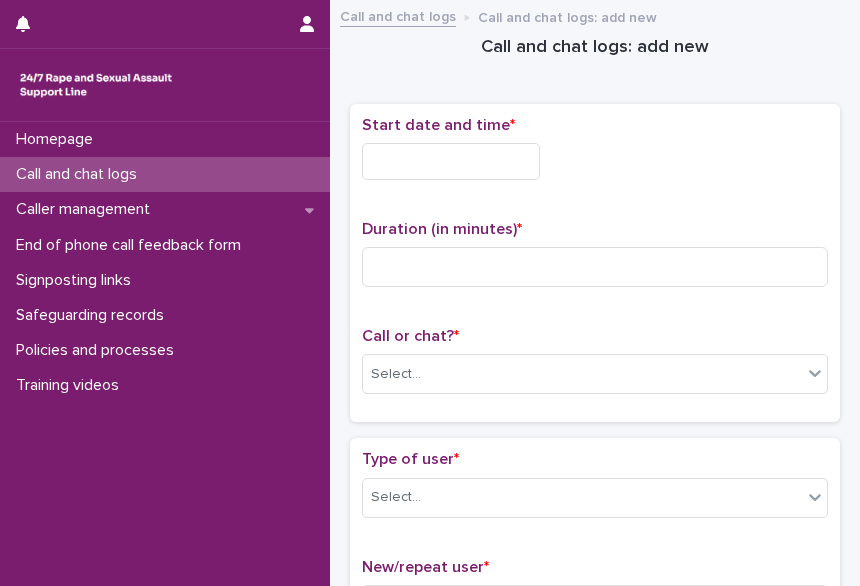 scroll, scrollTop: 12, scrollLeft: 0, axis: vertical 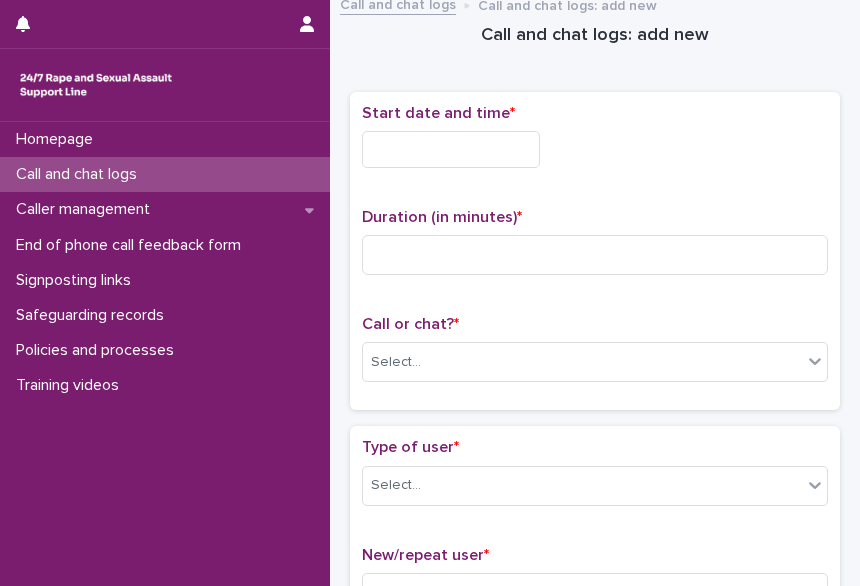 click at bounding box center (451, 149) 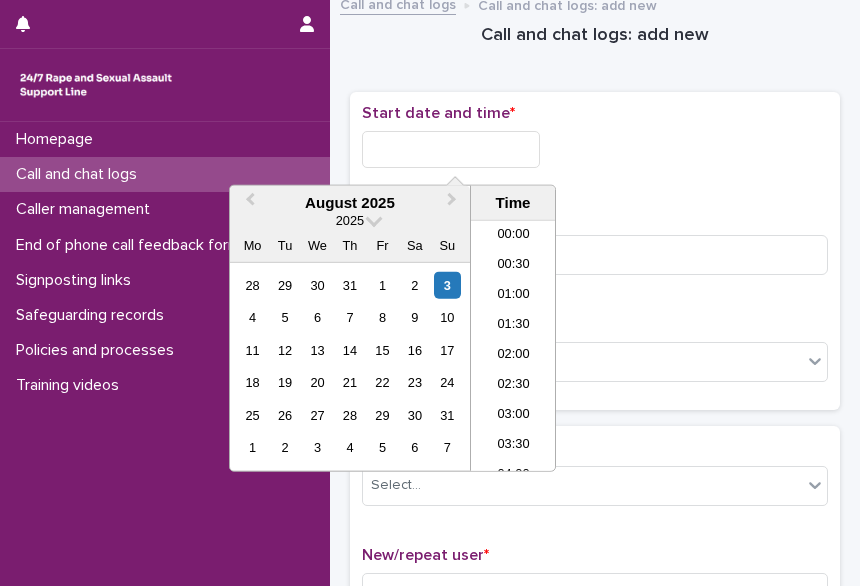 scroll, scrollTop: 1030, scrollLeft: 0, axis: vertical 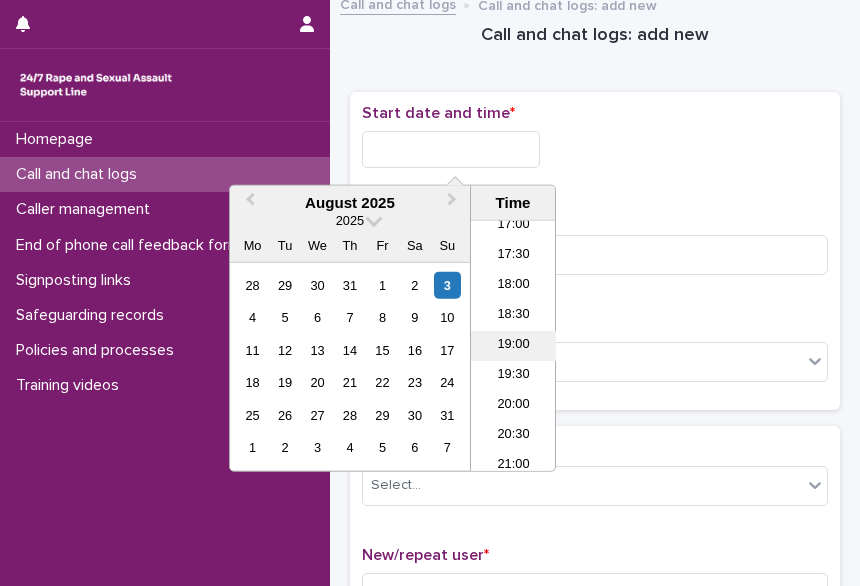 click on "19:00" at bounding box center [513, 346] 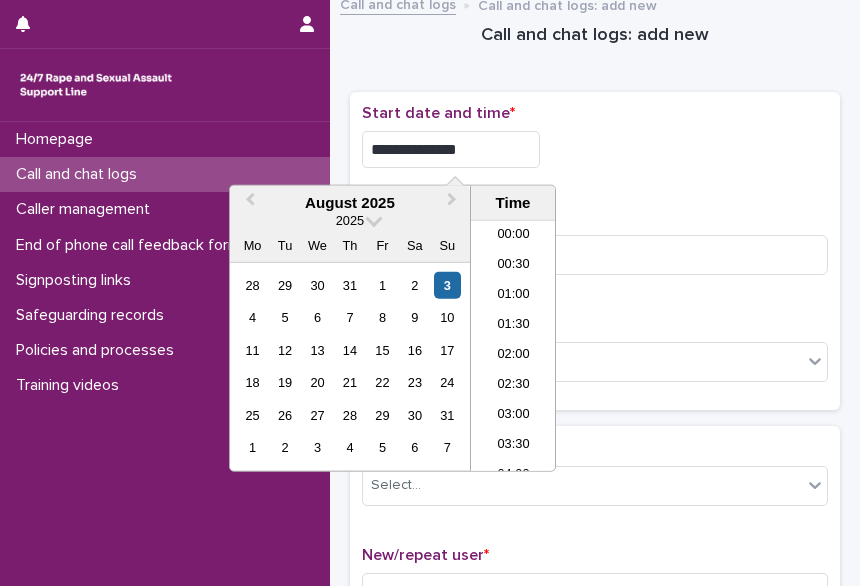 click on "**********" at bounding box center [451, 149] 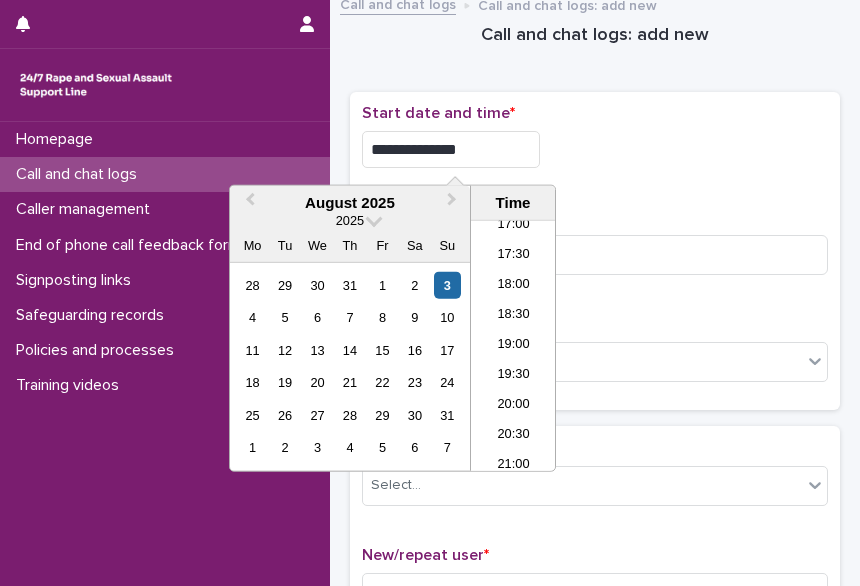 type on "**********" 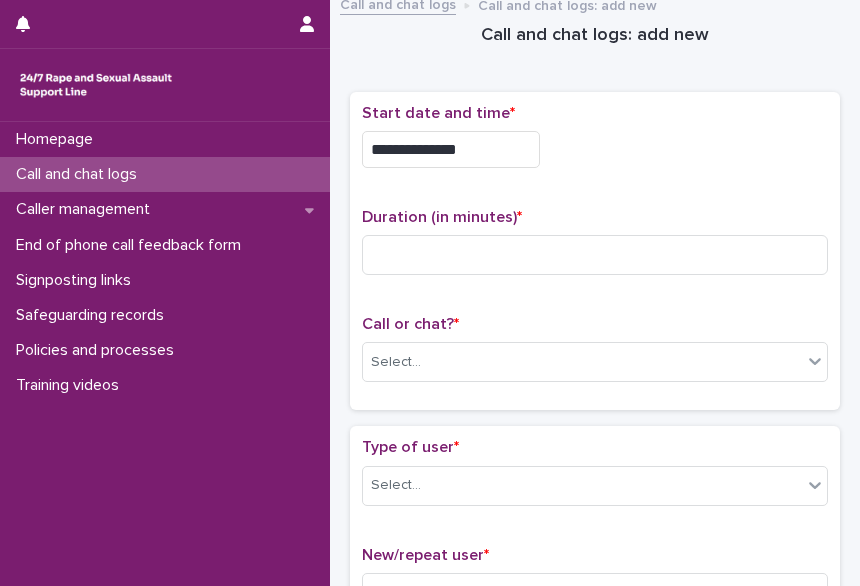 click on "**********" at bounding box center [595, 149] 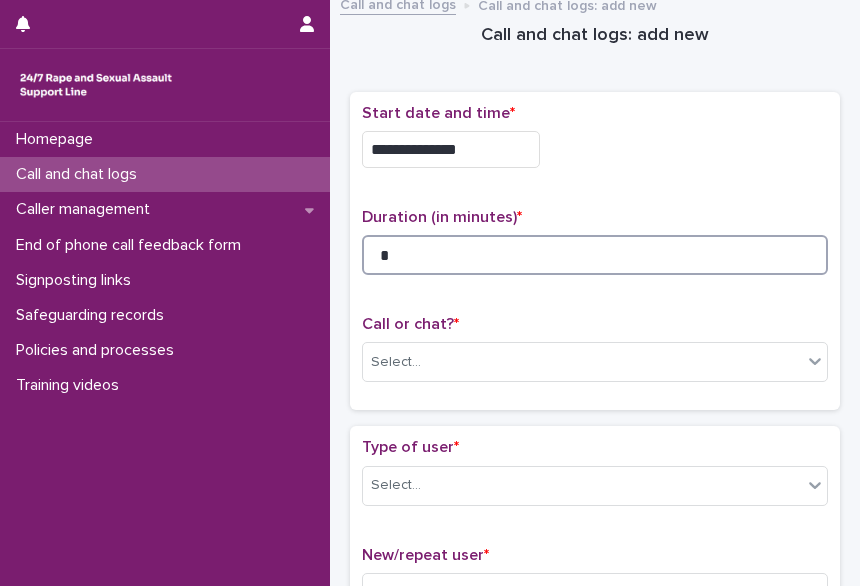 click on "*" at bounding box center [595, 255] 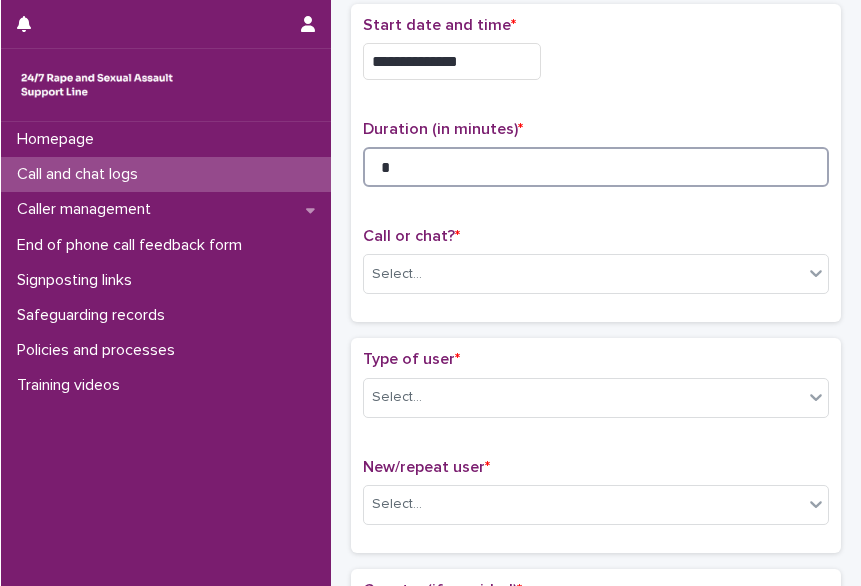 scroll, scrollTop: 106, scrollLeft: 0, axis: vertical 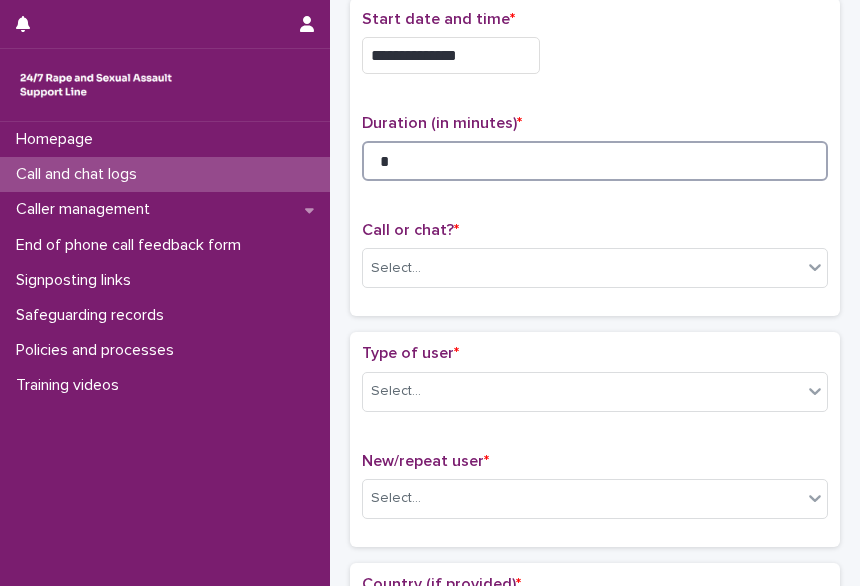 type on "*" 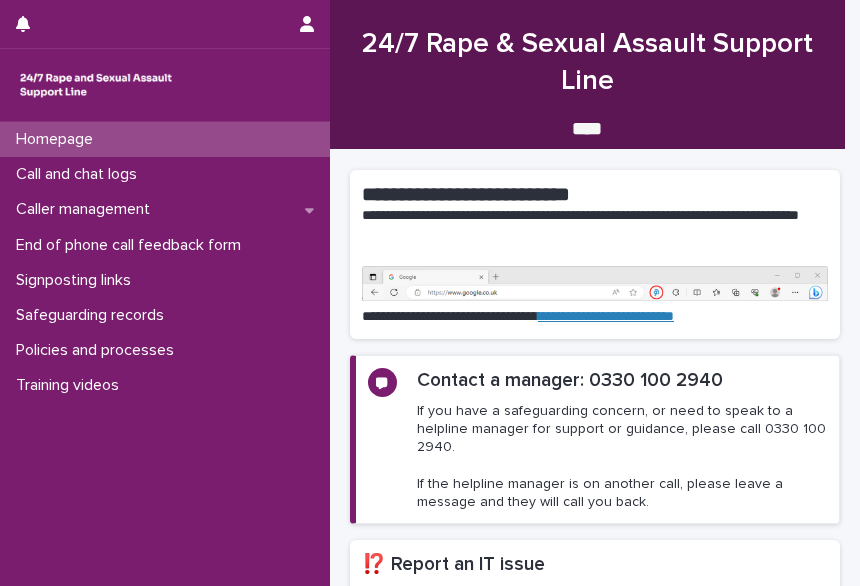scroll, scrollTop: 0, scrollLeft: 0, axis: both 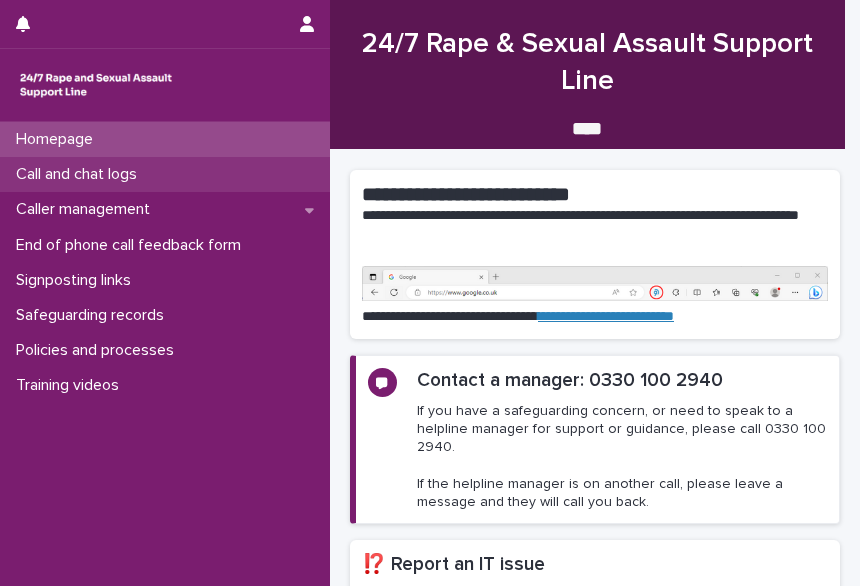 click on "Call and chat logs" at bounding box center [80, 174] 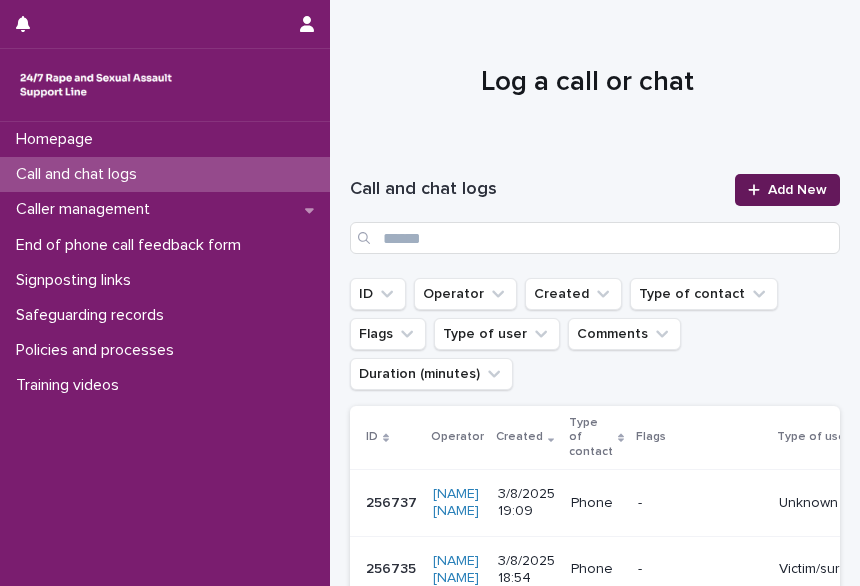 click on "Add New" at bounding box center (797, 190) 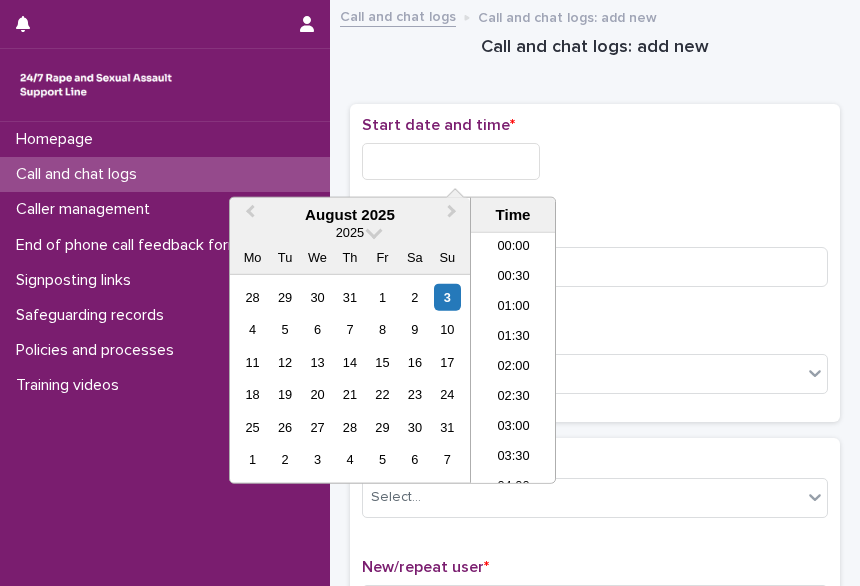click at bounding box center (451, 161) 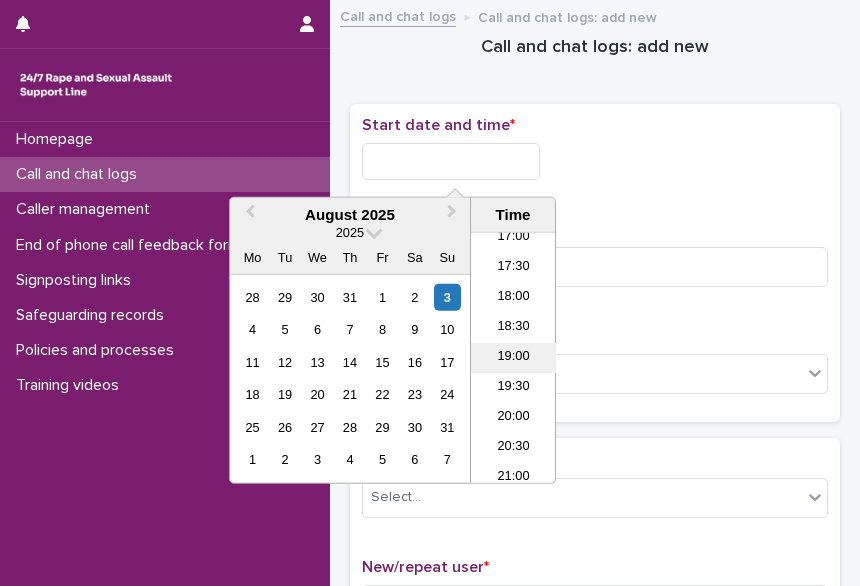 click on "19:00" at bounding box center [513, 358] 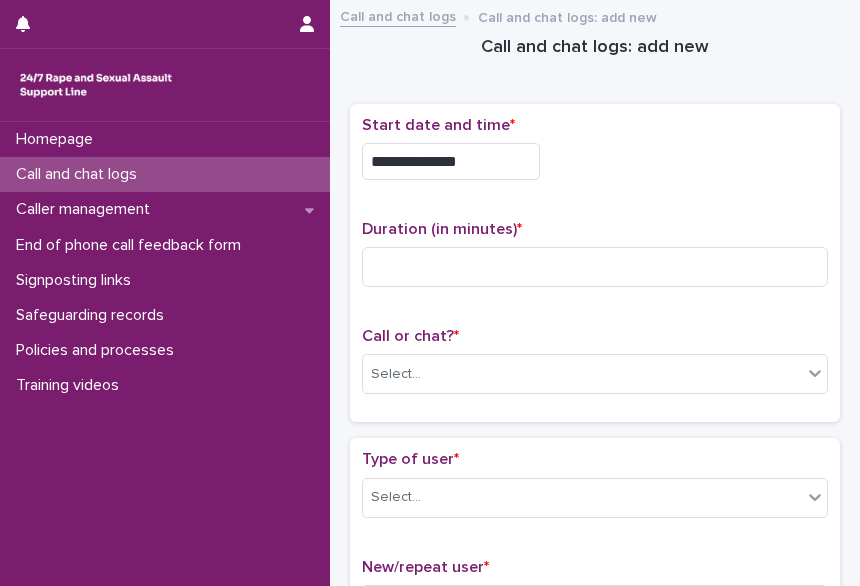 click on "**********" at bounding box center [451, 161] 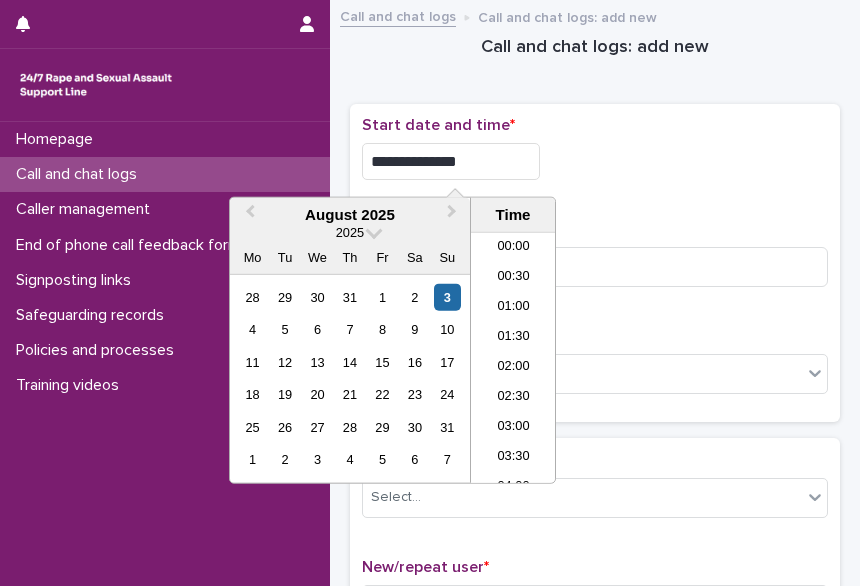 scroll, scrollTop: 1030, scrollLeft: 0, axis: vertical 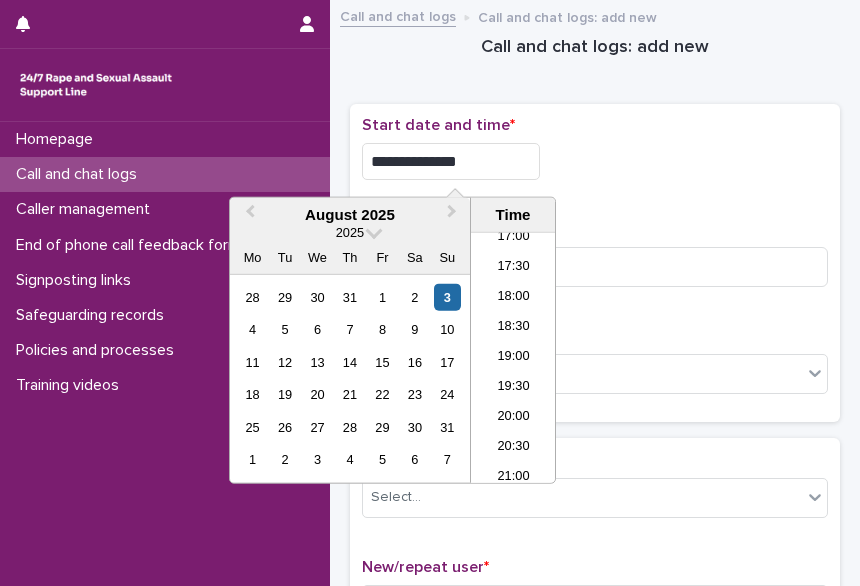 type on "**********" 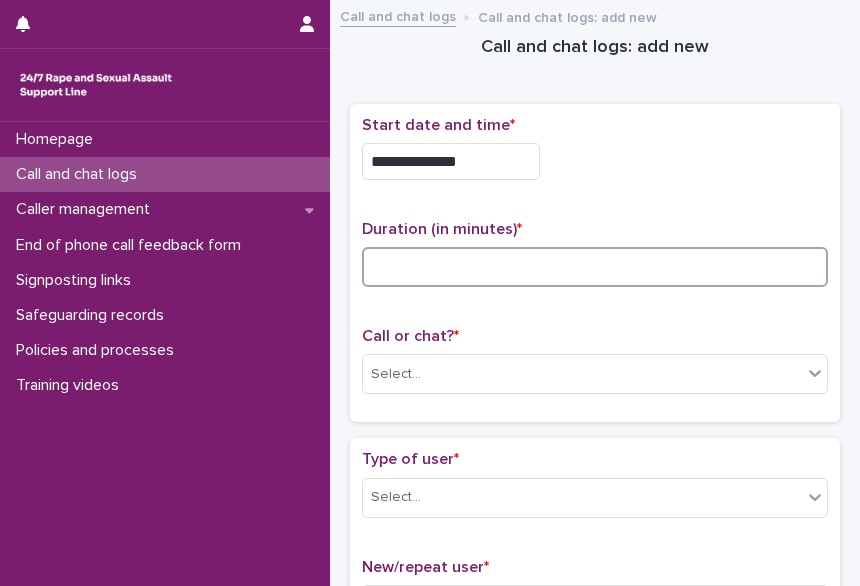 click at bounding box center (595, 267) 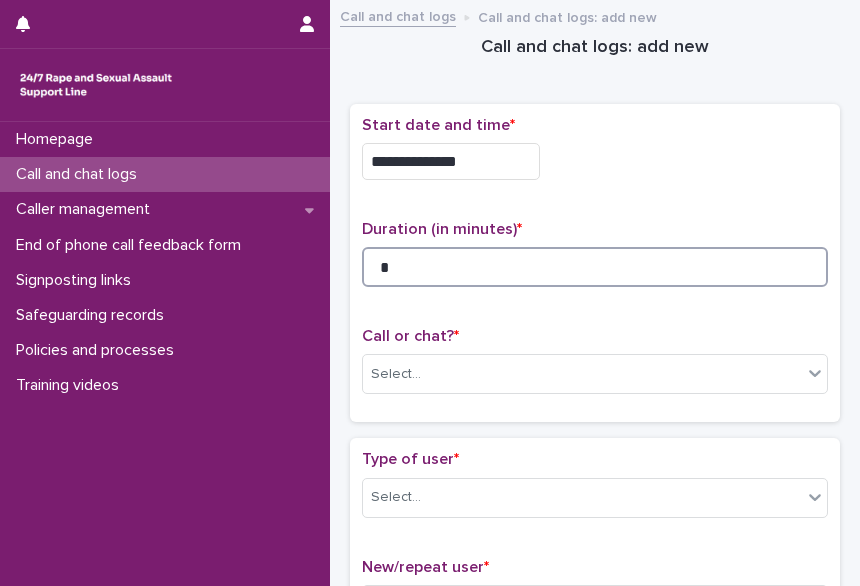 type on "*" 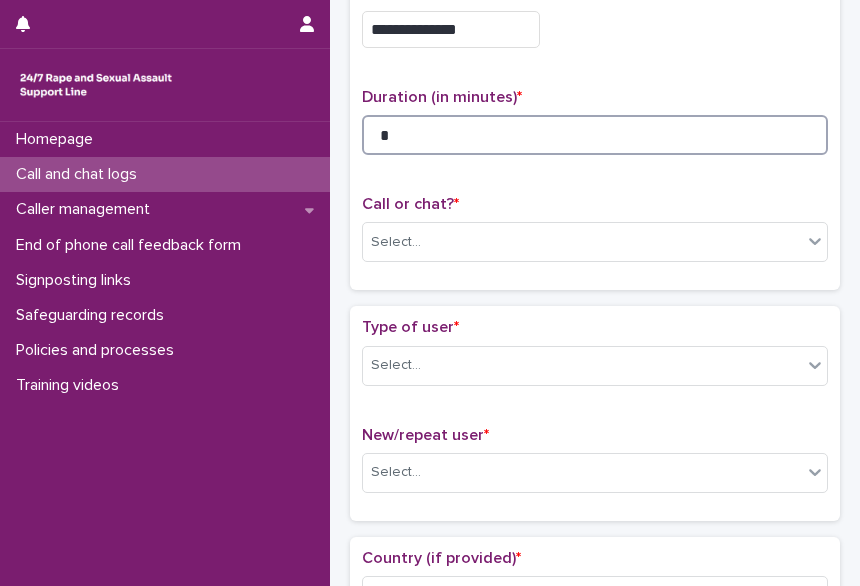 scroll, scrollTop: 134, scrollLeft: 0, axis: vertical 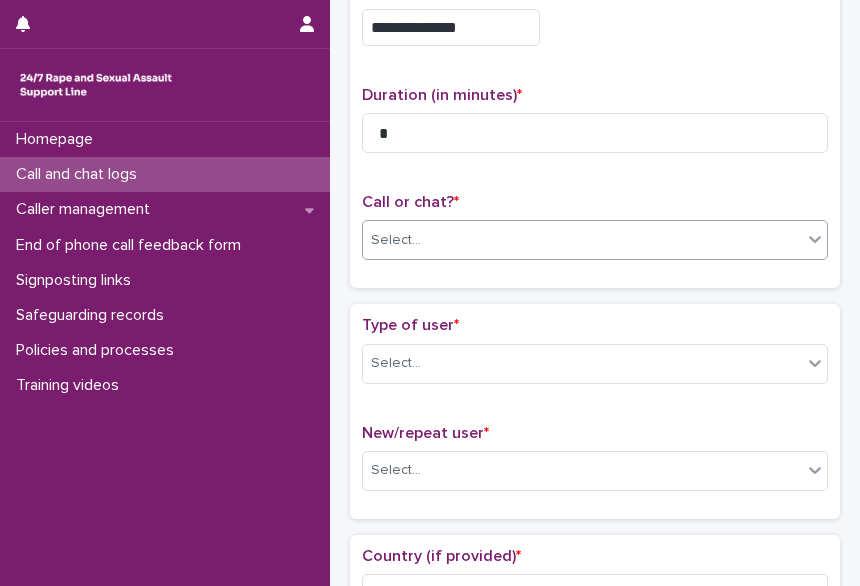 click on "Select..." at bounding box center (396, 240) 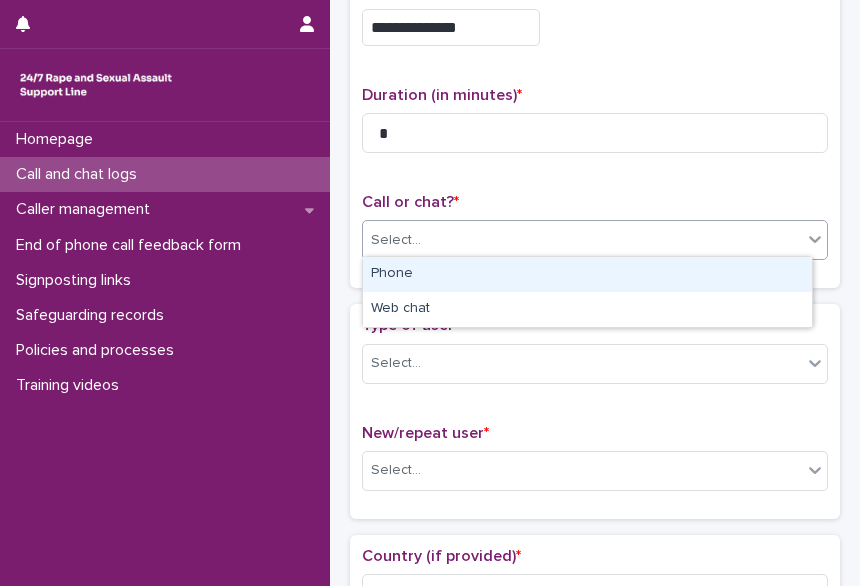 click on "Phone" at bounding box center [587, 274] 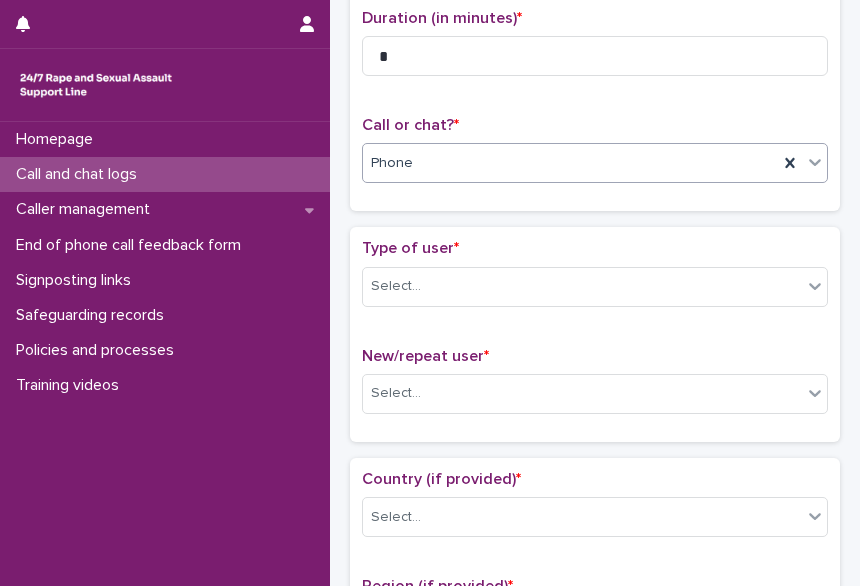 scroll, scrollTop: 214, scrollLeft: 0, axis: vertical 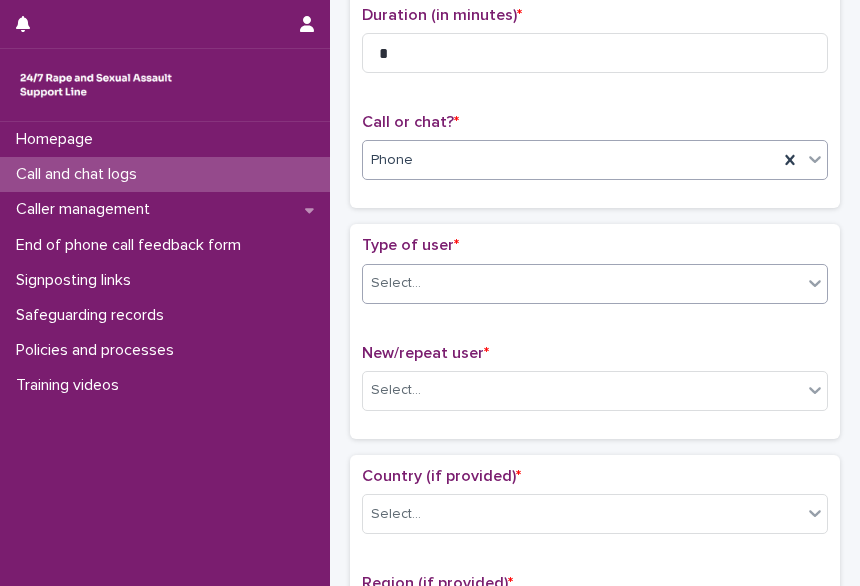 click on "Select..." at bounding box center [582, 283] 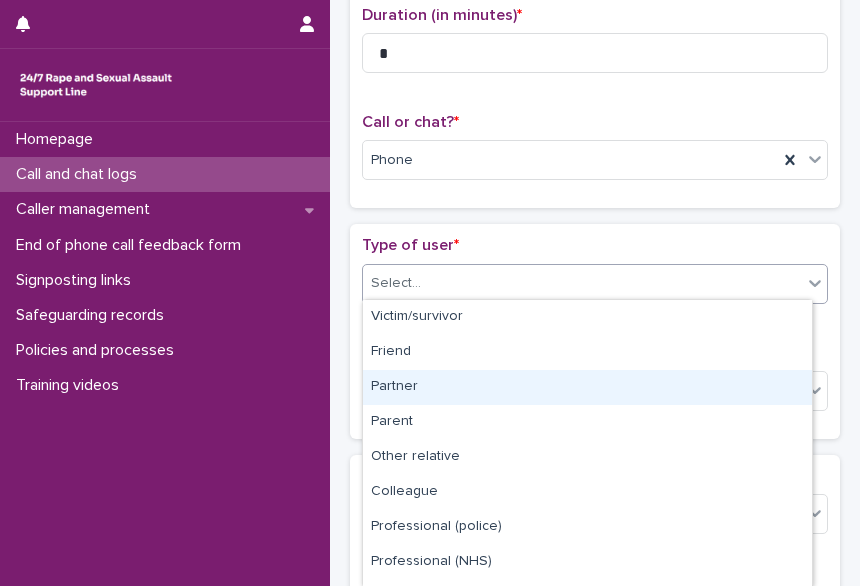 scroll, scrollTop: 238, scrollLeft: 0, axis: vertical 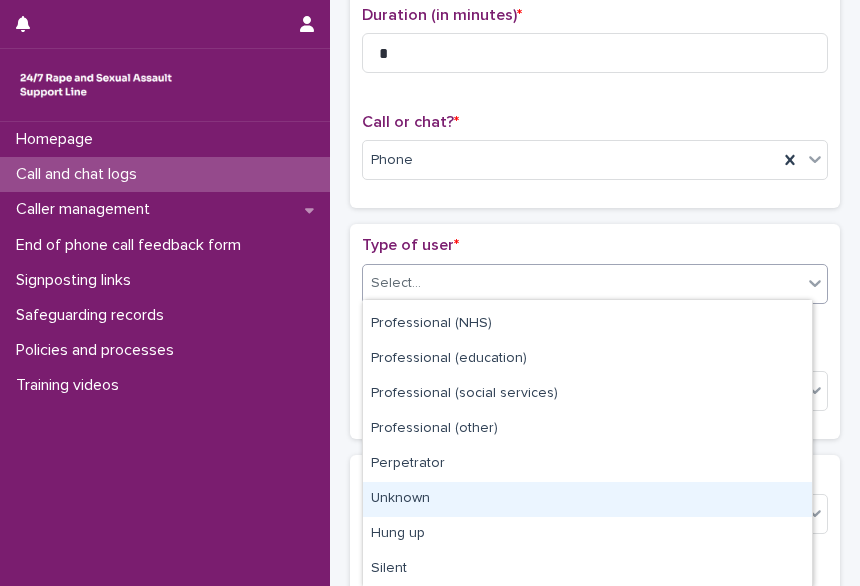 click on "Unknown" at bounding box center [587, 499] 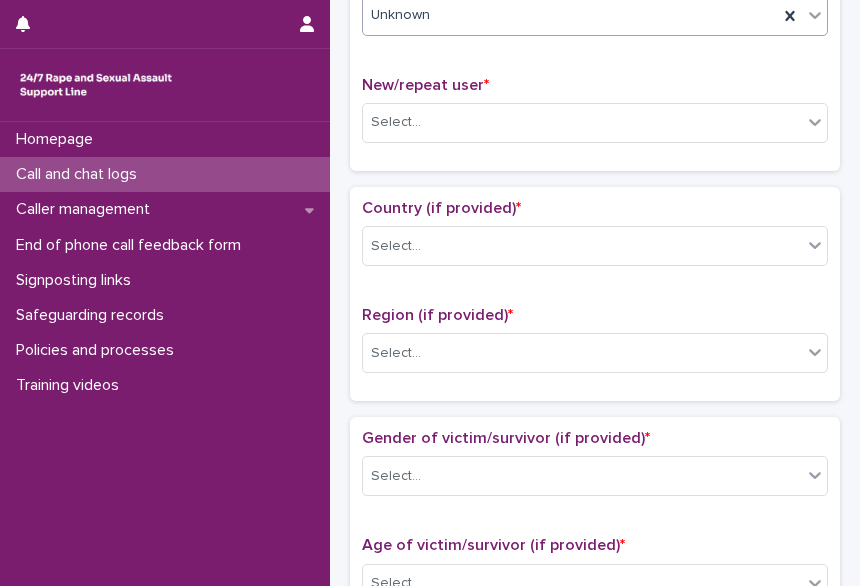 scroll, scrollTop: 485, scrollLeft: 0, axis: vertical 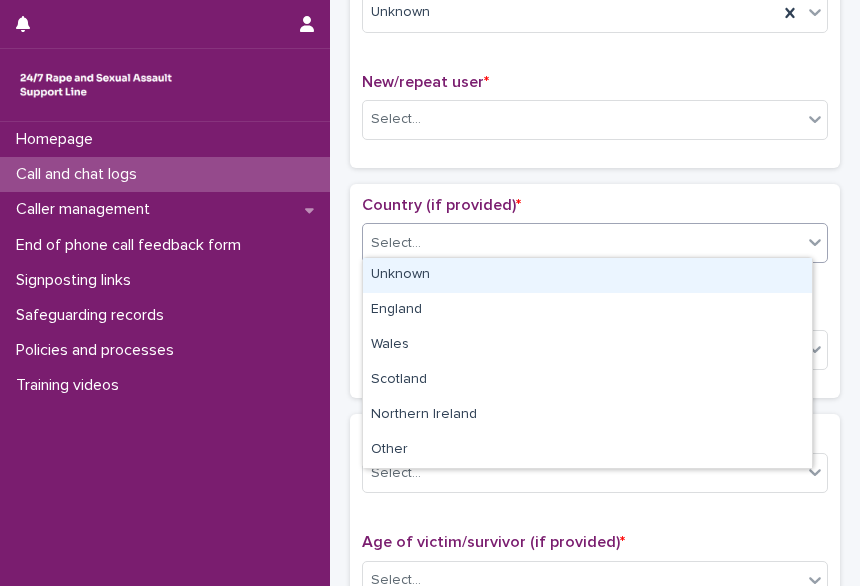 click on "Select..." at bounding box center (396, 243) 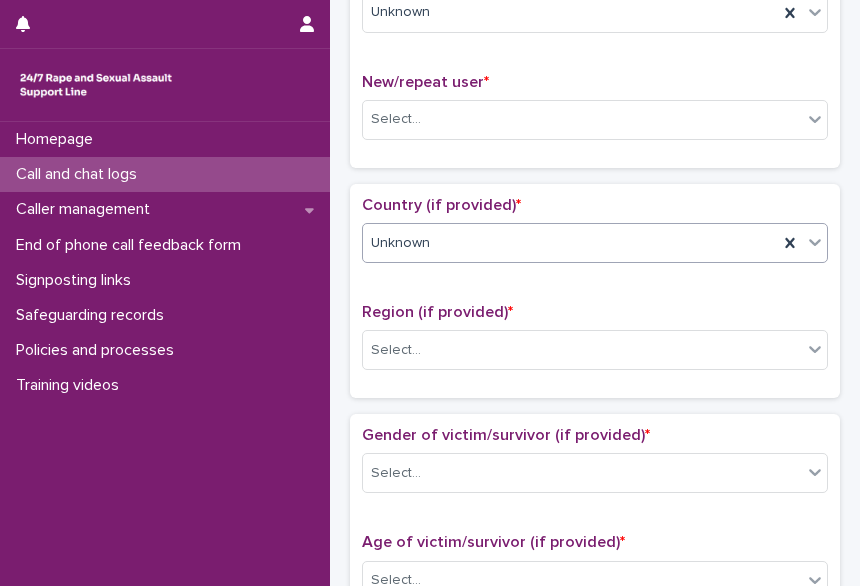 scroll, scrollTop: 621, scrollLeft: 0, axis: vertical 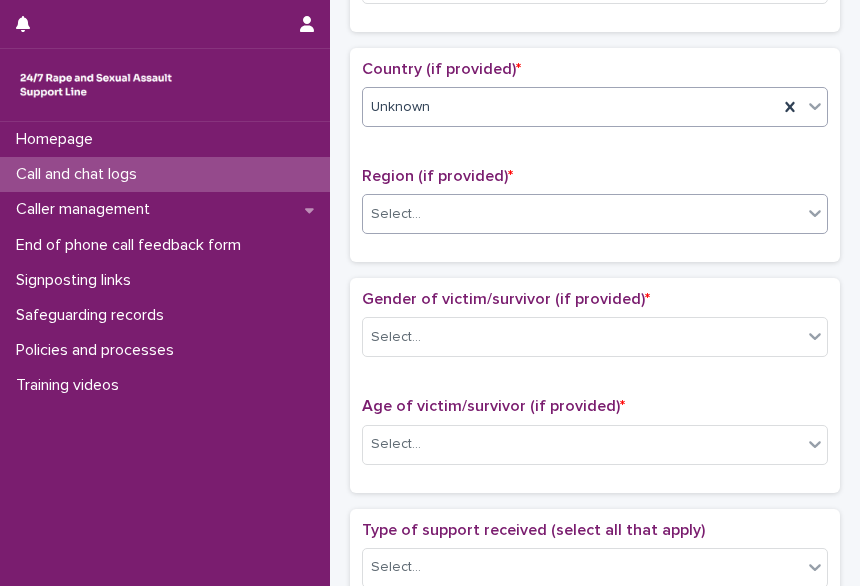 click on "Select..." at bounding box center (582, 214) 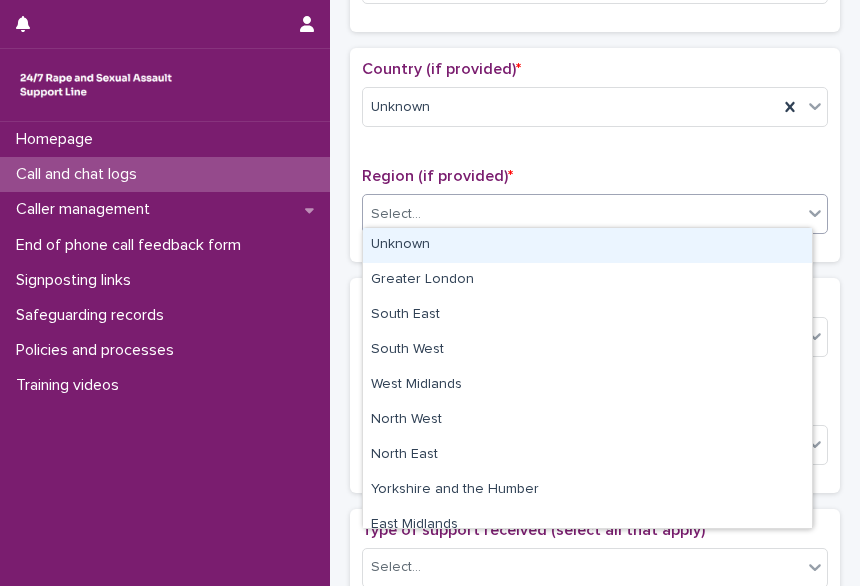 click on "Unknown" at bounding box center [587, 245] 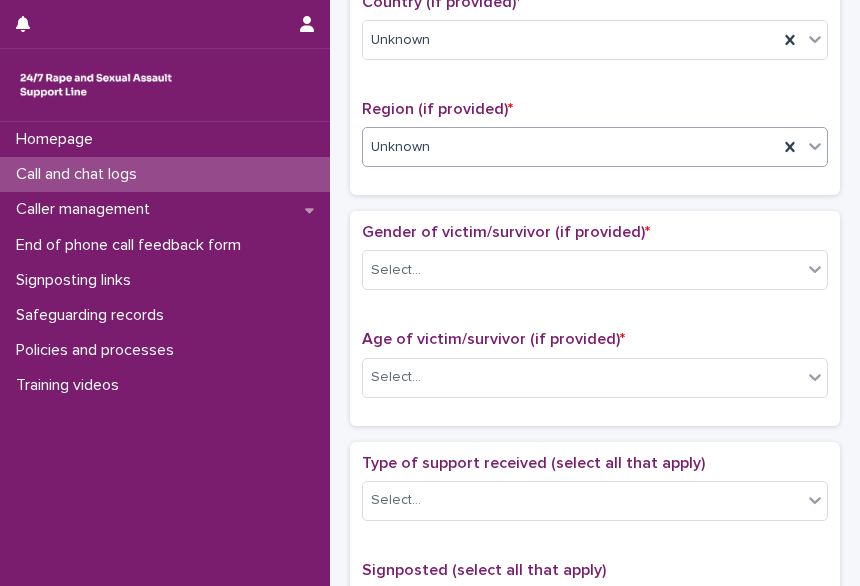 scroll, scrollTop: 689, scrollLeft: 0, axis: vertical 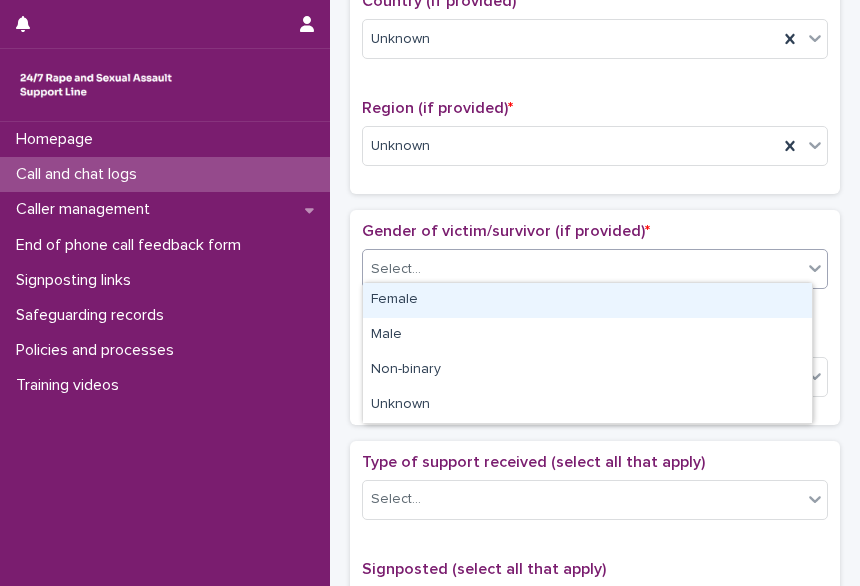 click on "Select..." at bounding box center (396, 269) 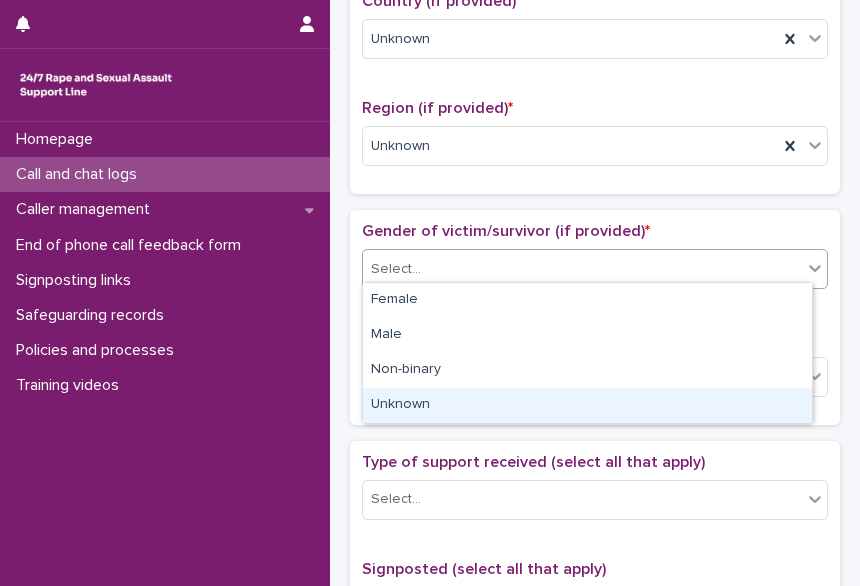 click on "Unknown" at bounding box center (587, 405) 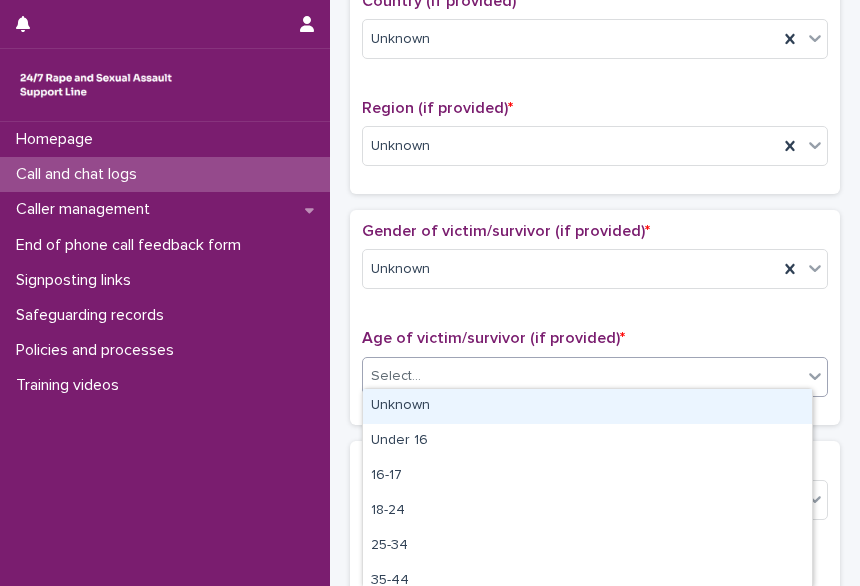 click on "Select..." at bounding box center (582, 376) 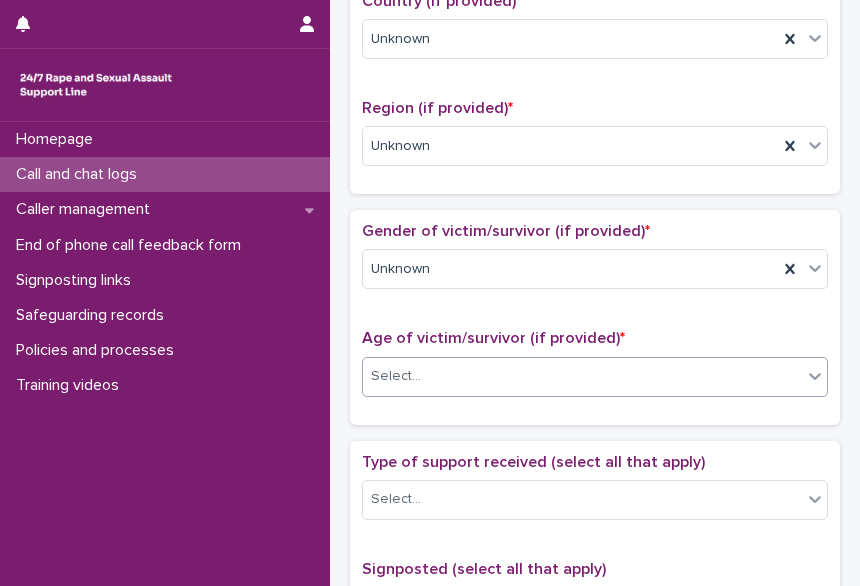 click on "Select..." at bounding box center (595, 377) 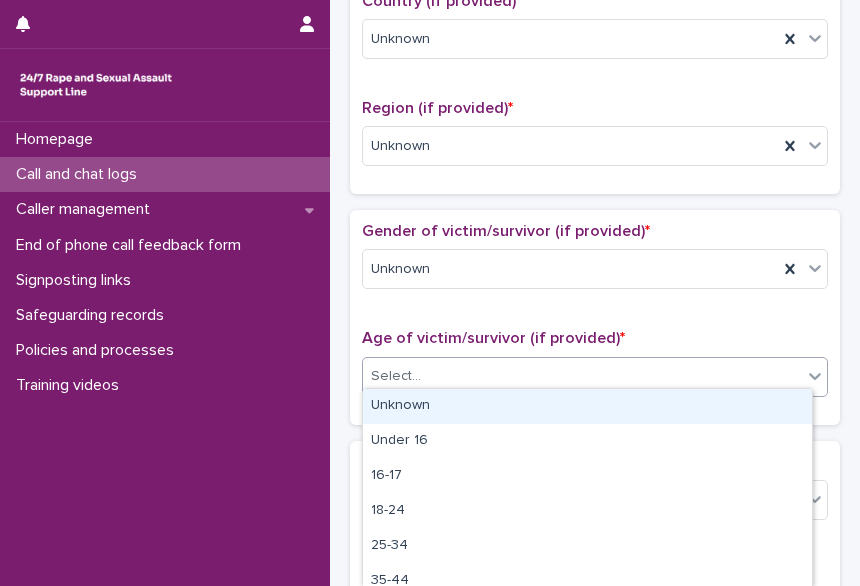 click on "Unknown" at bounding box center (587, 406) 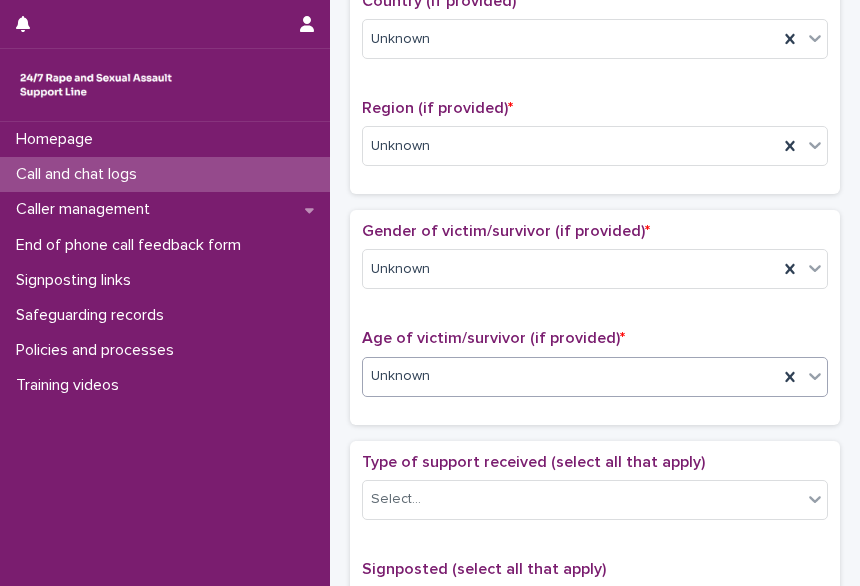 scroll, scrollTop: 890, scrollLeft: 0, axis: vertical 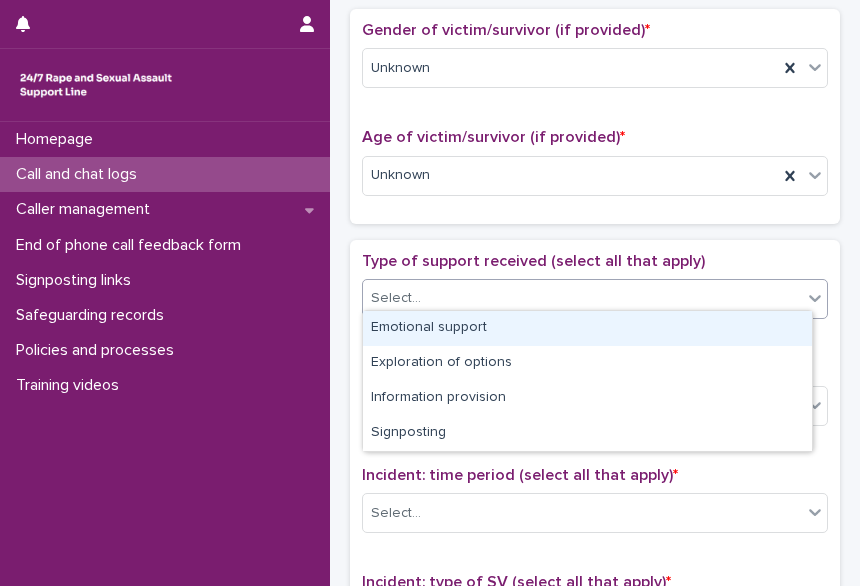 click on "Select..." at bounding box center [582, 298] 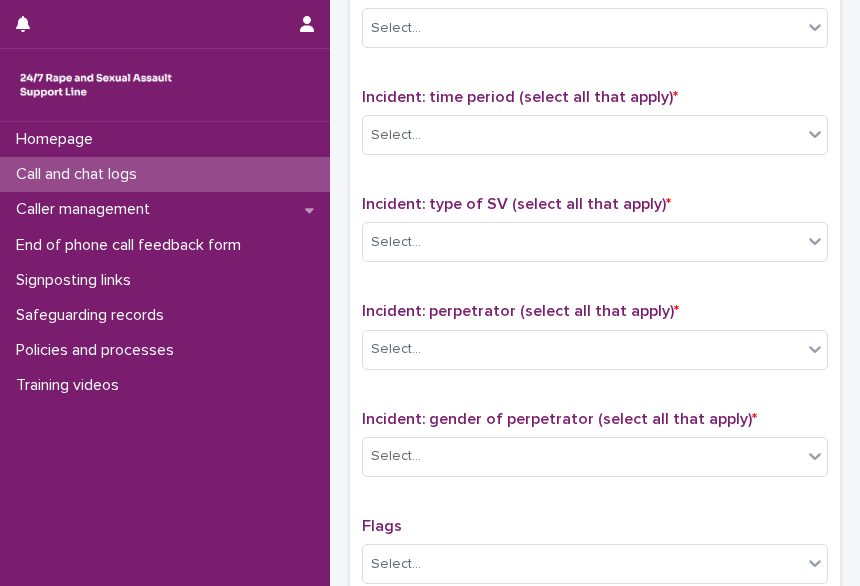 scroll, scrollTop: 1273, scrollLeft: 0, axis: vertical 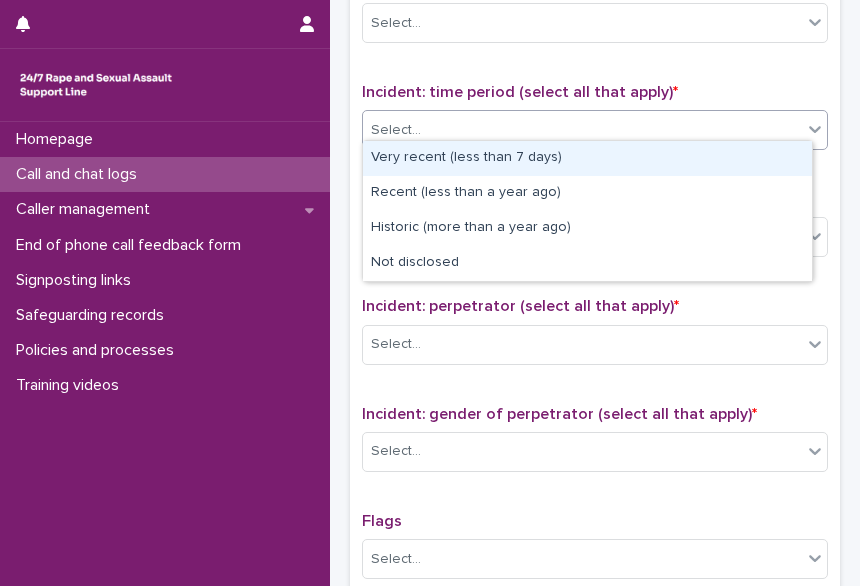 click on "Select..." at bounding box center (582, 130) 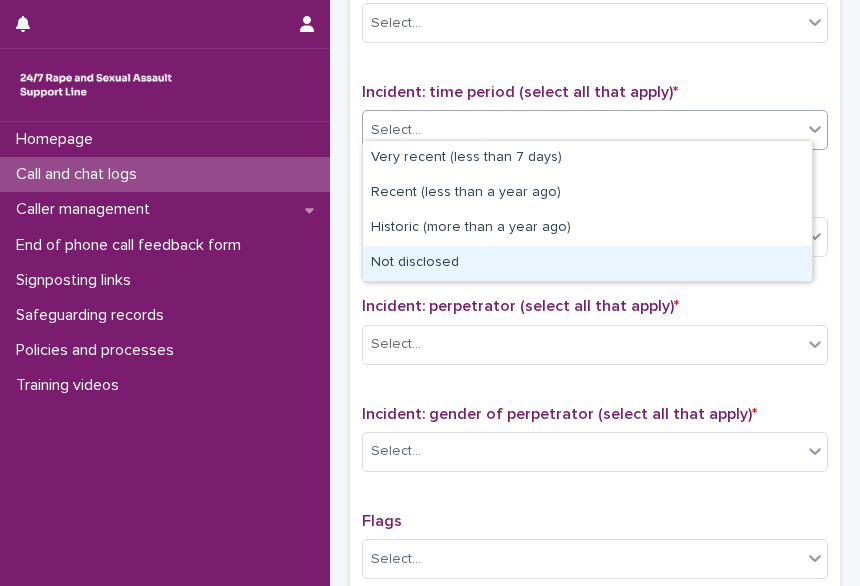 click on "Not disclosed" at bounding box center [587, 263] 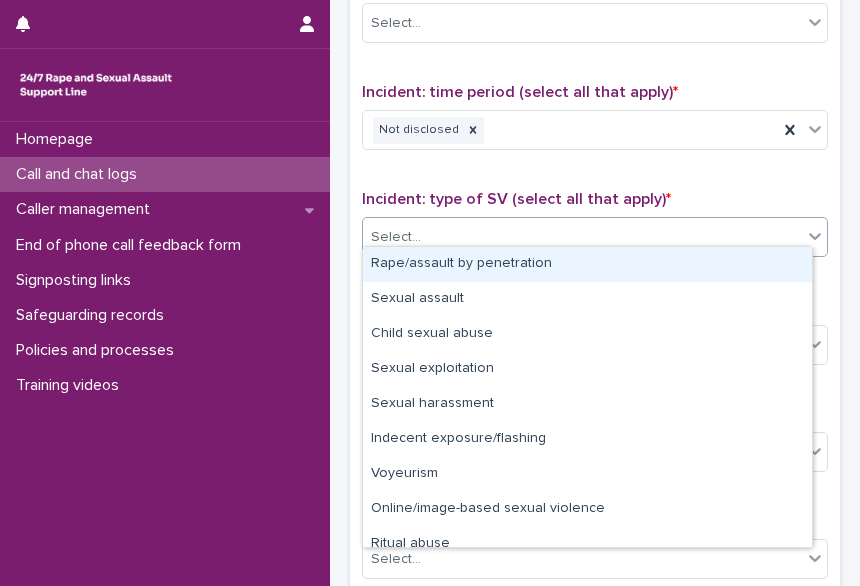 click on "Select..." at bounding box center (396, 237) 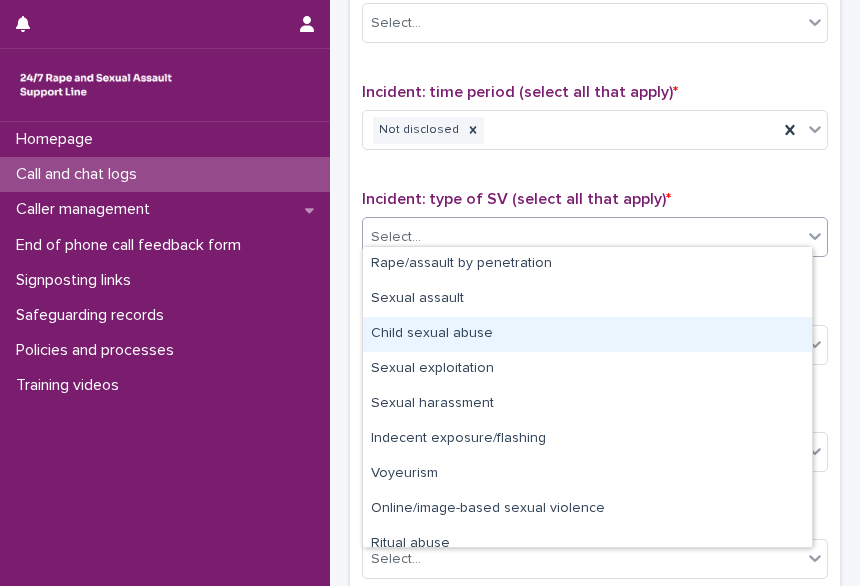 scroll, scrollTop: 50, scrollLeft: 0, axis: vertical 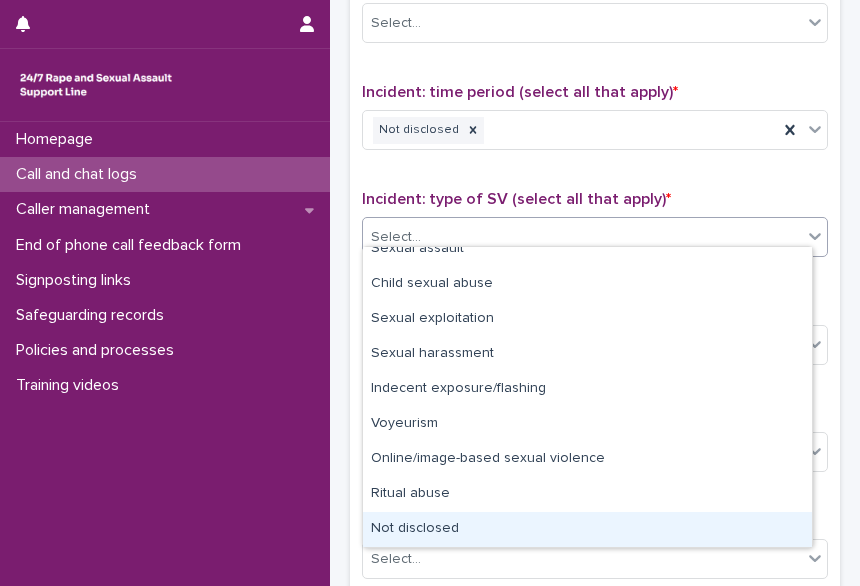 click on "Not disclosed" at bounding box center [587, 529] 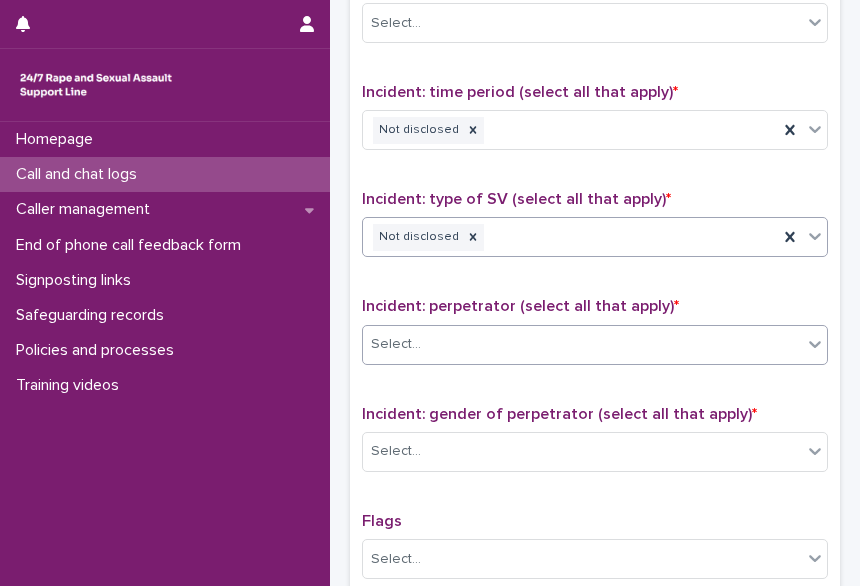 click on "Select..." at bounding box center (396, 344) 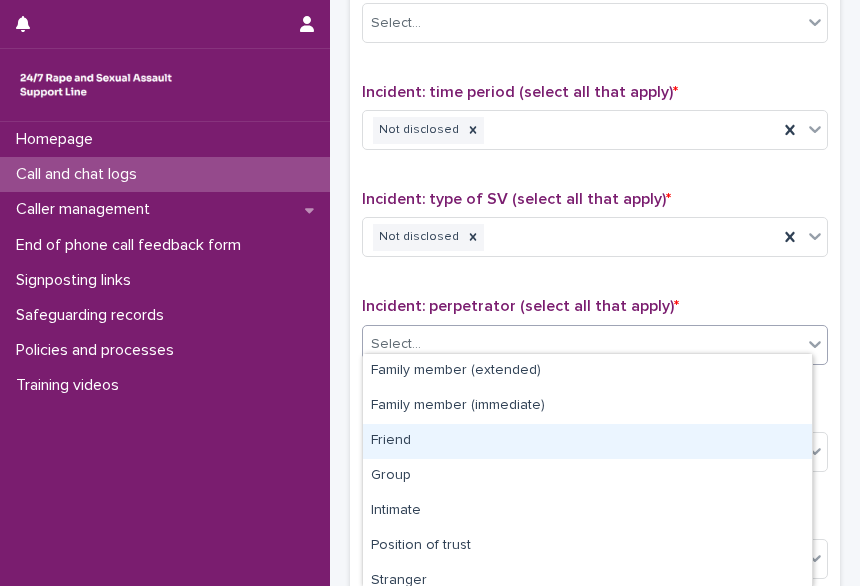 scroll, scrollTop: 152, scrollLeft: 0, axis: vertical 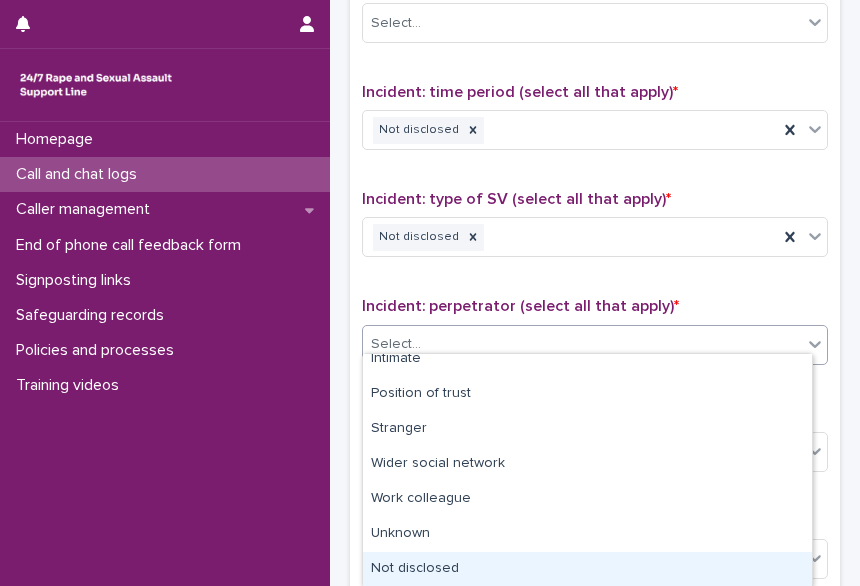 click on "Not disclosed" at bounding box center [587, 569] 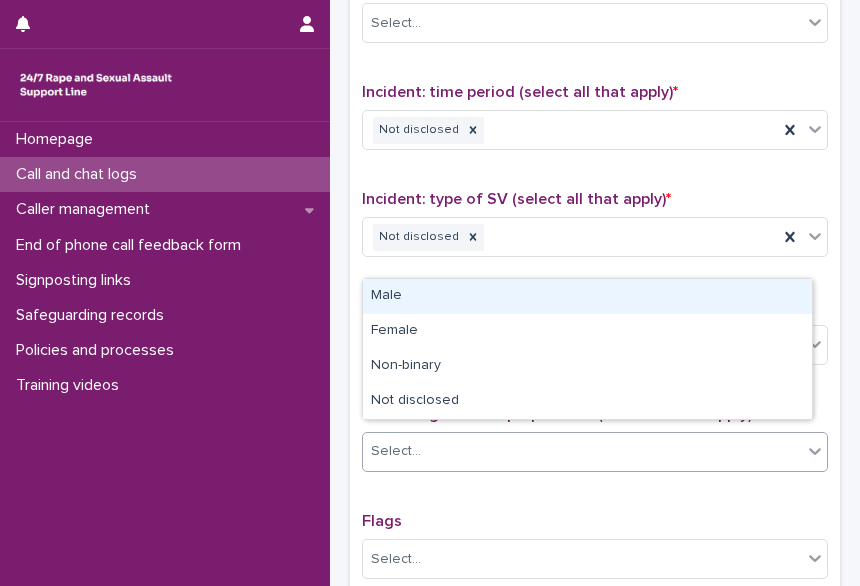 click on "Select..." at bounding box center (396, 451) 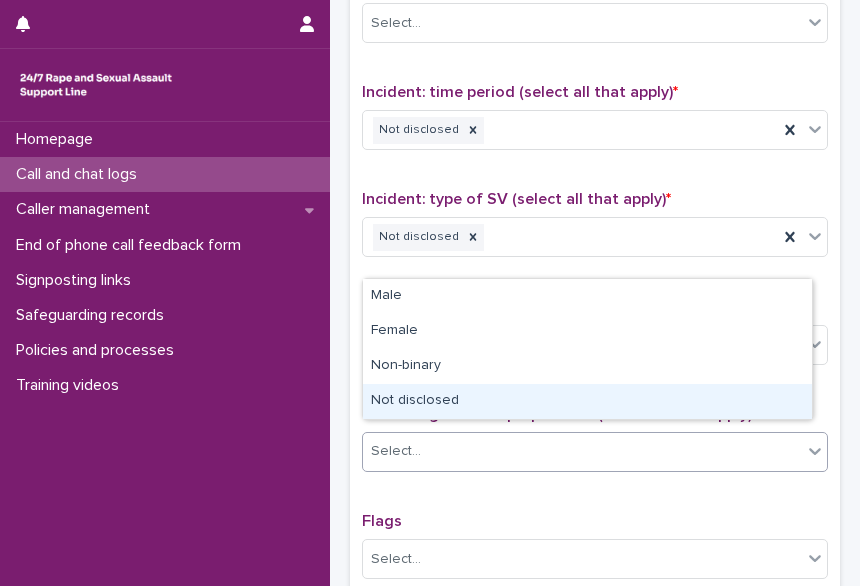 click on "Not disclosed" at bounding box center (587, 401) 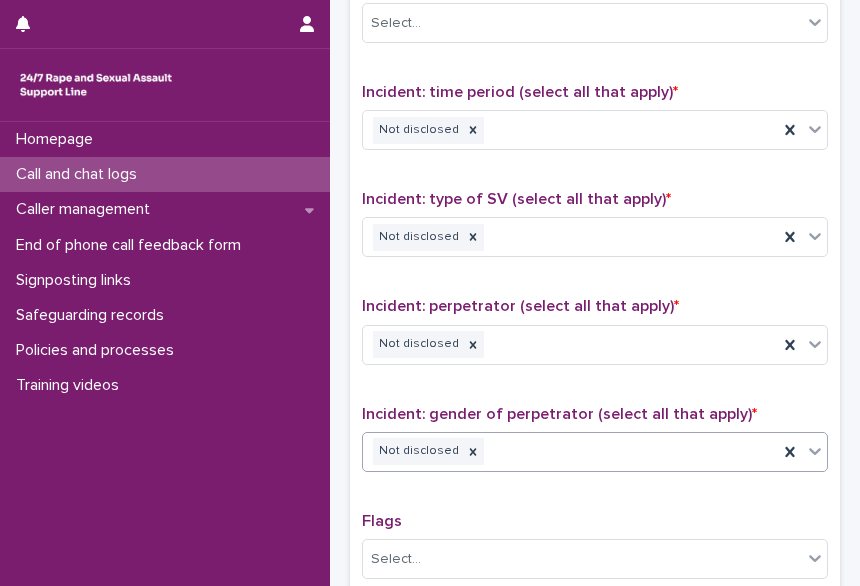 scroll, scrollTop: 1596, scrollLeft: 0, axis: vertical 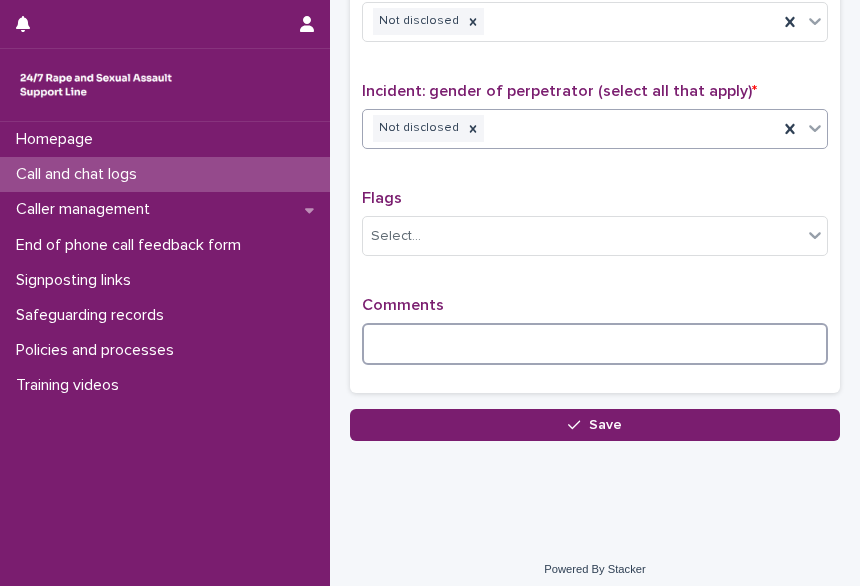 click at bounding box center [595, 344] 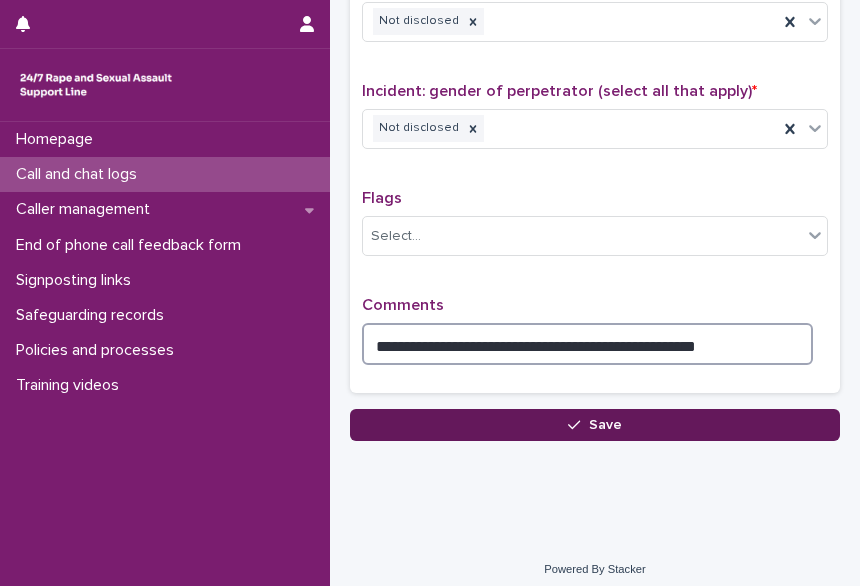 type on "**********" 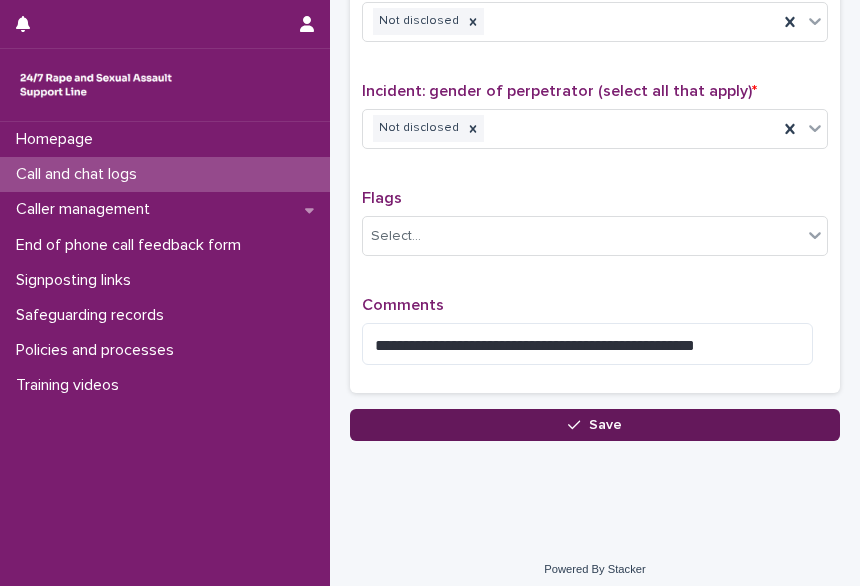 click on "Save" at bounding box center (595, 425) 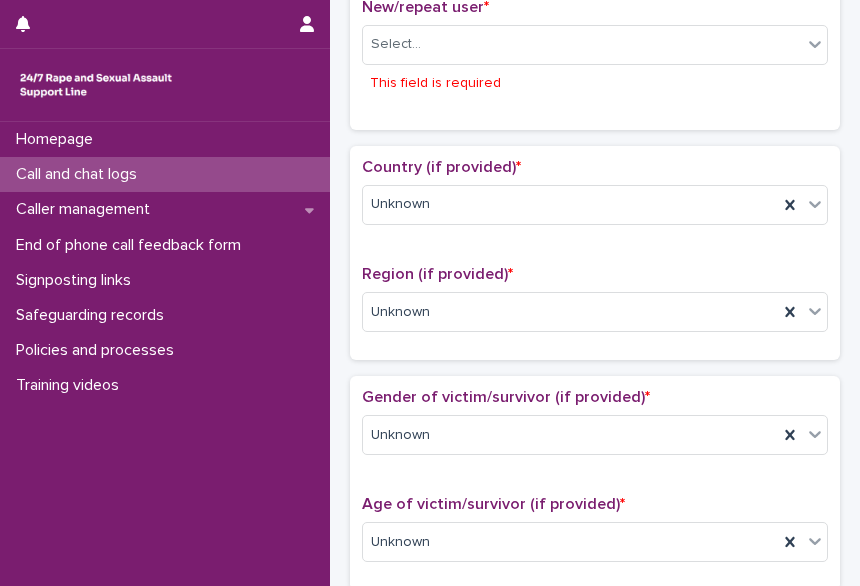 scroll, scrollTop: 567, scrollLeft: 0, axis: vertical 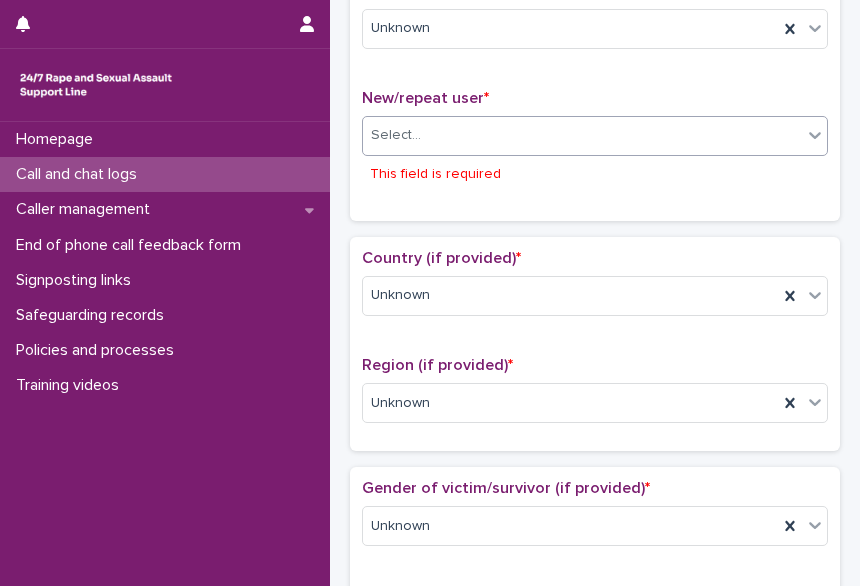 click on "Select..." at bounding box center (396, 135) 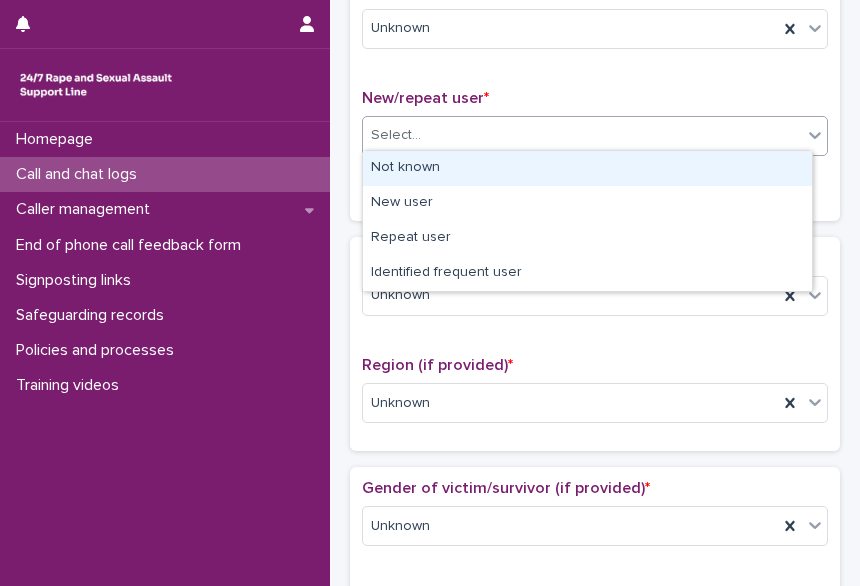 click on "Not known" at bounding box center [587, 168] 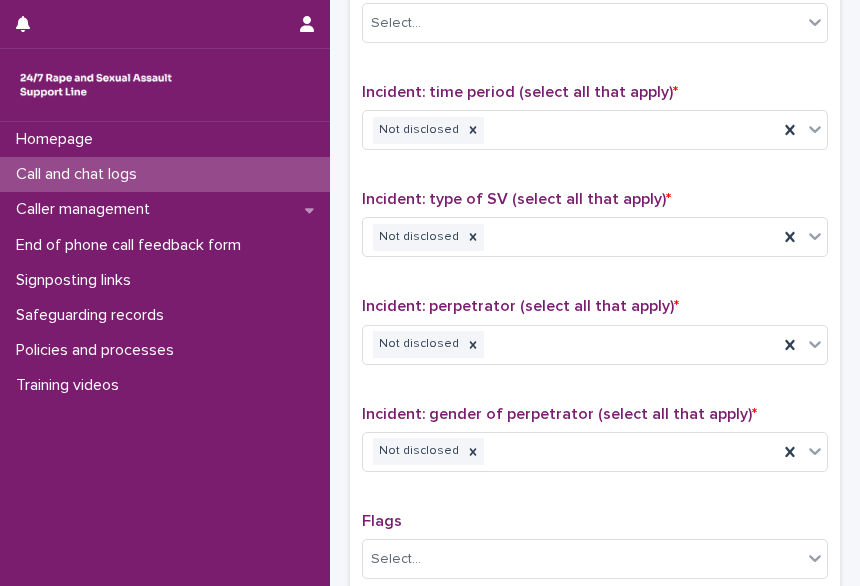 scroll, scrollTop: 1596, scrollLeft: 0, axis: vertical 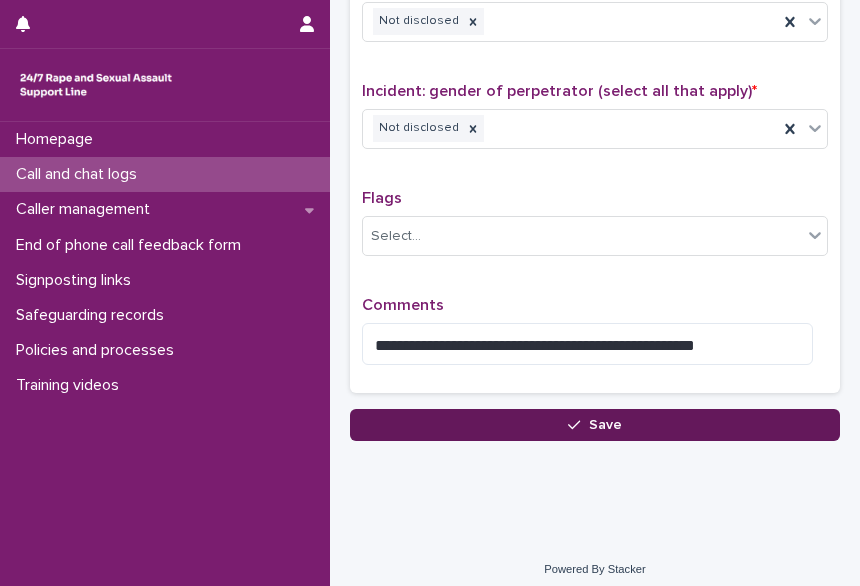 click on "Save" at bounding box center (595, 425) 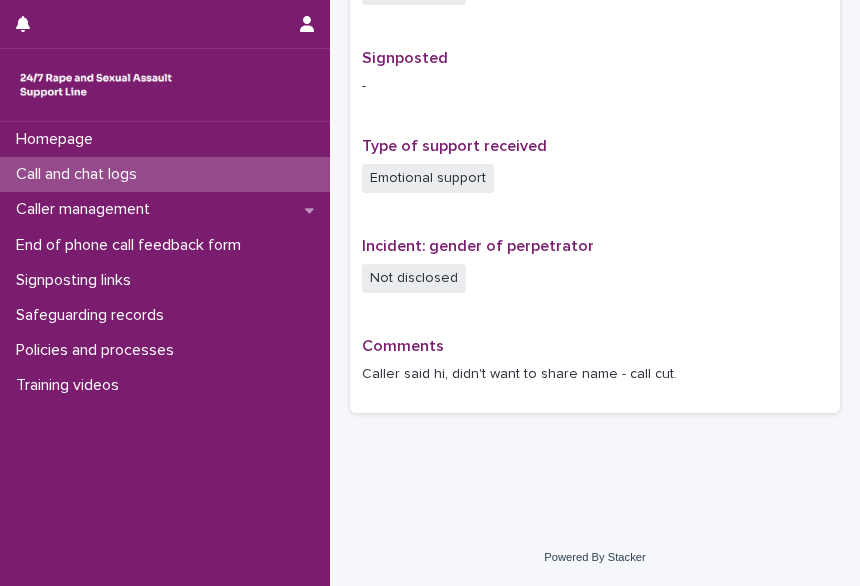 scroll, scrollTop: 0, scrollLeft: 0, axis: both 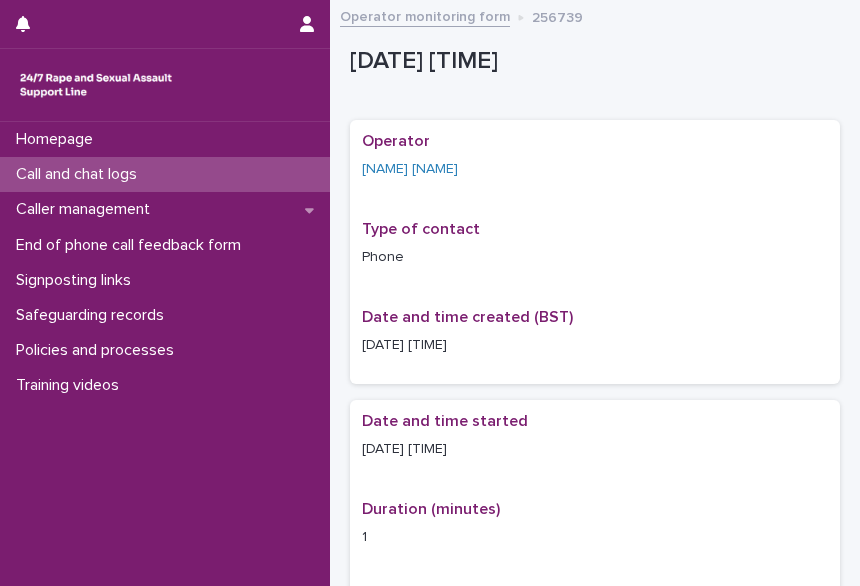 click on "Call and chat logs" at bounding box center [165, 174] 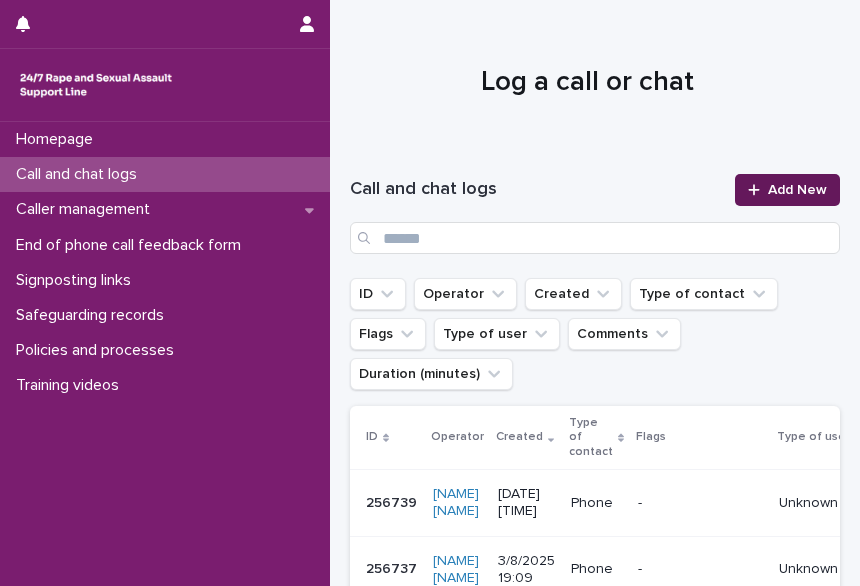 click on "Add New" at bounding box center [797, 190] 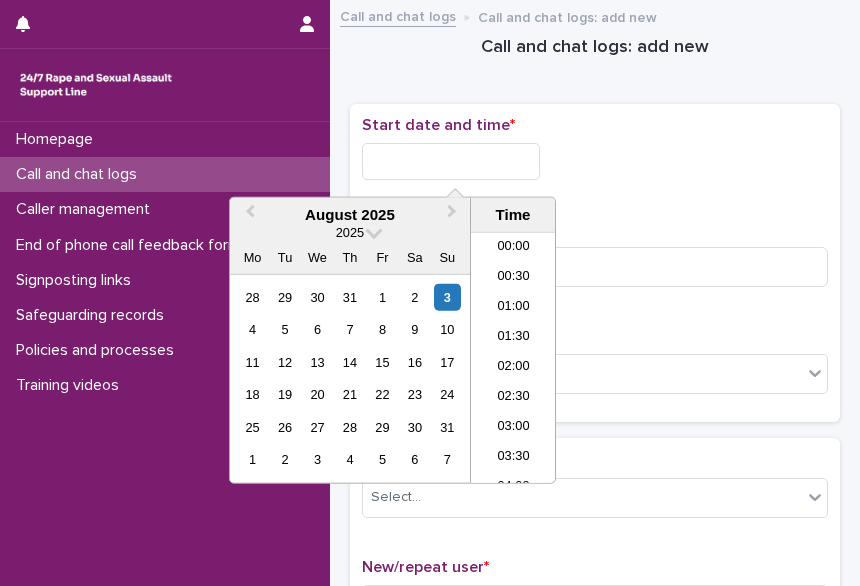 scroll, scrollTop: 1030, scrollLeft: 0, axis: vertical 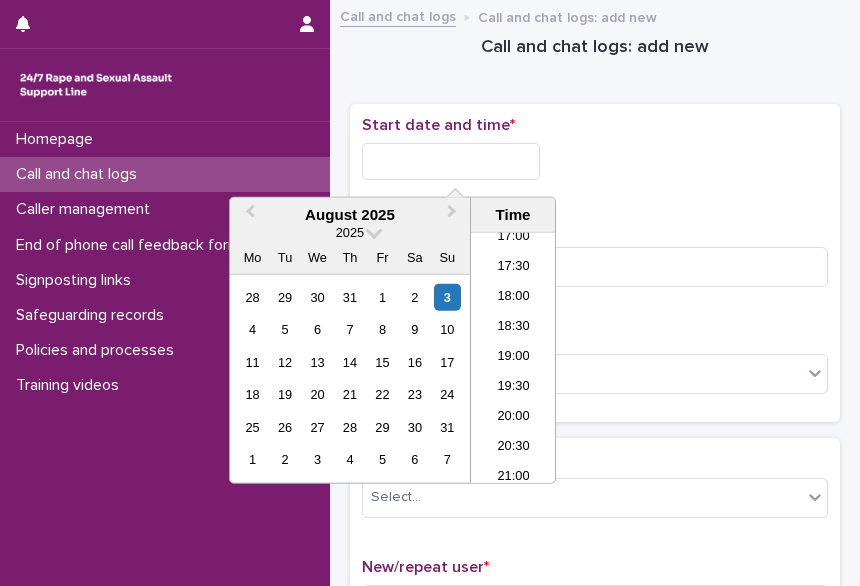 click at bounding box center [451, 161] 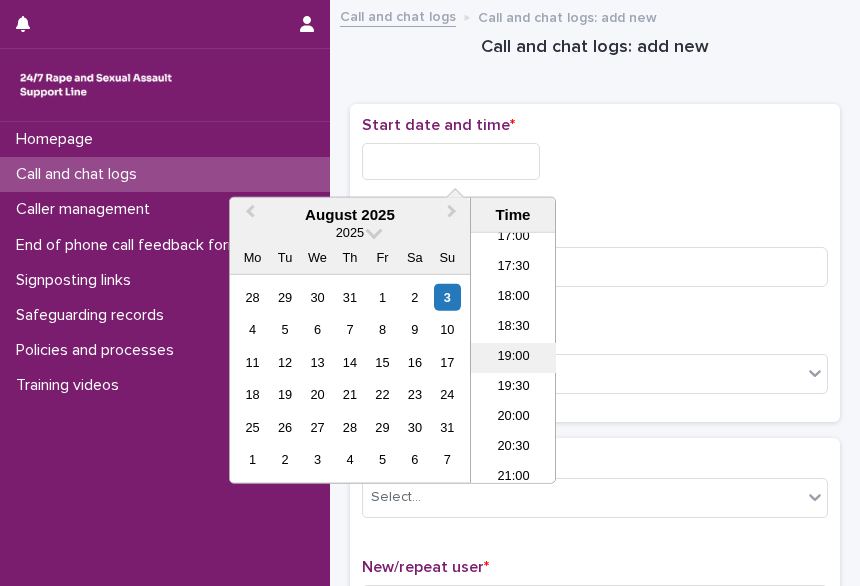 click on "19:00" at bounding box center (513, 358) 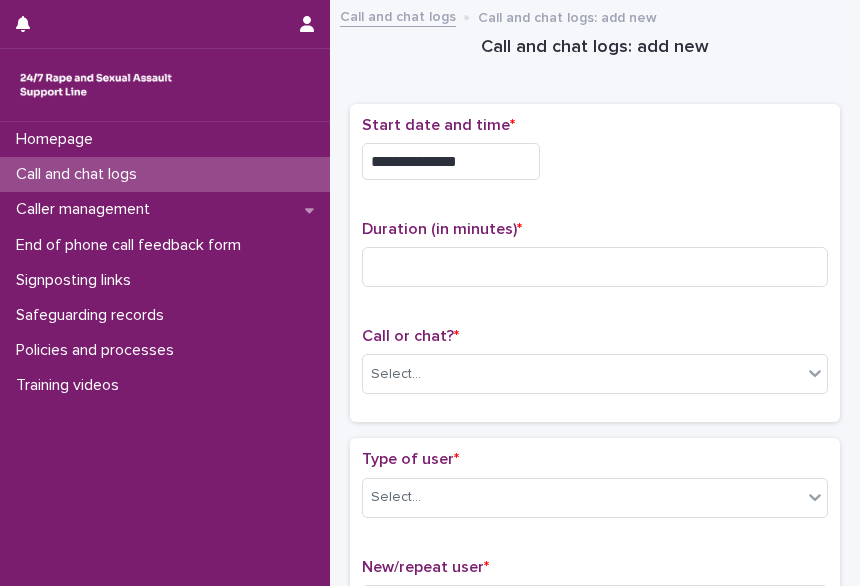 click on "Start date and time *" at bounding box center [595, 125] 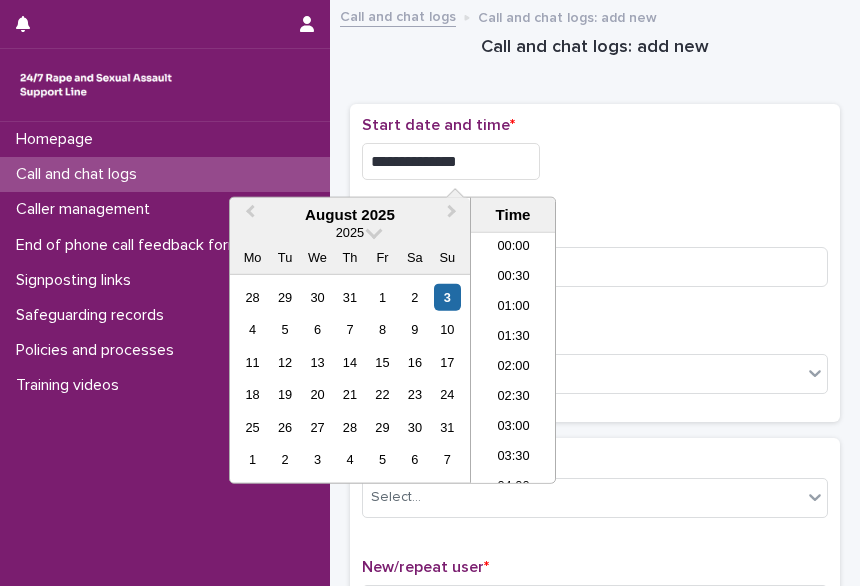 click on "**********" at bounding box center [451, 161] 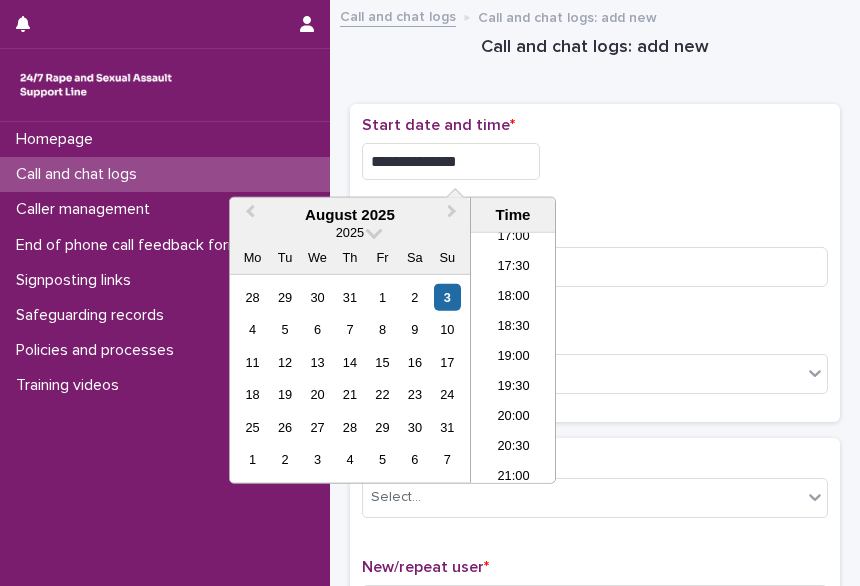type on "**********" 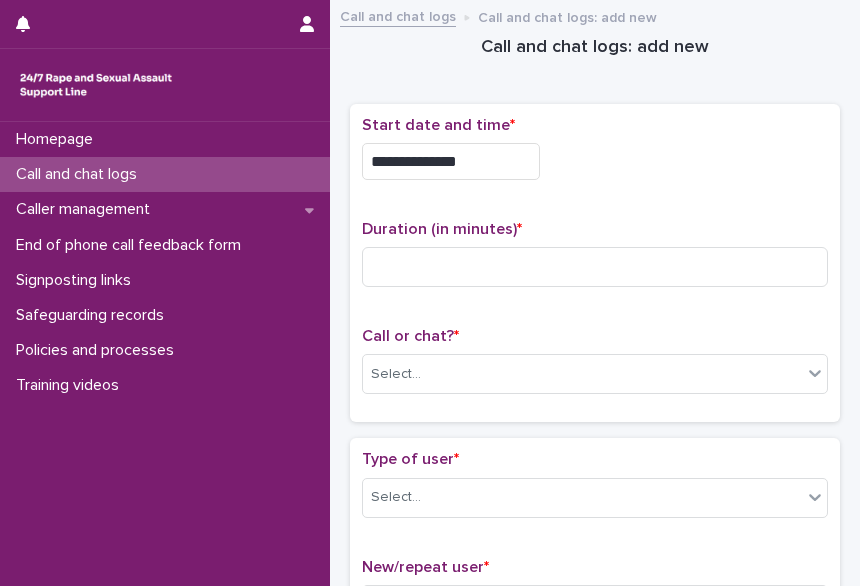 click on "**********" at bounding box center (595, 161) 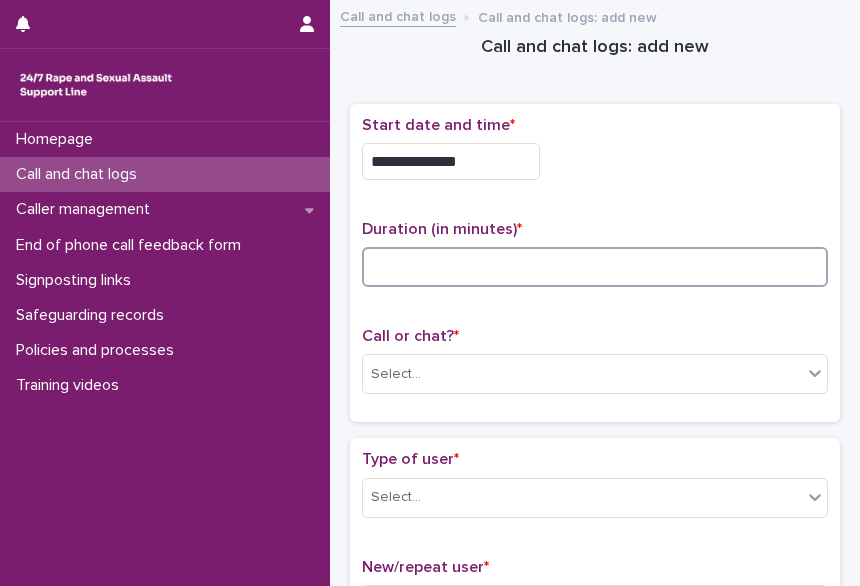 click at bounding box center [595, 267] 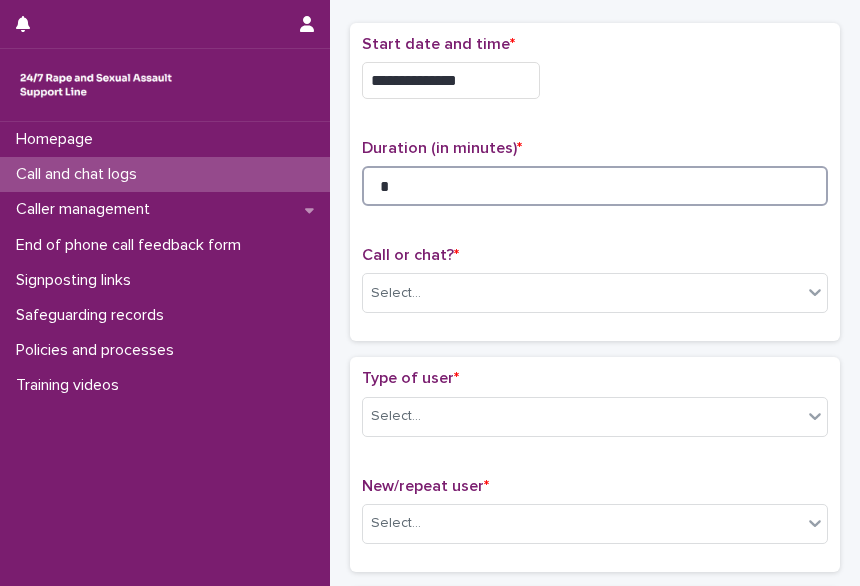 scroll, scrollTop: 84, scrollLeft: 0, axis: vertical 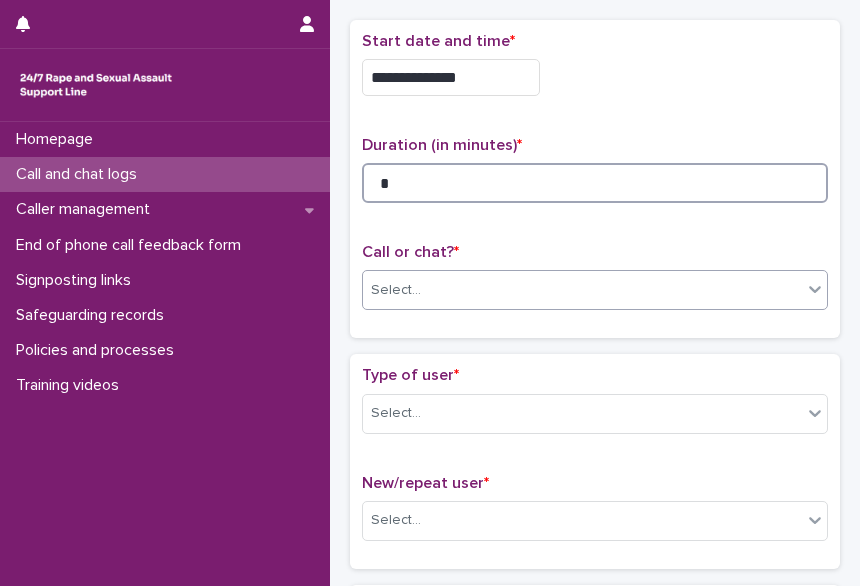 type on "*" 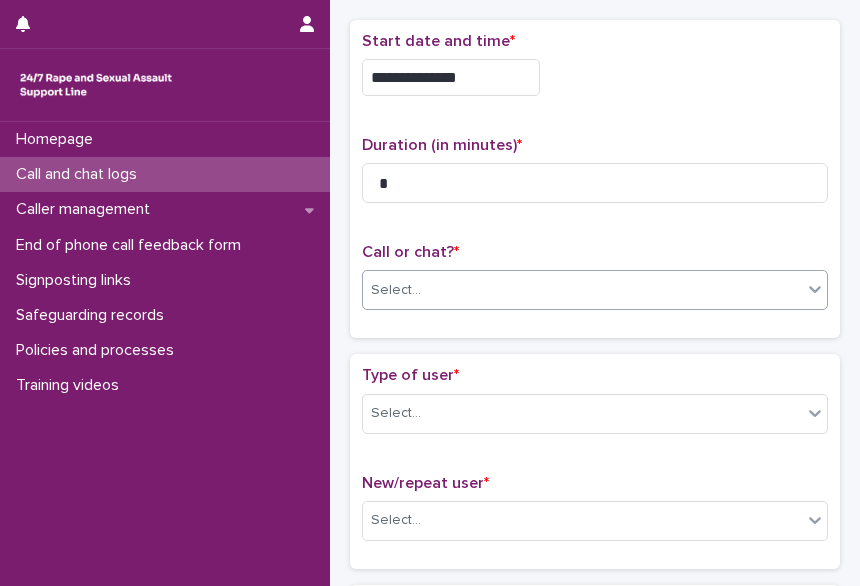 click on "Select..." at bounding box center [582, 290] 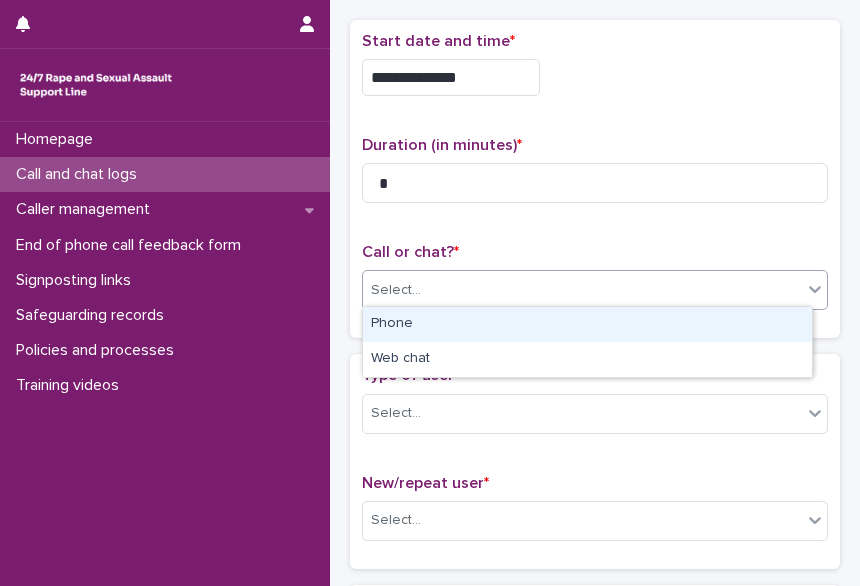 click on "Phone" at bounding box center (587, 324) 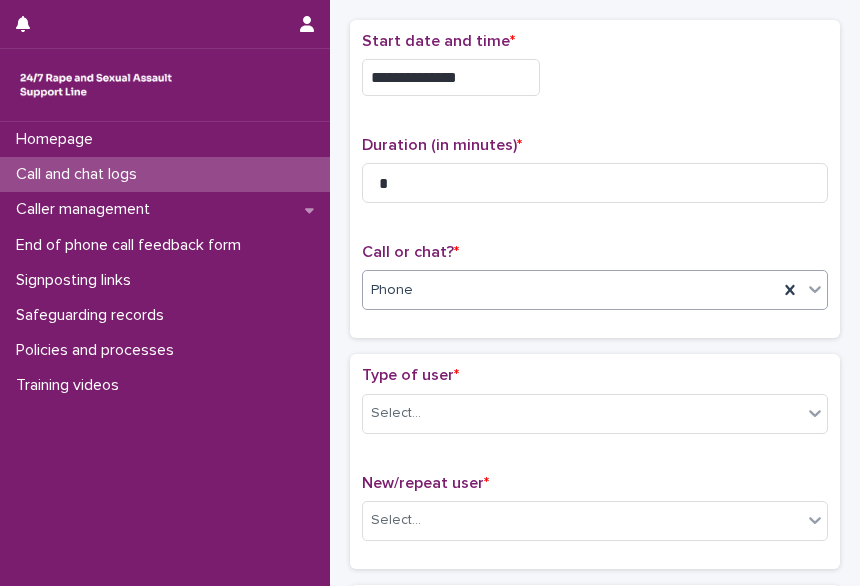 scroll, scrollTop: 195, scrollLeft: 0, axis: vertical 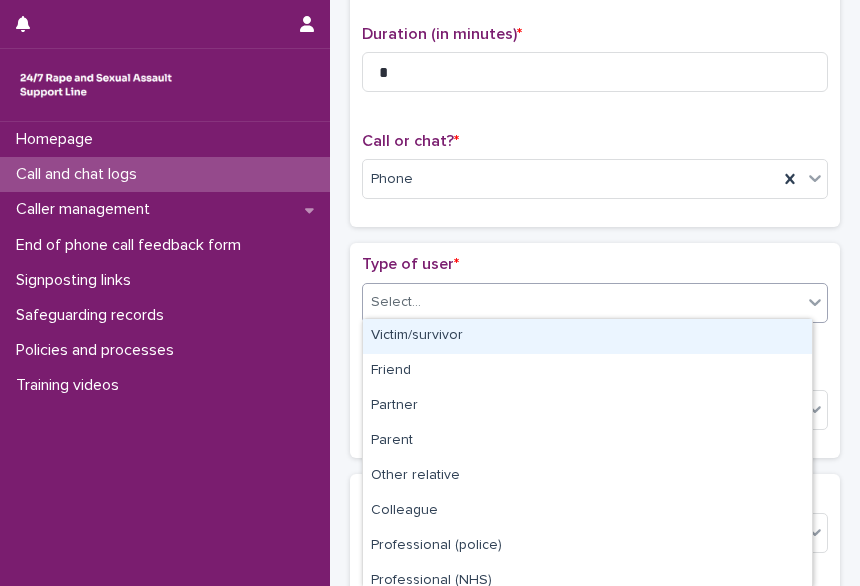 click on "Select..." at bounding box center (582, 302) 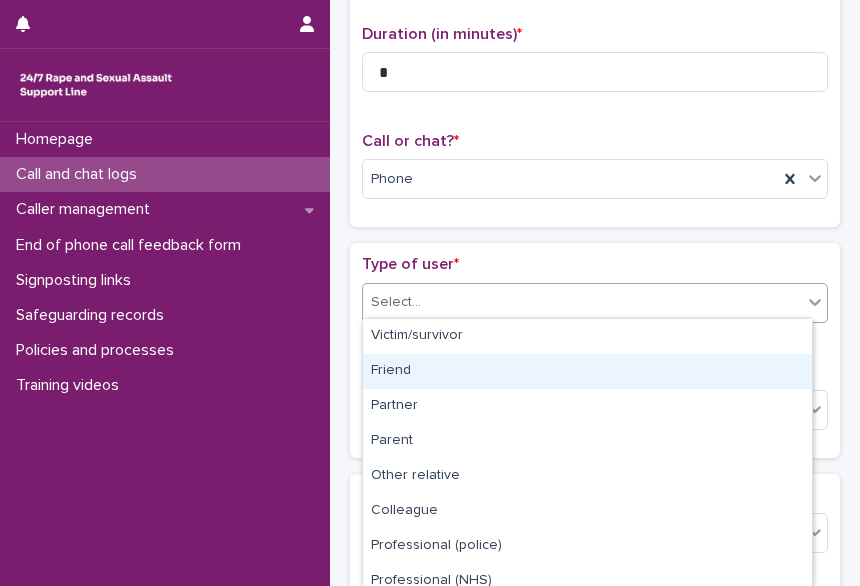 scroll, scrollTop: 256, scrollLeft: 0, axis: vertical 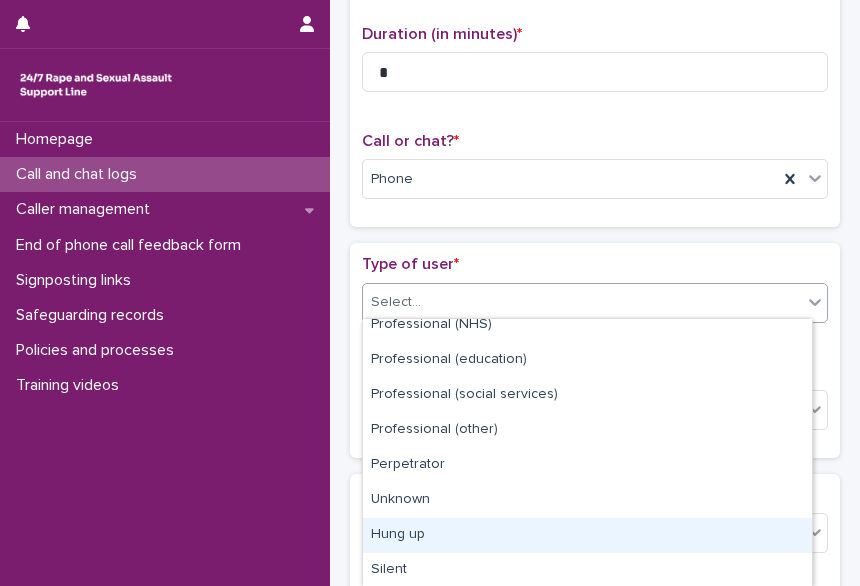 click on "Hung up" at bounding box center [587, 535] 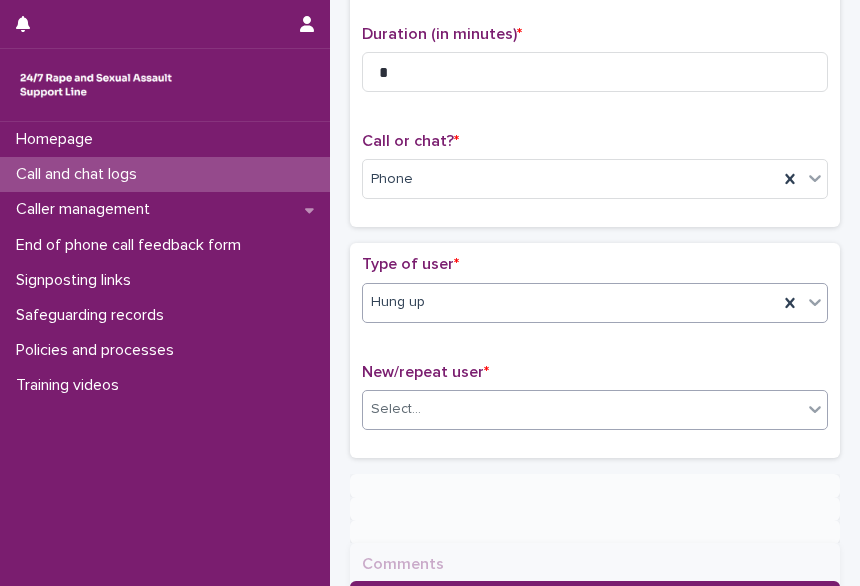 click on "Select..." at bounding box center [396, 409] 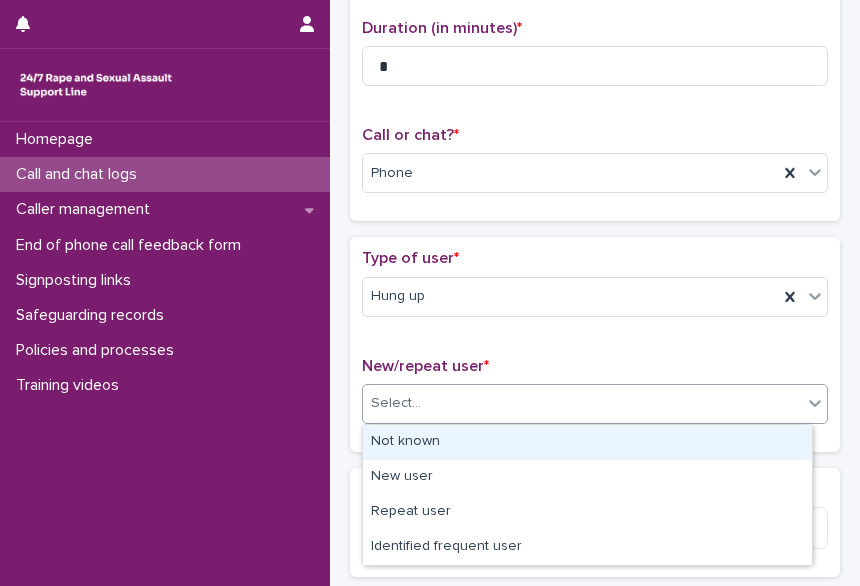 click on "Not known" at bounding box center (587, 442) 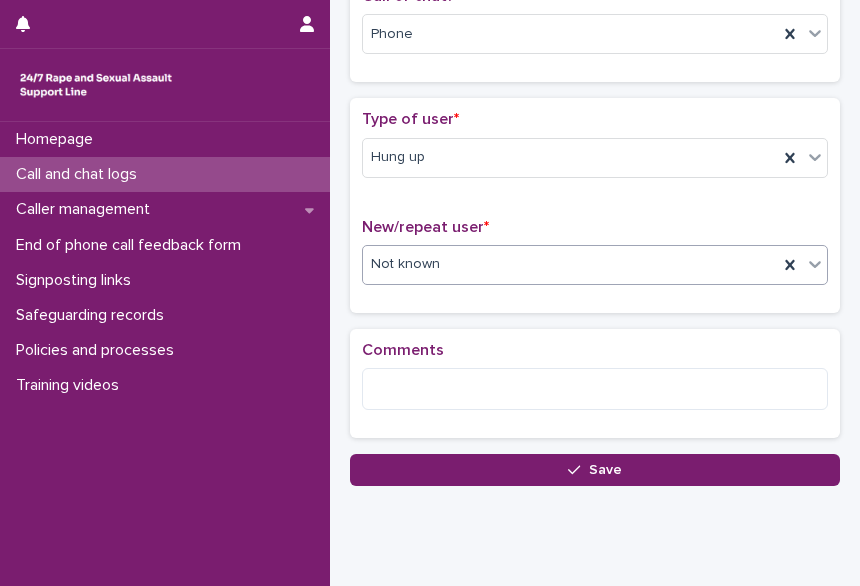 scroll, scrollTop: 341, scrollLeft: 0, axis: vertical 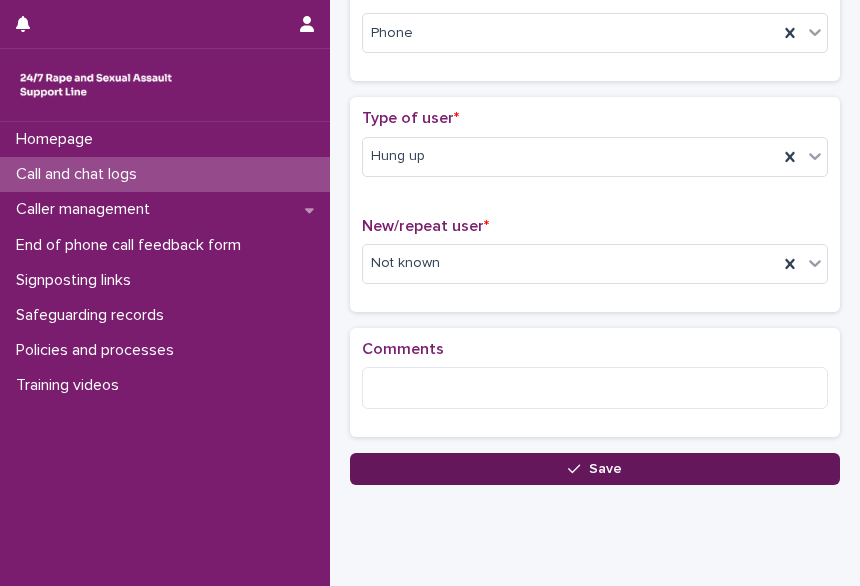 click on "Save" at bounding box center (595, 469) 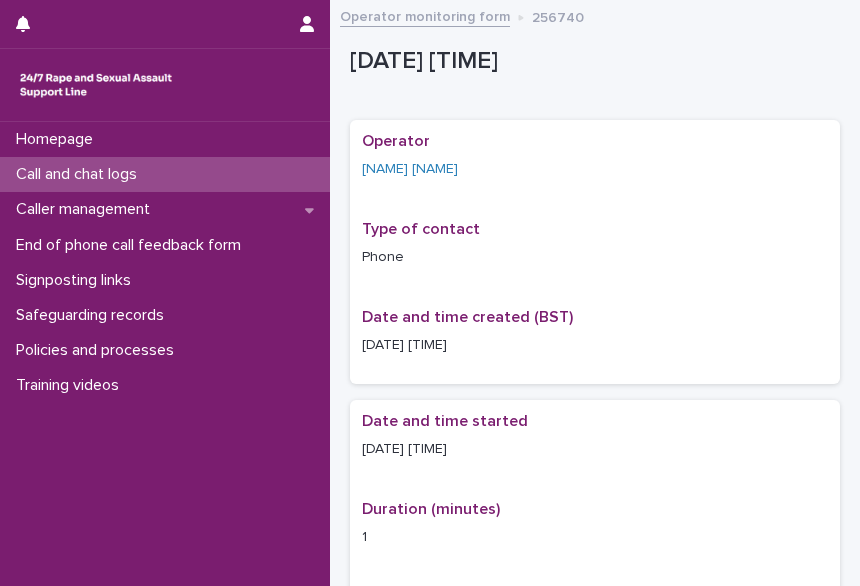 scroll, scrollTop: 0, scrollLeft: 0, axis: both 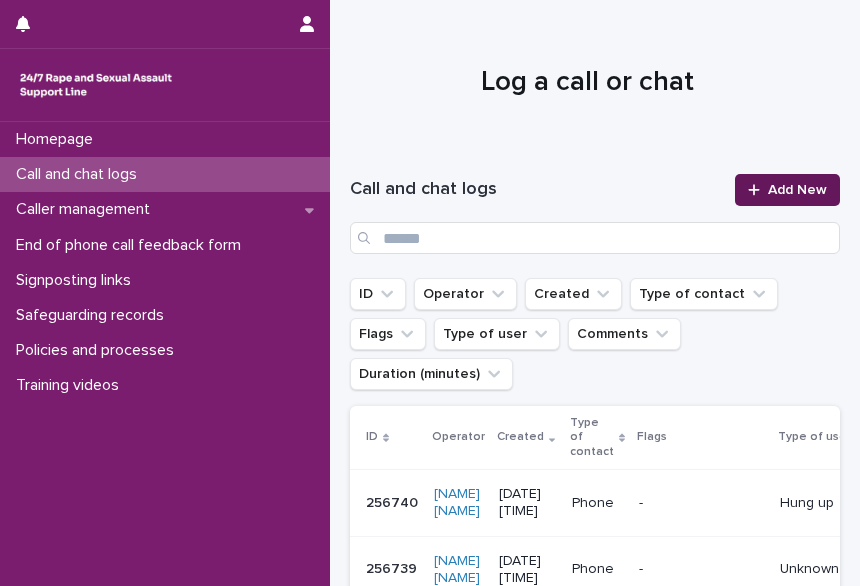 click on "Add New" at bounding box center [787, 190] 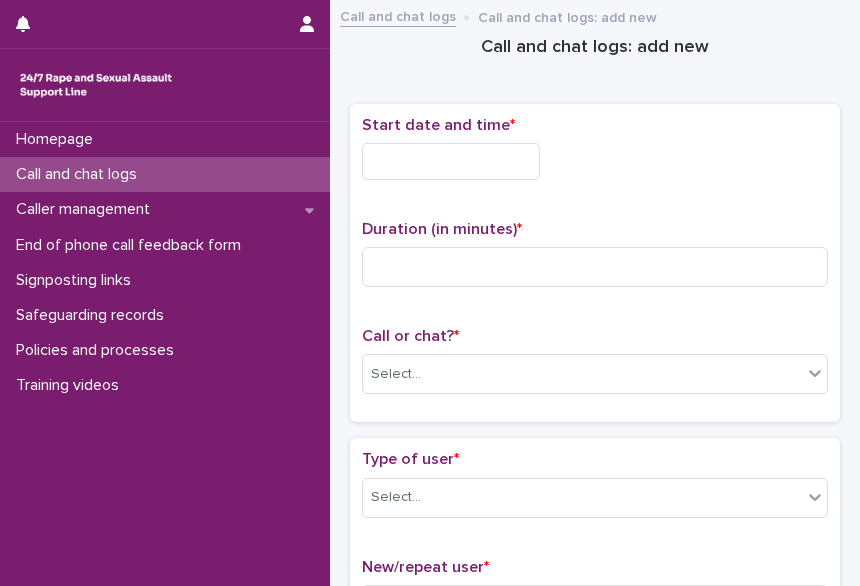 click at bounding box center (451, 161) 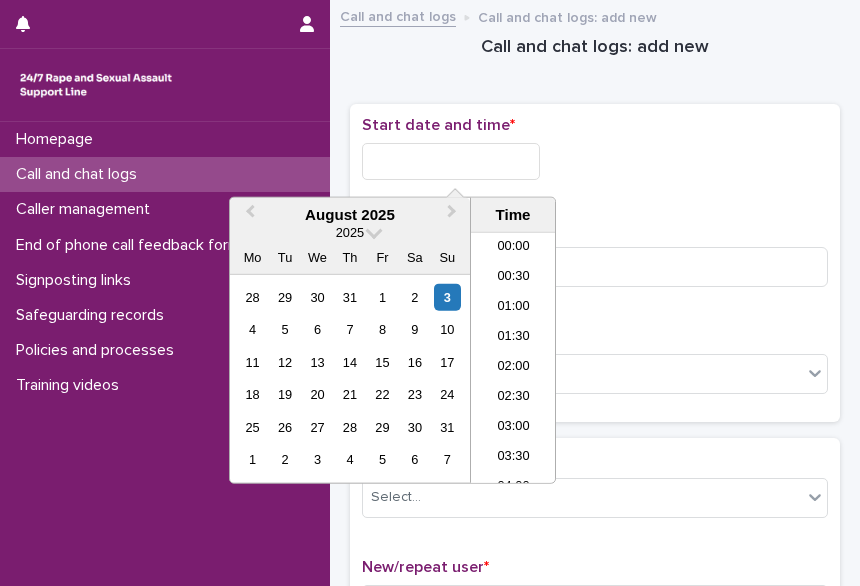 scroll, scrollTop: 1060, scrollLeft: 0, axis: vertical 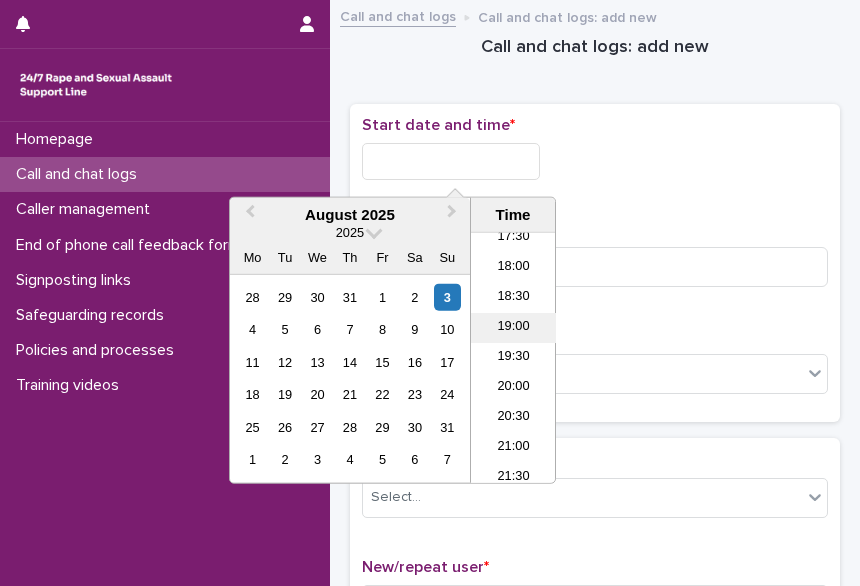 click on "19:00" at bounding box center (513, 328) 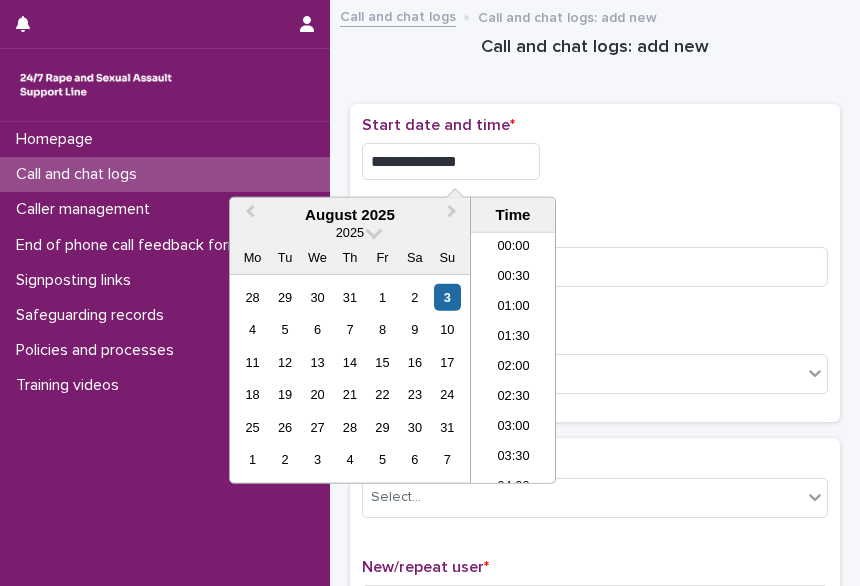 click on "**********" at bounding box center (451, 161) 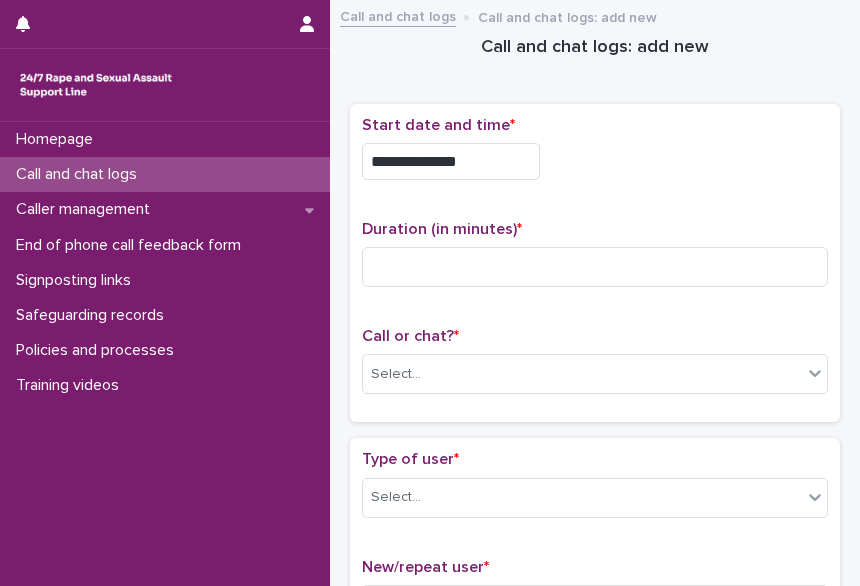 click on "**********" at bounding box center [595, 161] 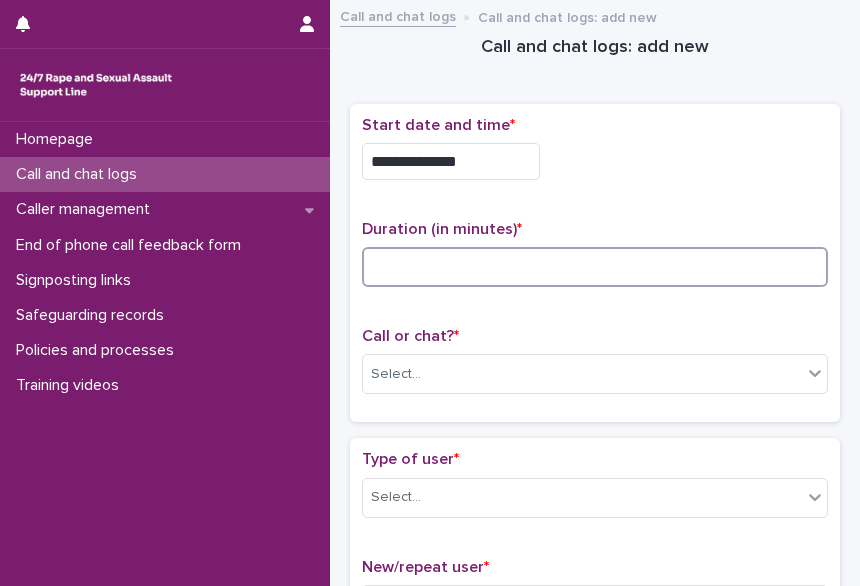 click at bounding box center (595, 267) 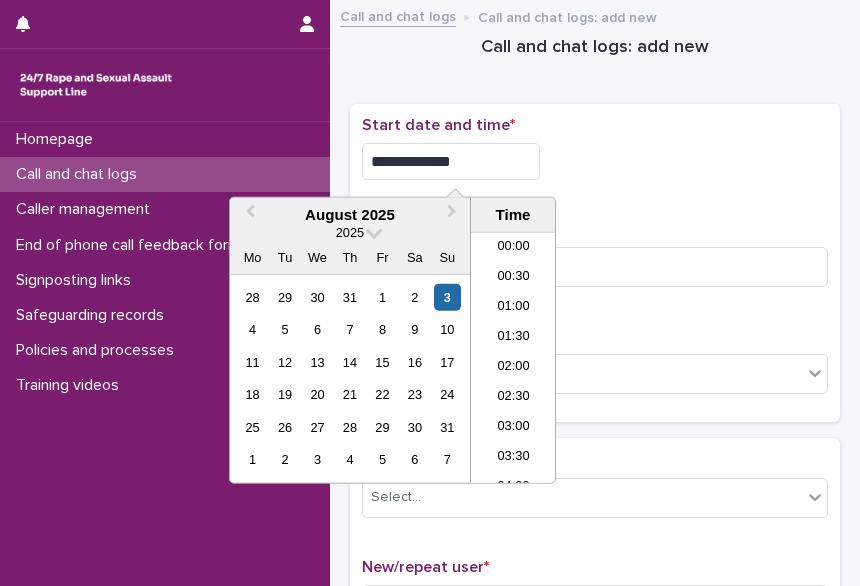 click on "**********" at bounding box center (451, 161) 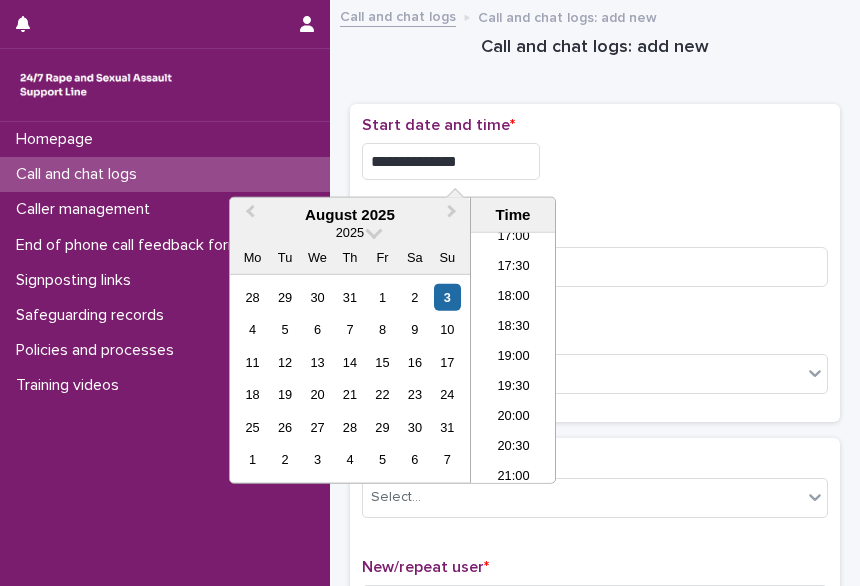 type on "**********" 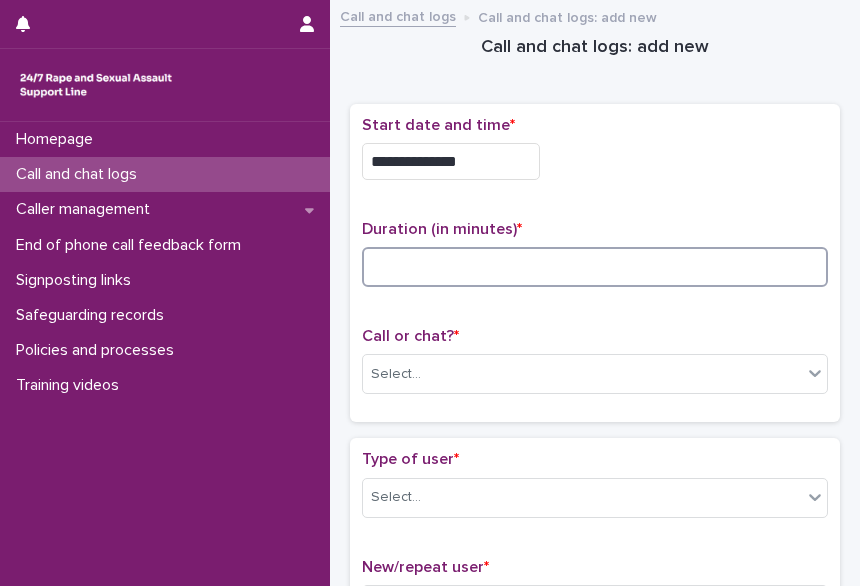 click at bounding box center (595, 267) 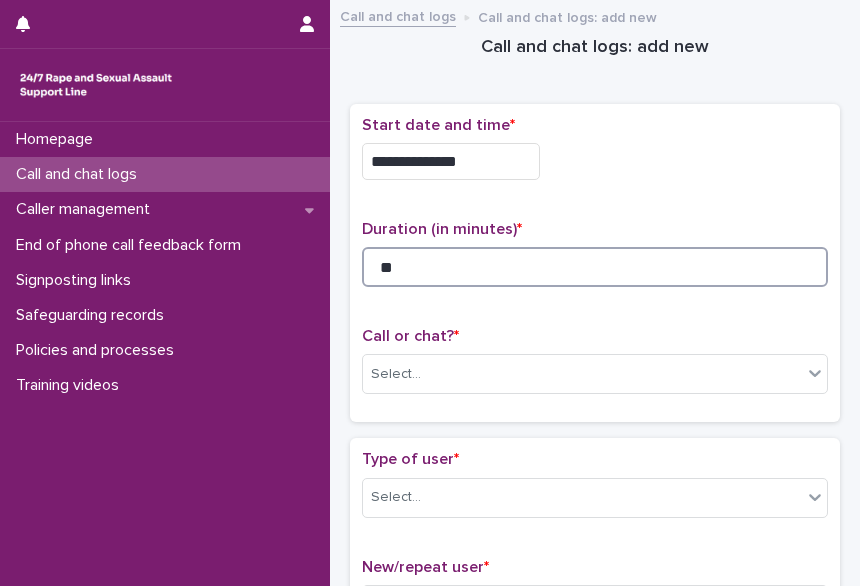 scroll, scrollTop: 252, scrollLeft: 0, axis: vertical 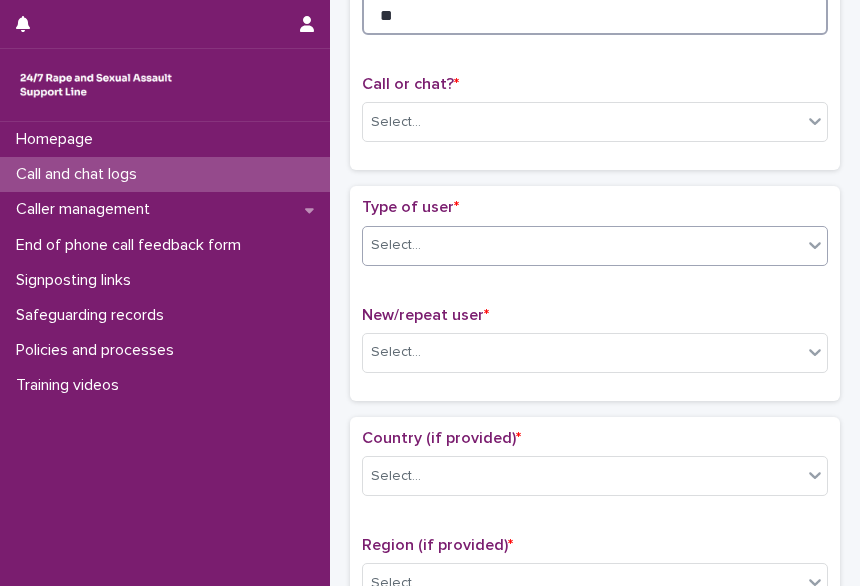 type on "**" 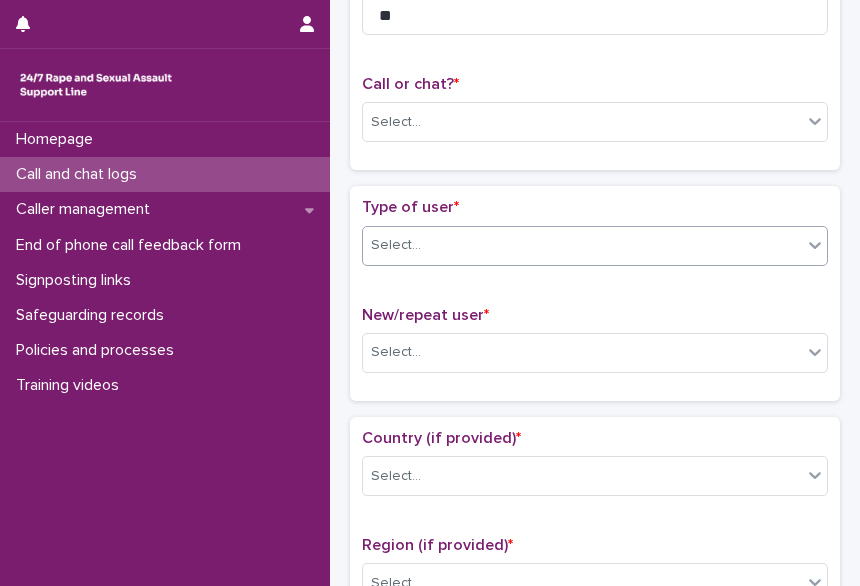 click on "Select..." at bounding box center (582, 245) 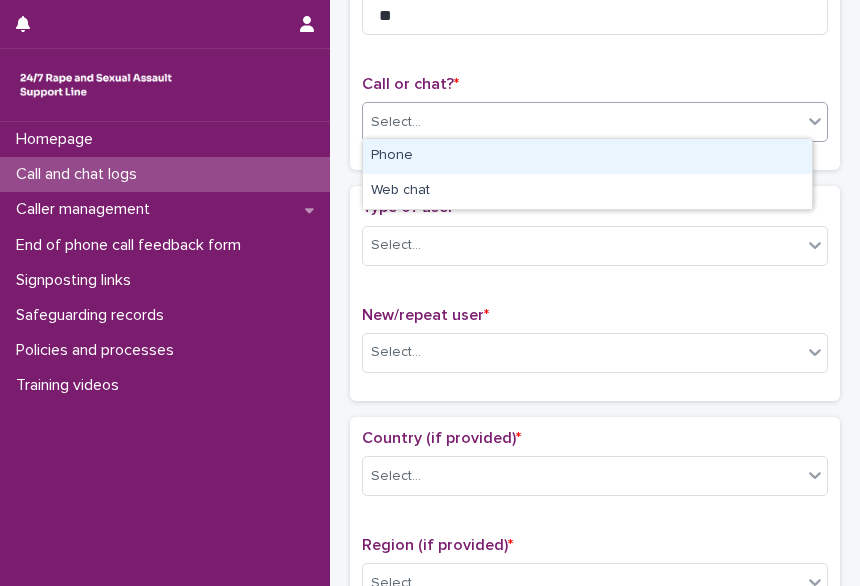 click on "Select..." at bounding box center [396, 122] 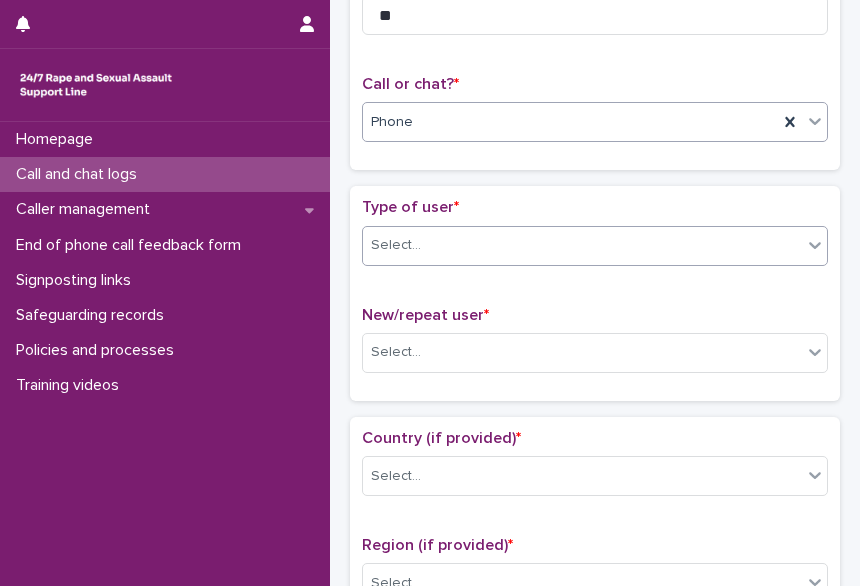 click on "Select..." at bounding box center (396, 245) 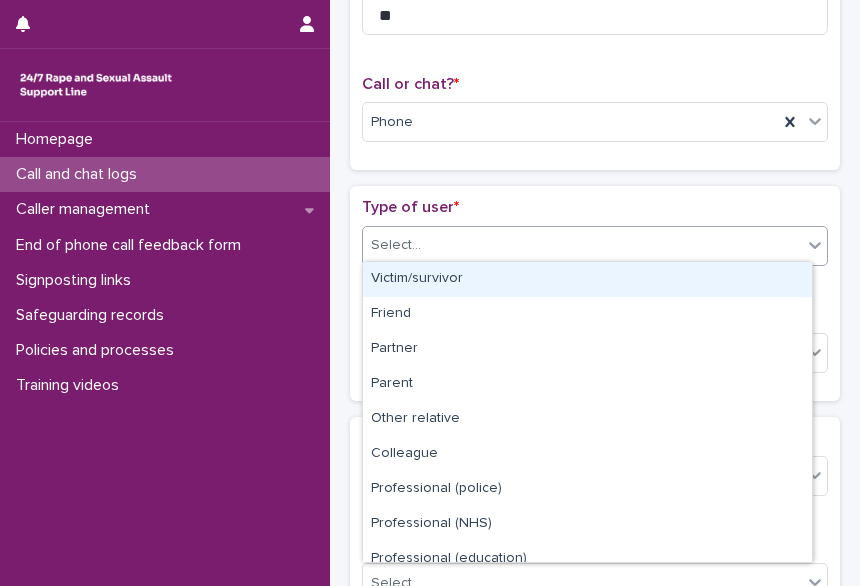 click on "Victim/survivor" at bounding box center [587, 279] 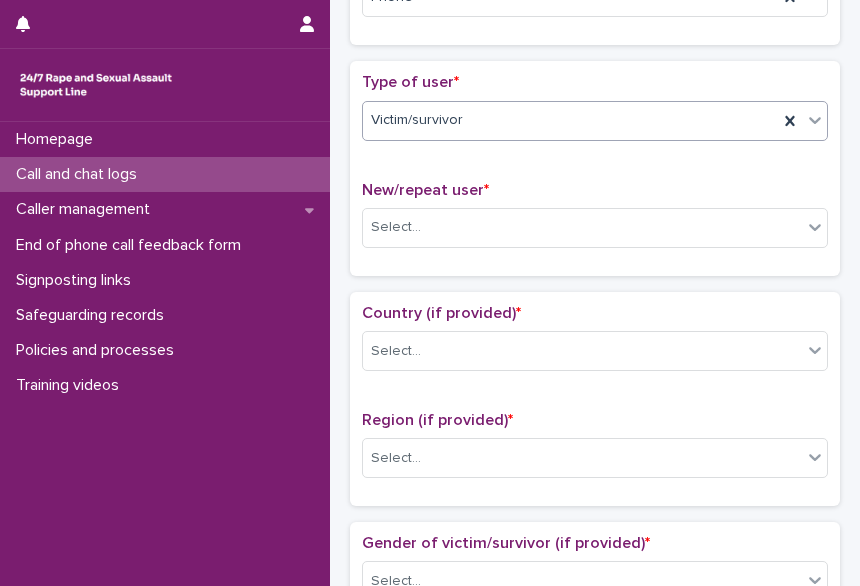 scroll, scrollTop: 378, scrollLeft: 0, axis: vertical 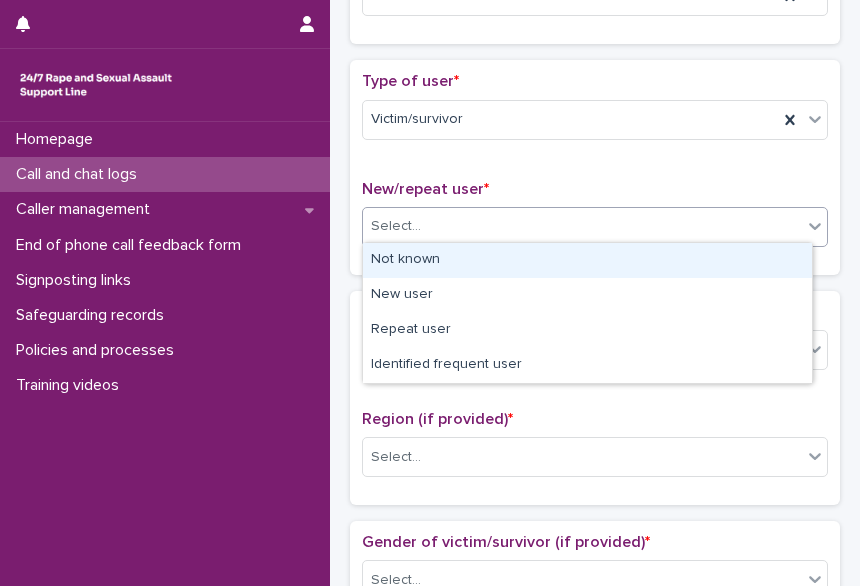 click on "**********" at bounding box center [430, 293] 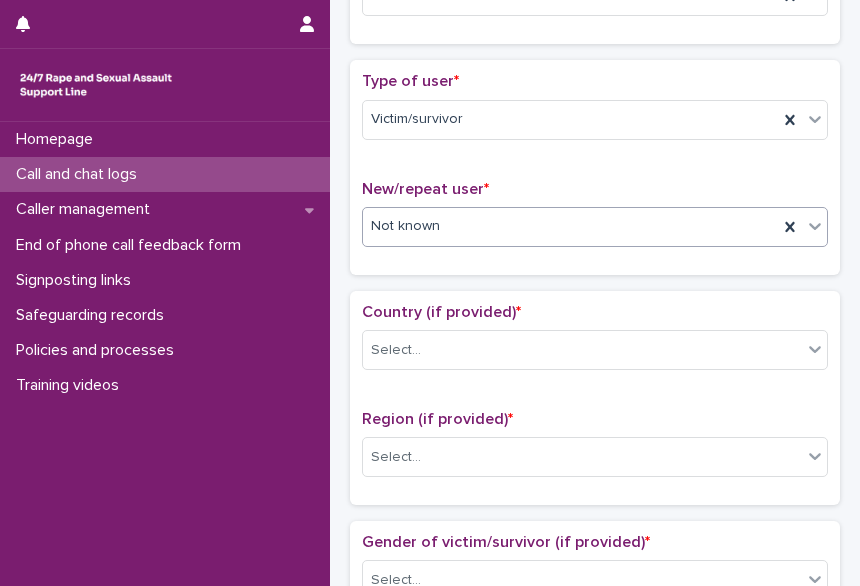 scroll, scrollTop: 458, scrollLeft: 0, axis: vertical 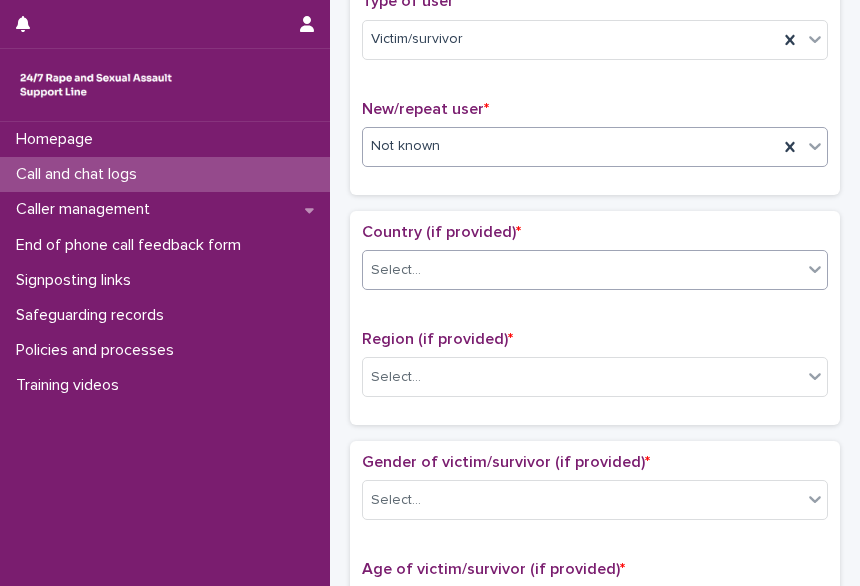 click on "Select..." at bounding box center [582, 270] 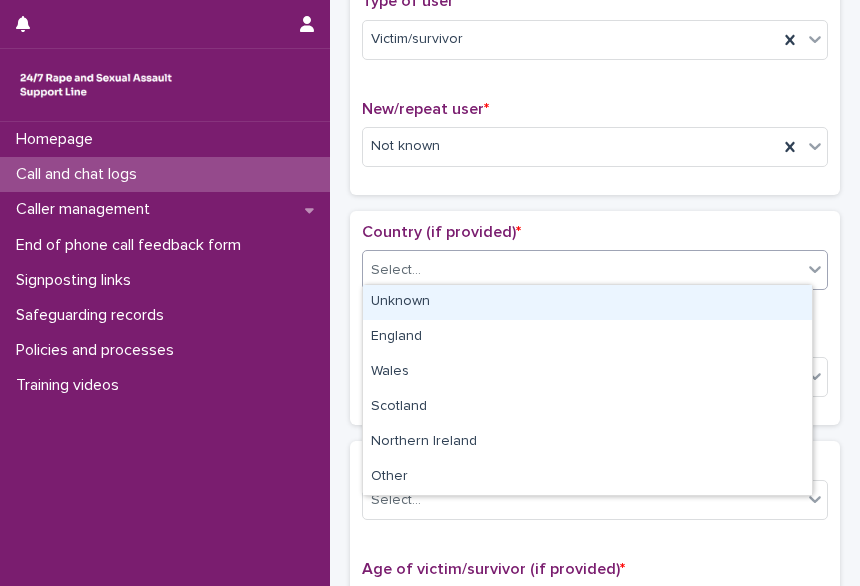 click on "Unknown" at bounding box center (587, 302) 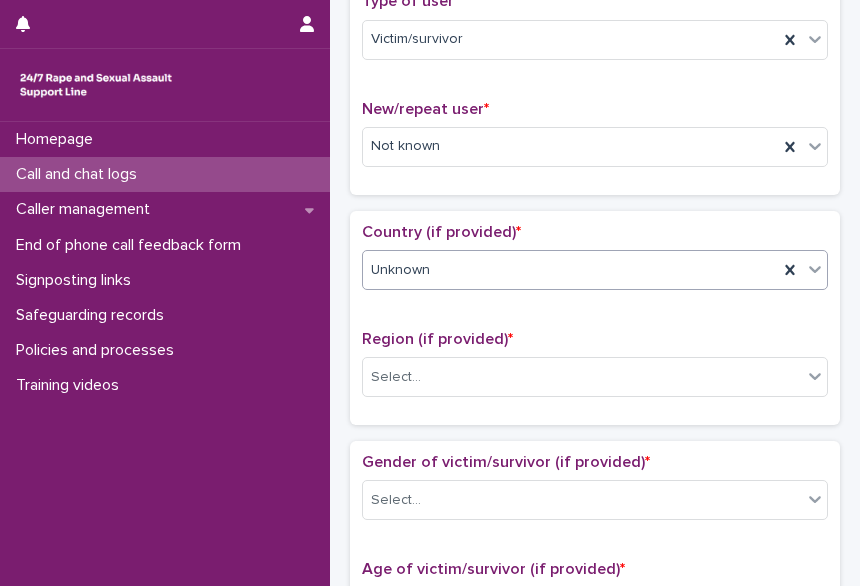 scroll, scrollTop: 592, scrollLeft: 0, axis: vertical 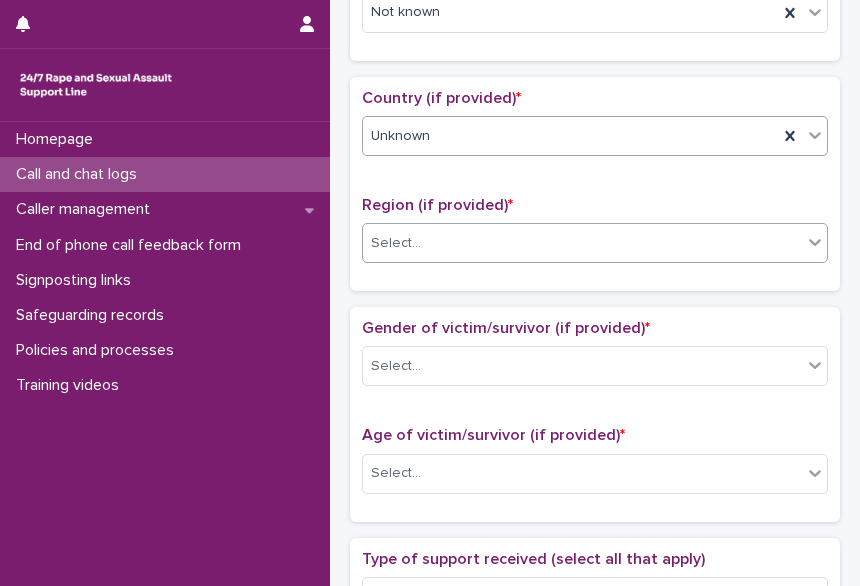 click at bounding box center (424, 242) 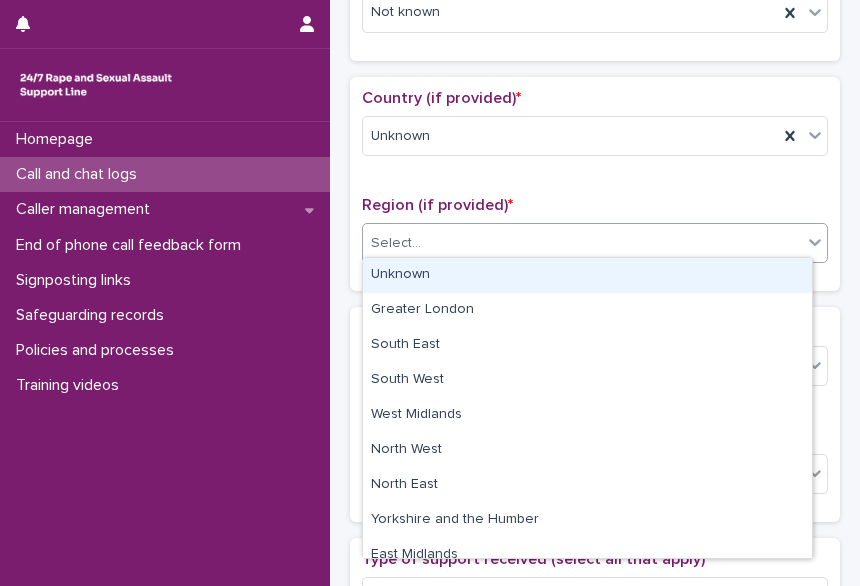 click on "Unknown" at bounding box center [587, 275] 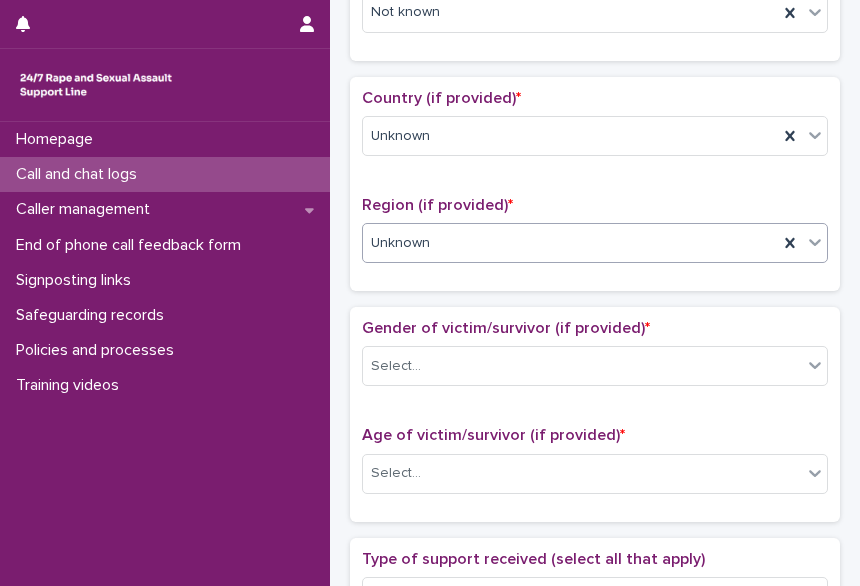 scroll, scrollTop: 711, scrollLeft: 0, axis: vertical 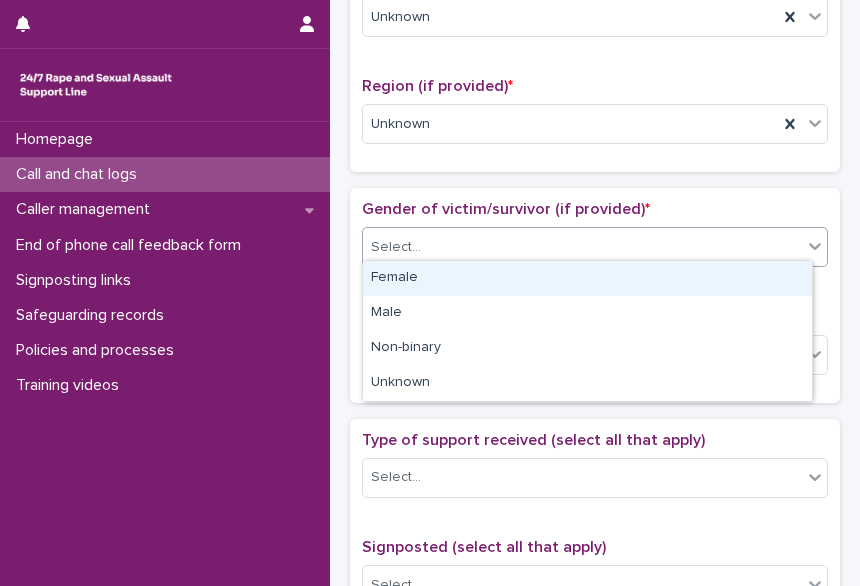 click at bounding box center (424, 247) 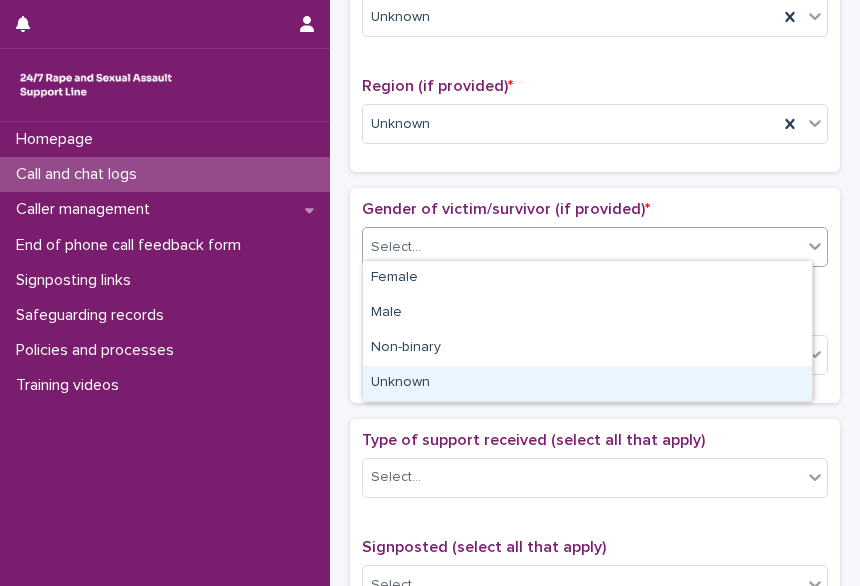 click on "Unknown" at bounding box center [587, 383] 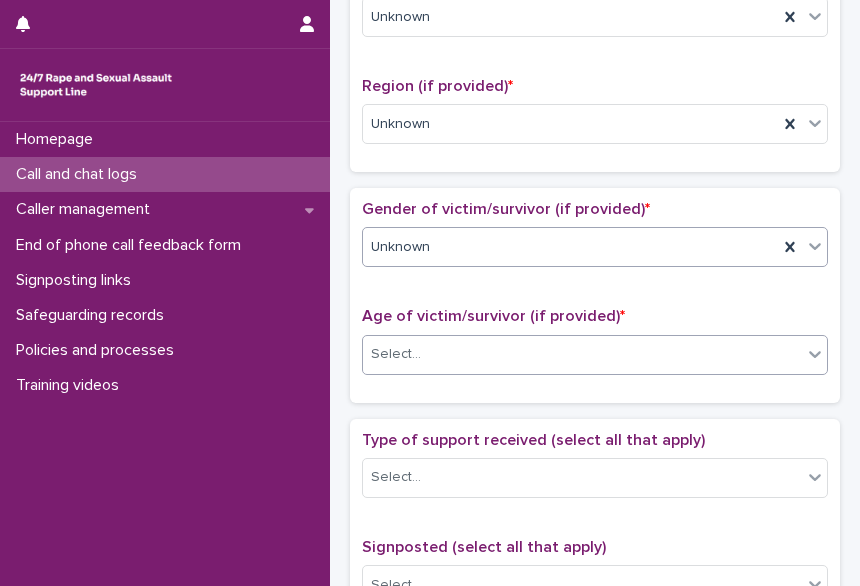 click on "Select..." at bounding box center [582, 354] 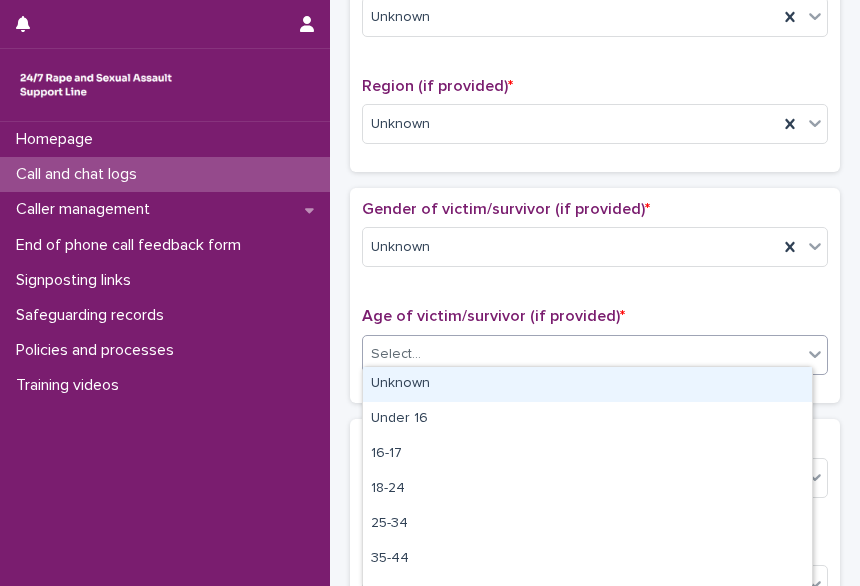 click on "Unknown" at bounding box center (587, 384) 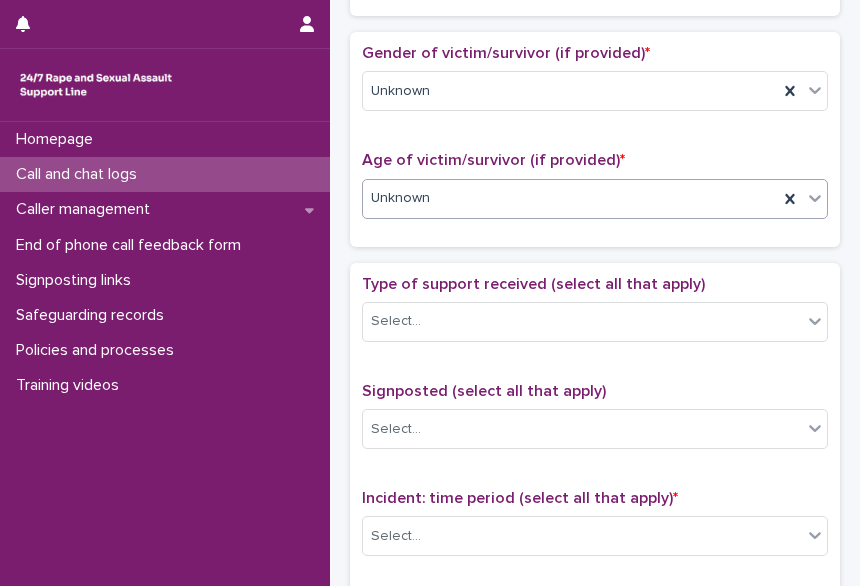 scroll, scrollTop: 872, scrollLeft: 0, axis: vertical 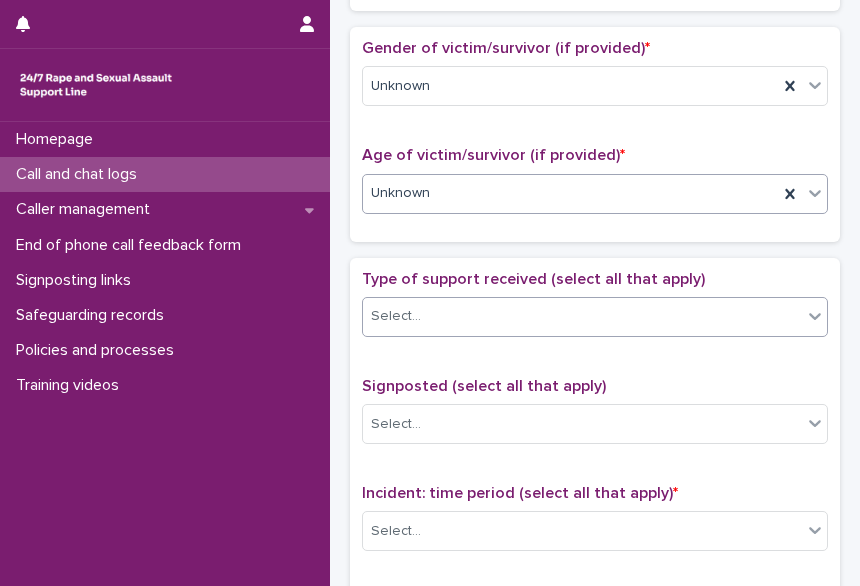 click on "Select..." at bounding box center (595, 317) 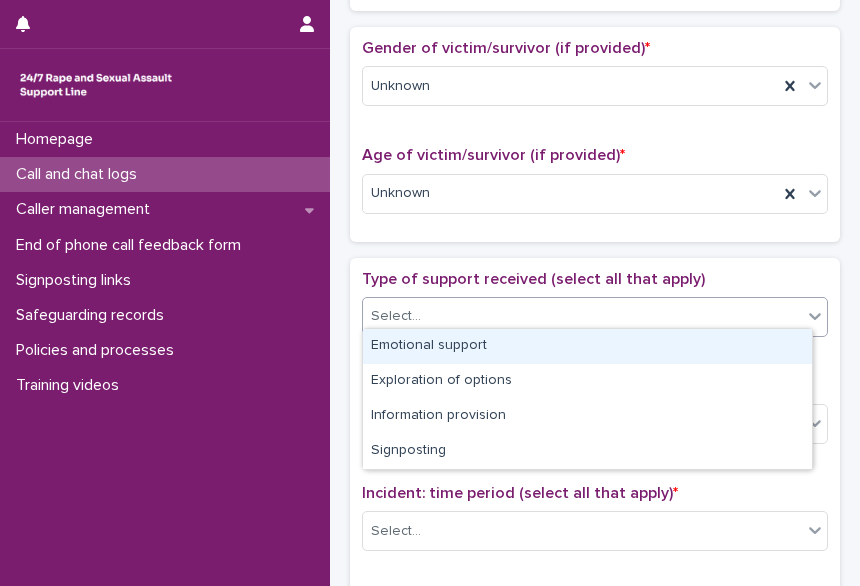 click on "Emotional support" at bounding box center (587, 346) 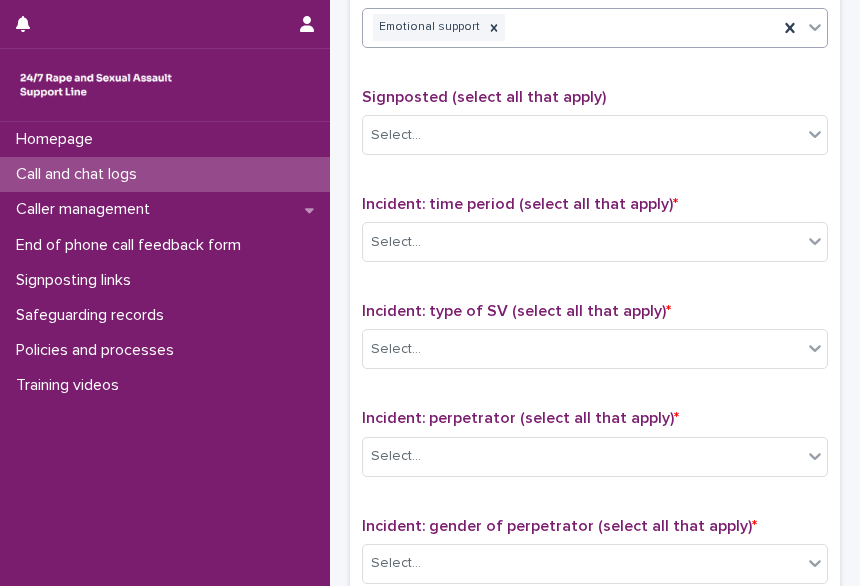 scroll, scrollTop: 1162, scrollLeft: 0, axis: vertical 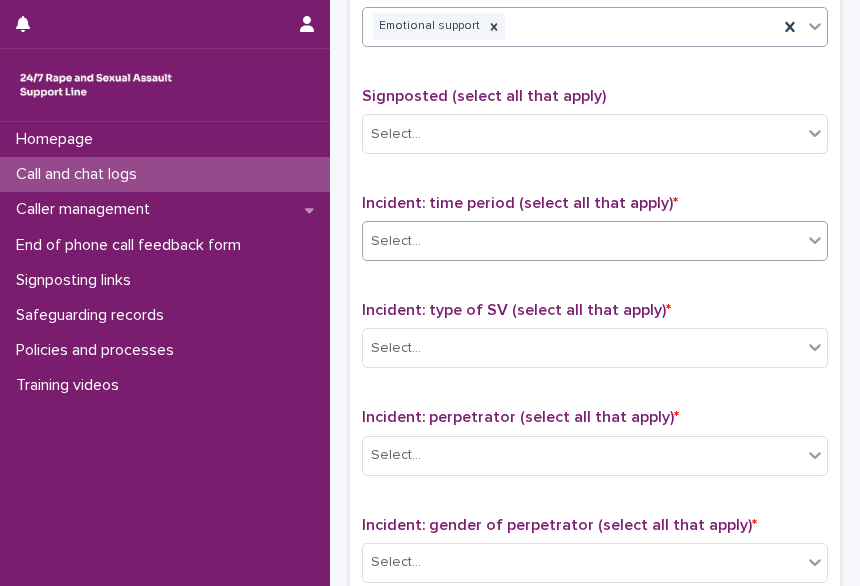 click on "Select..." at bounding box center (582, 241) 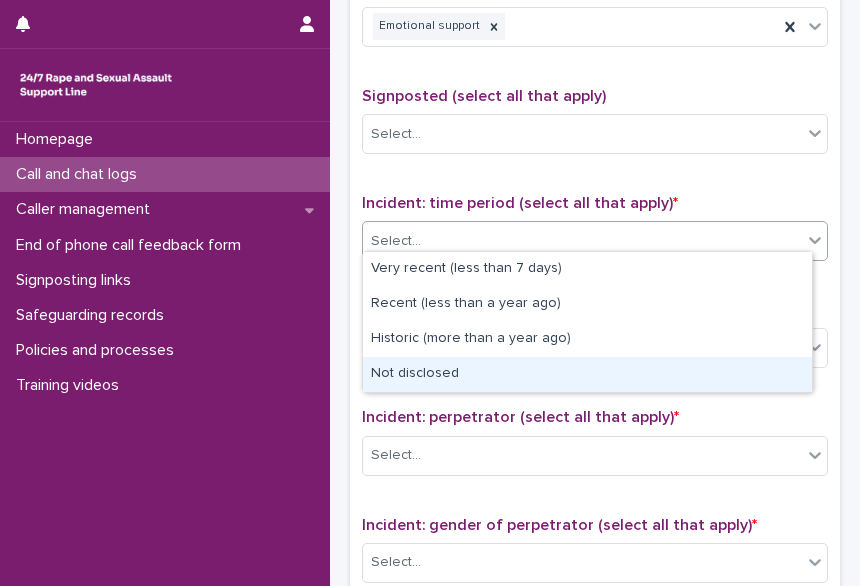 click on "Not disclosed" at bounding box center [587, 374] 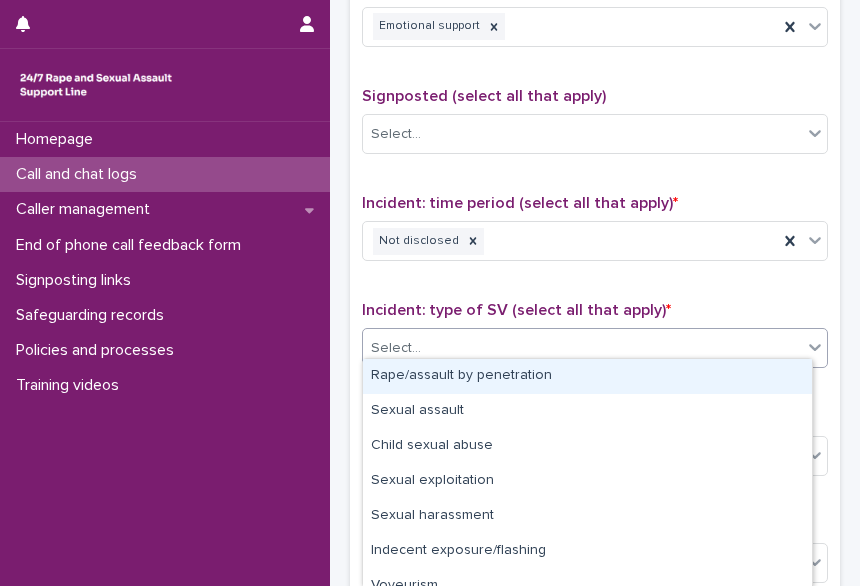 click on "Select..." at bounding box center [582, 348] 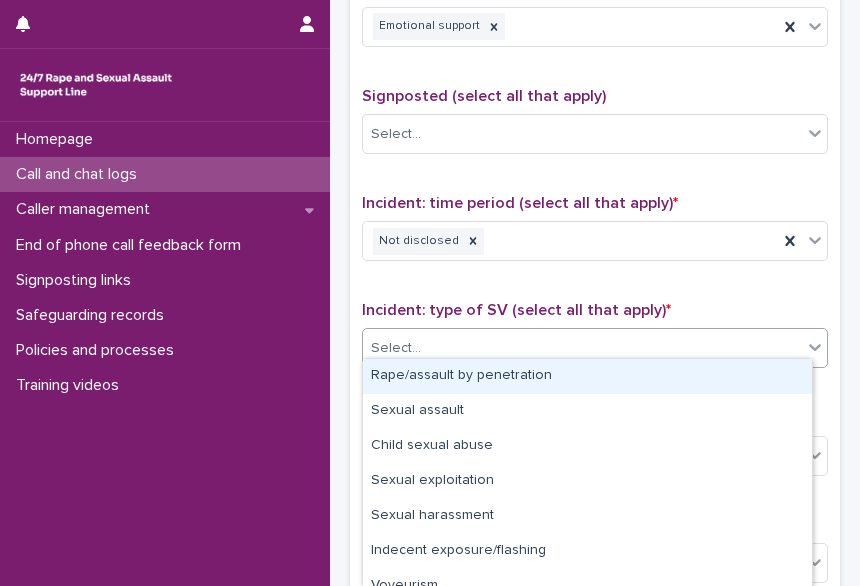click on "Type of support received (select all that apply) Emotional support Signposted (select all that apply) Select... Incident: time period (select all that apply) * Not disclosed Incident: type of SV (select all that apply) *      option Rape/assault by penetration focused, 1 of 10. 10 results available. Use Up and Down to choose options, press Enter to select the currently focused option, press Escape to exit the menu, press Tab to select the option and exit the menu. Select... Incident: perpetrator (select all that apply) * Select... Incident: gender of perpetrator (select all that apply) * Select... Flags Select... Comments" at bounding box center [595, 398] 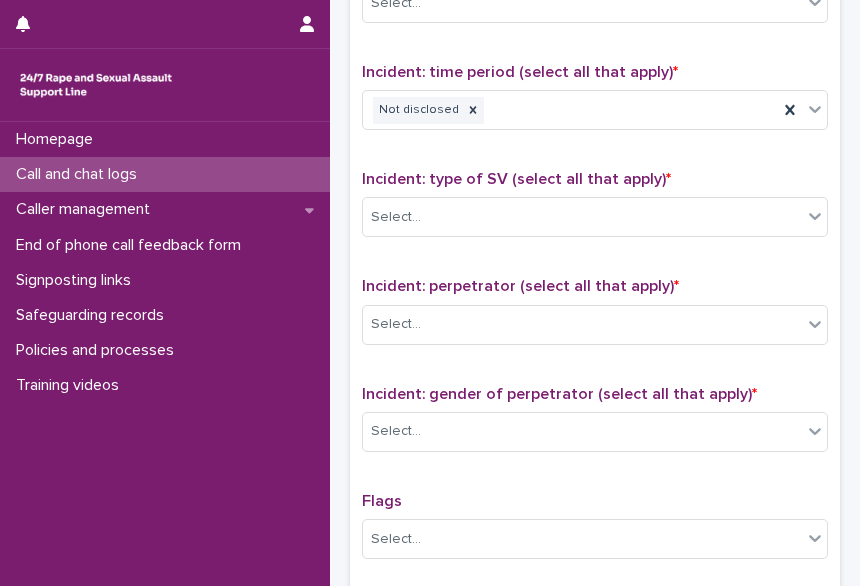 scroll, scrollTop: 1294, scrollLeft: 0, axis: vertical 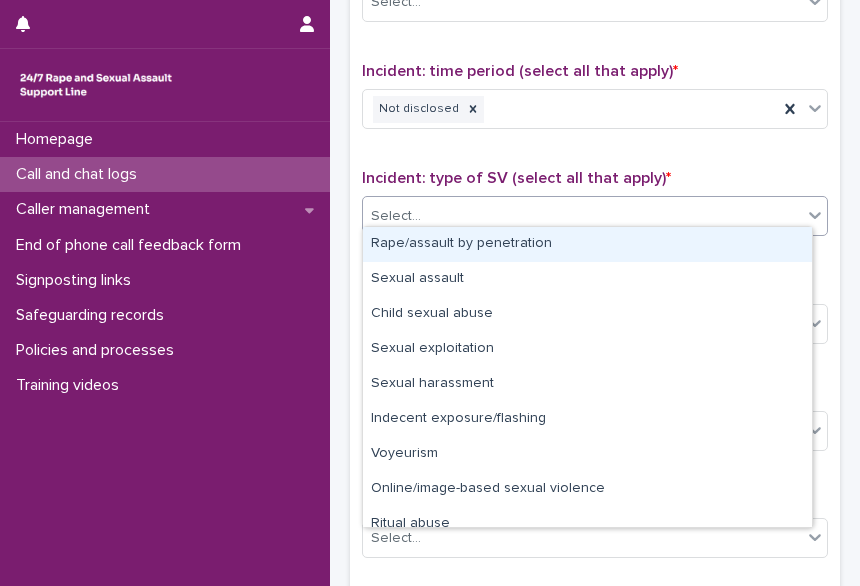 click on "Select..." at bounding box center [582, 216] 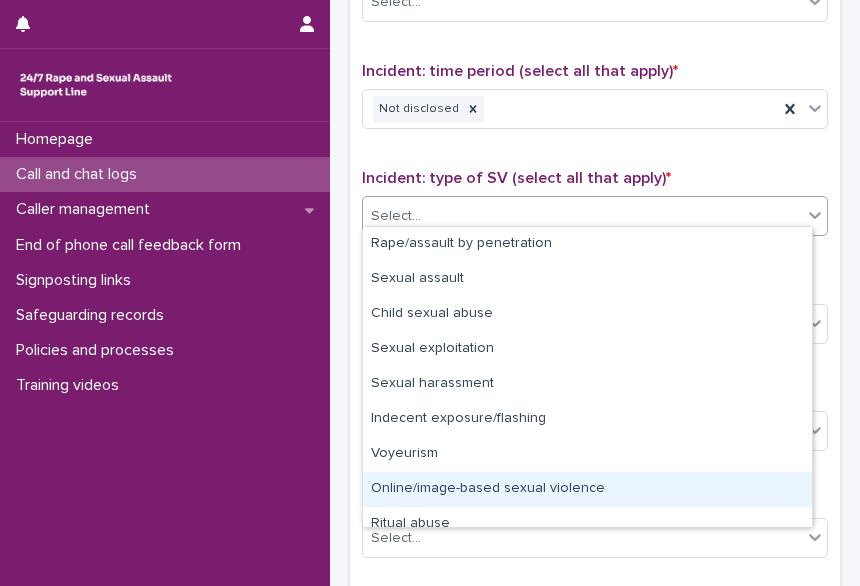 scroll, scrollTop: 50, scrollLeft: 0, axis: vertical 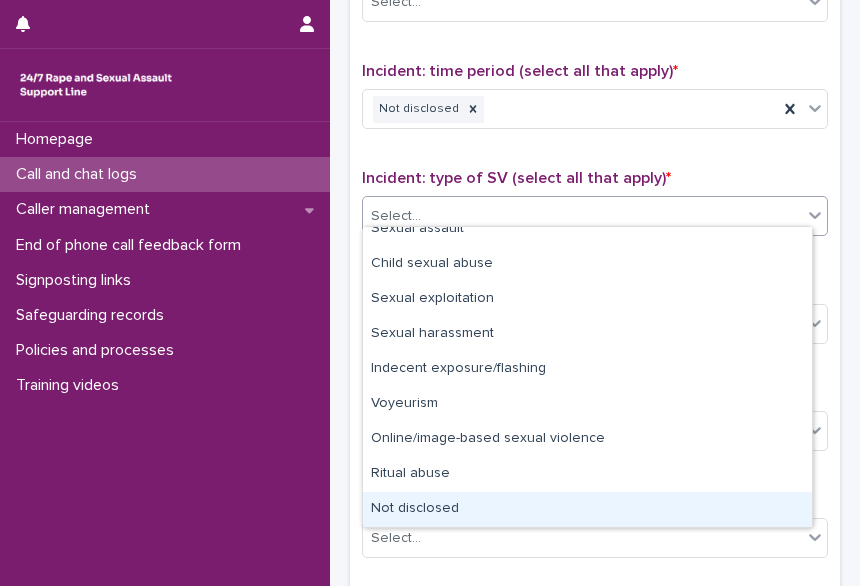 click on "Not disclosed" at bounding box center [587, 509] 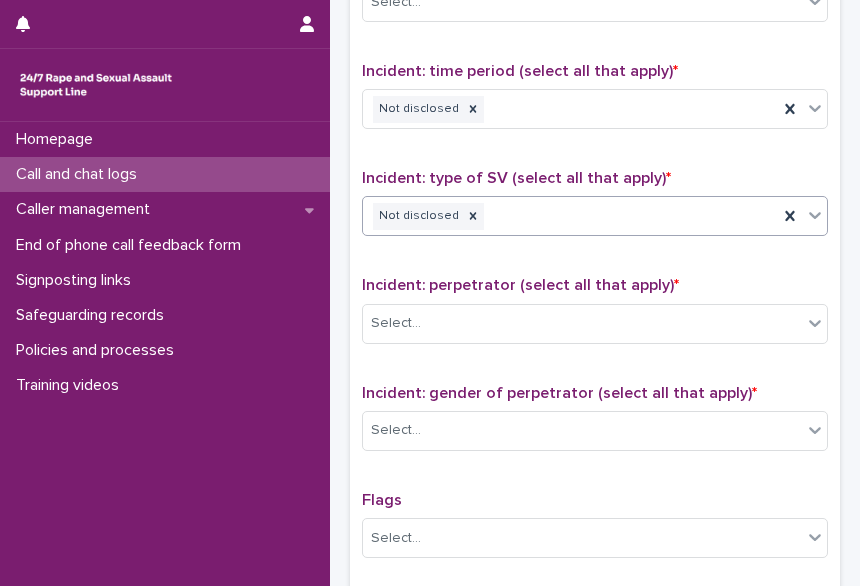 click on "Not disclosed" at bounding box center [570, 216] 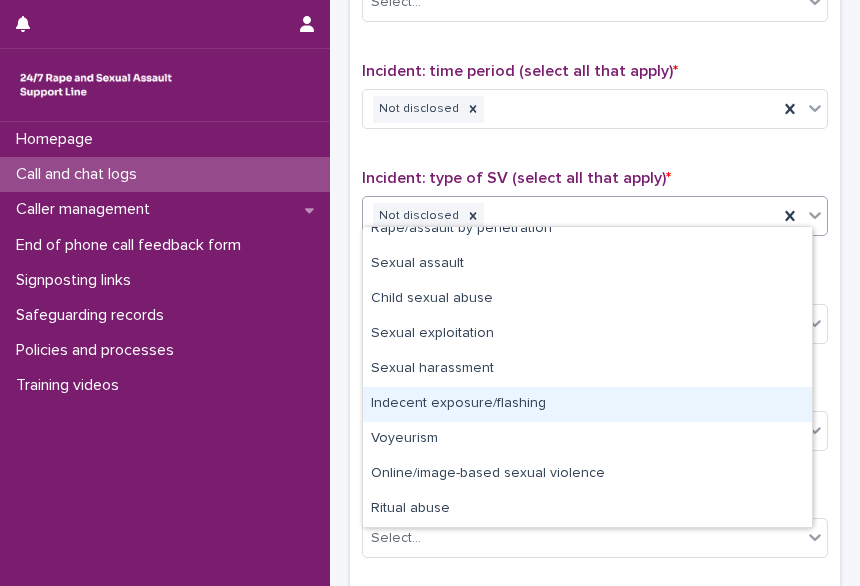 scroll, scrollTop: 0, scrollLeft: 0, axis: both 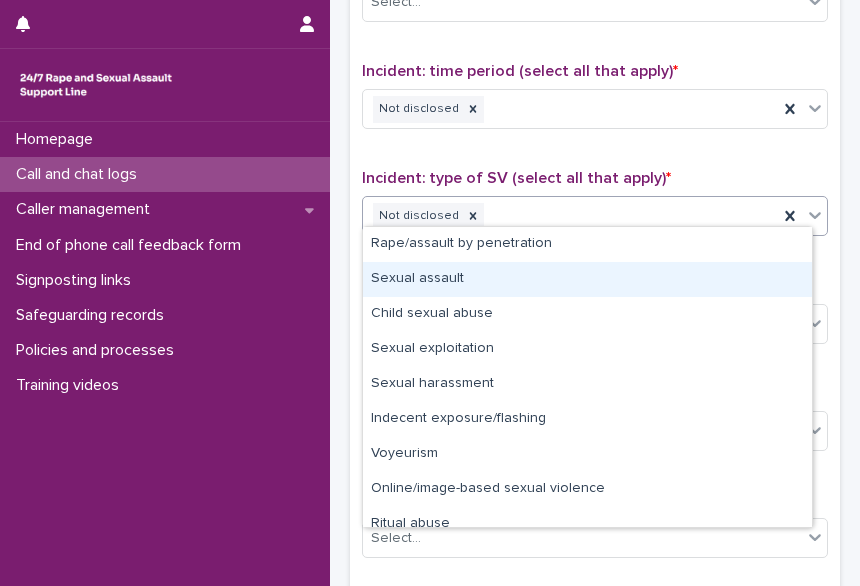 click on "Sexual assault" at bounding box center [587, 279] 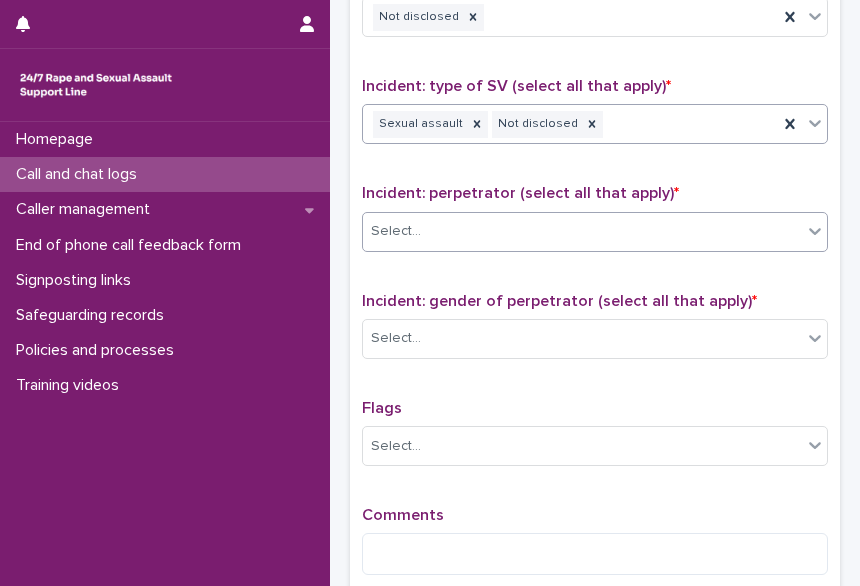 scroll, scrollTop: 1387, scrollLeft: 0, axis: vertical 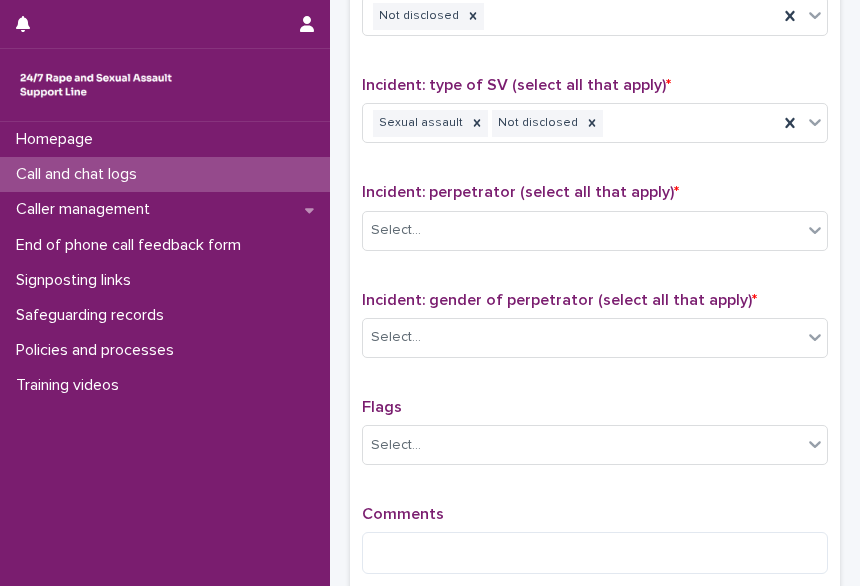 click on "Incident: perpetrator (select all that apply) * Select..." at bounding box center [595, 224] 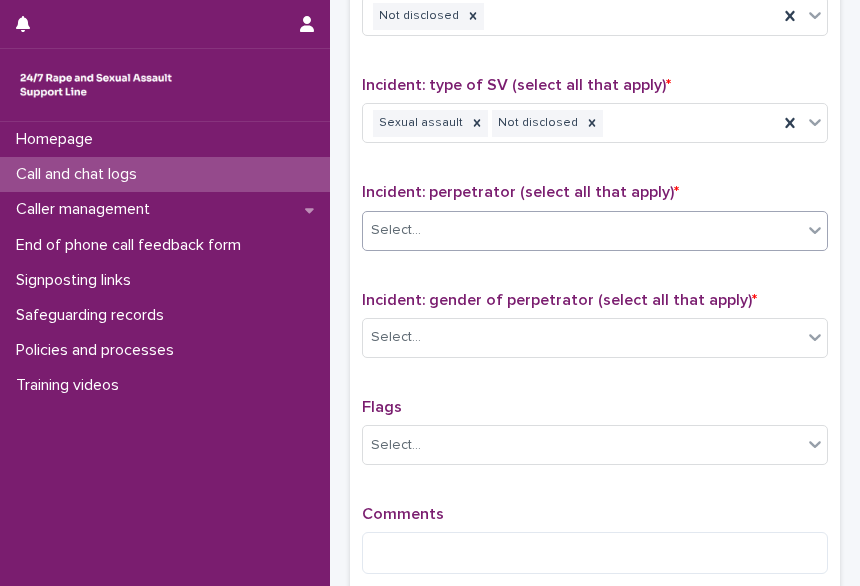 click on "Select..." at bounding box center [582, 230] 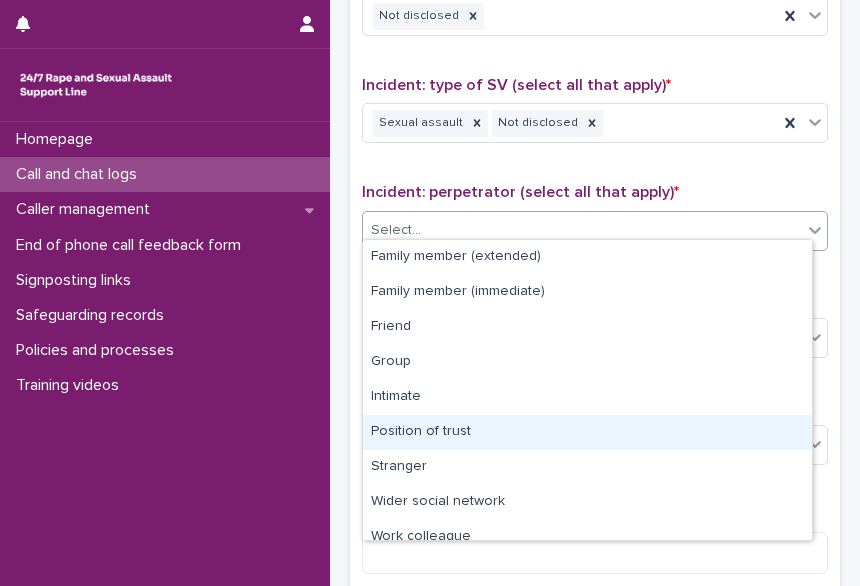 click on "Position of trust" at bounding box center (587, 432) 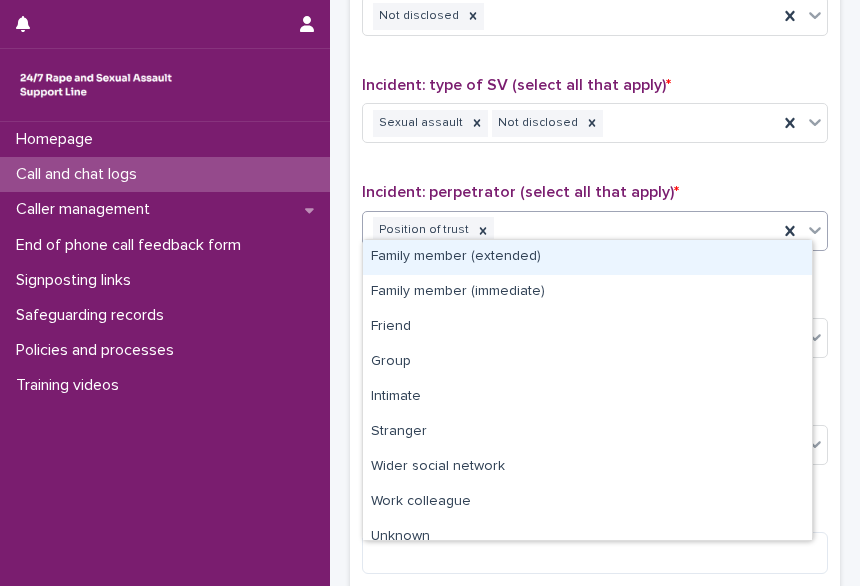 click on "Position of trust" at bounding box center (570, 230) 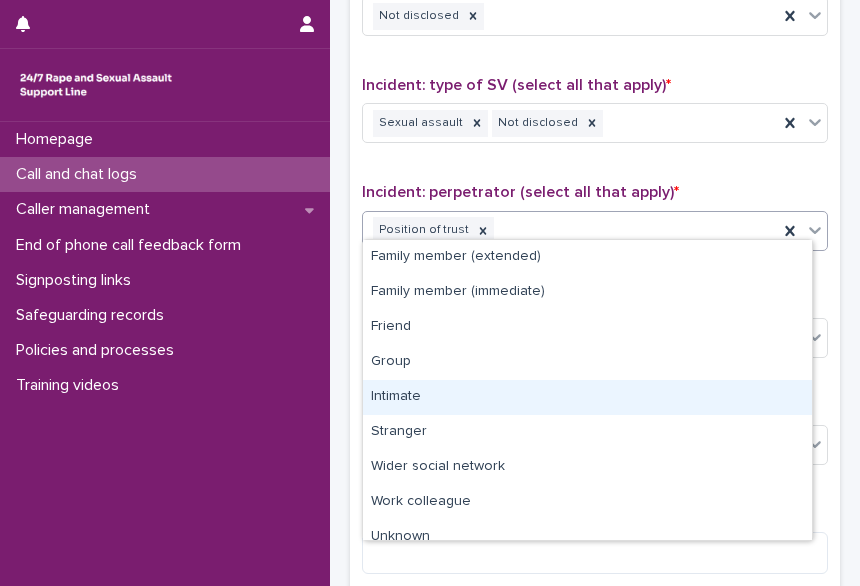 scroll, scrollTop: 50, scrollLeft: 0, axis: vertical 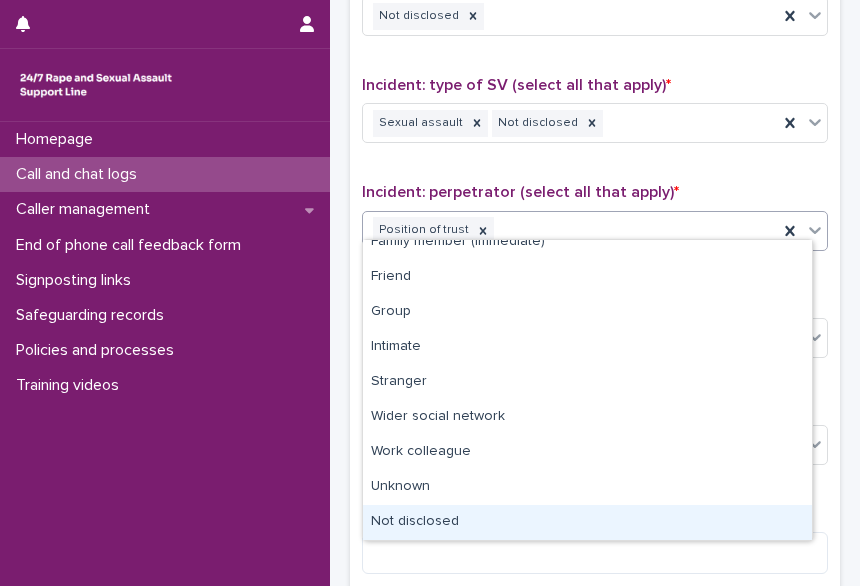 click on "Not disclosed" at bounding box center [587, 522] 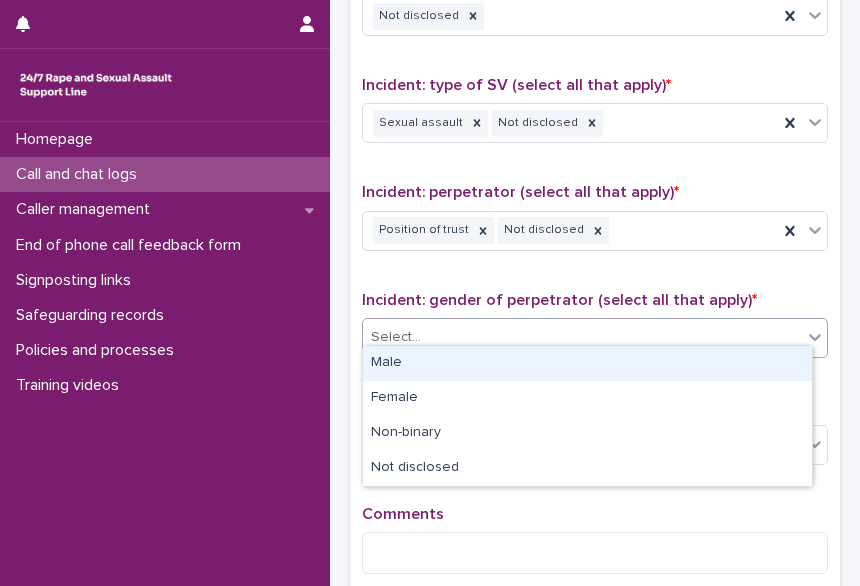 click on "Select..." at bounding box center [396, 337] 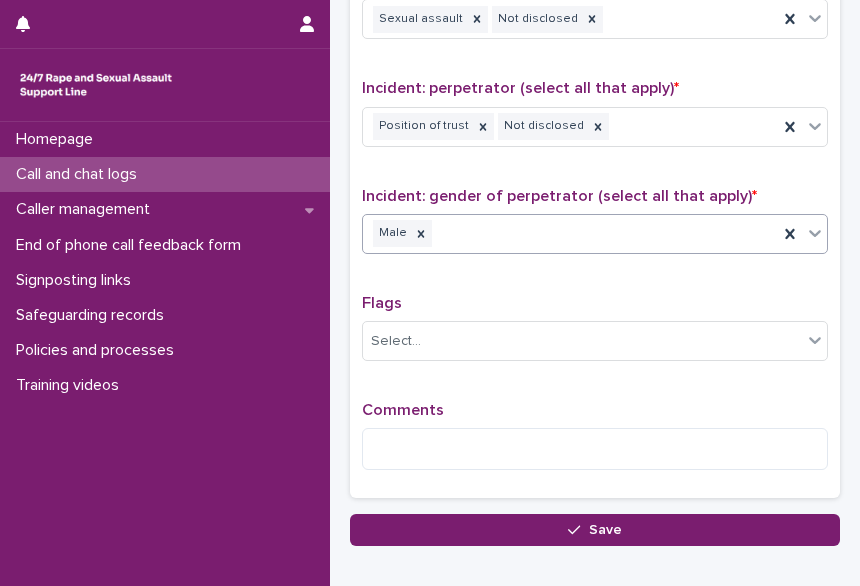 scroll, scrollTop: 1493, scrollLeft: 0, axis: vertical 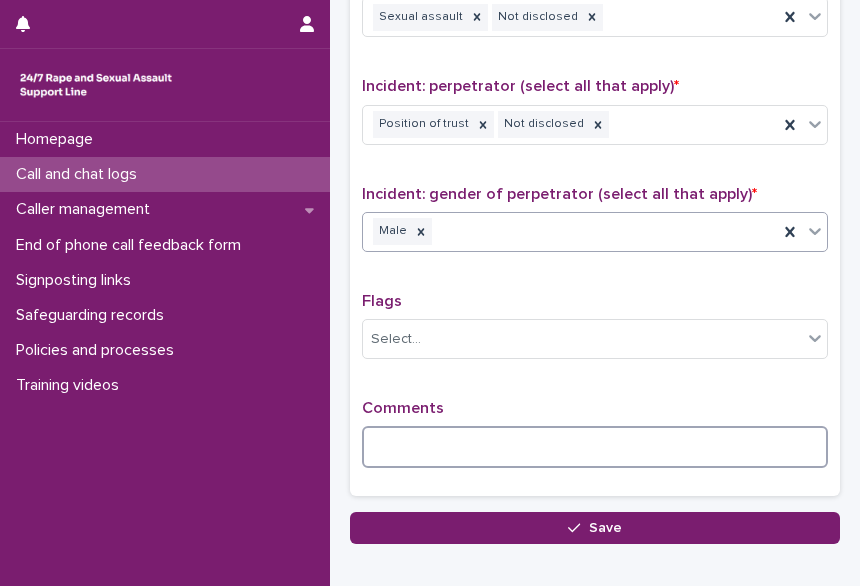 click at bounding box center [595, 447] 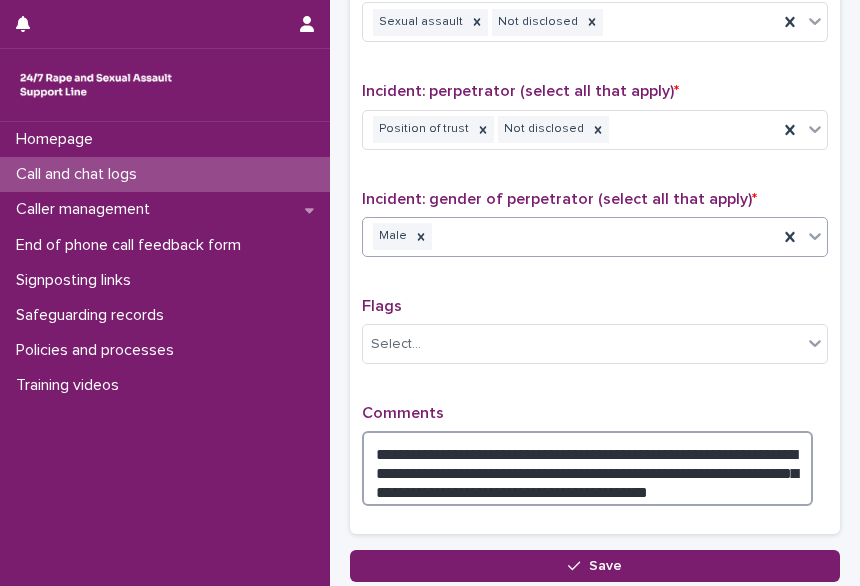 scroll, scrollTop: 1628, scrollLeft: 0, axis: vertical 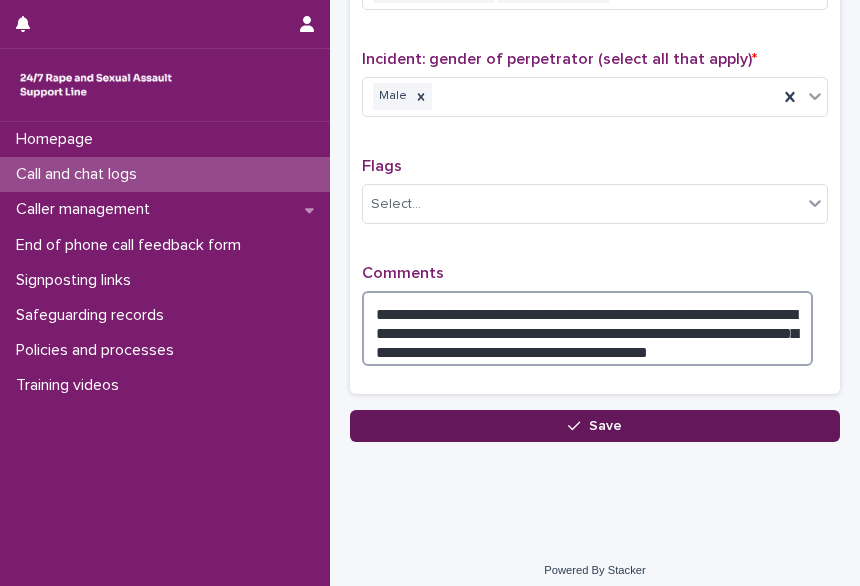 type on "**********" 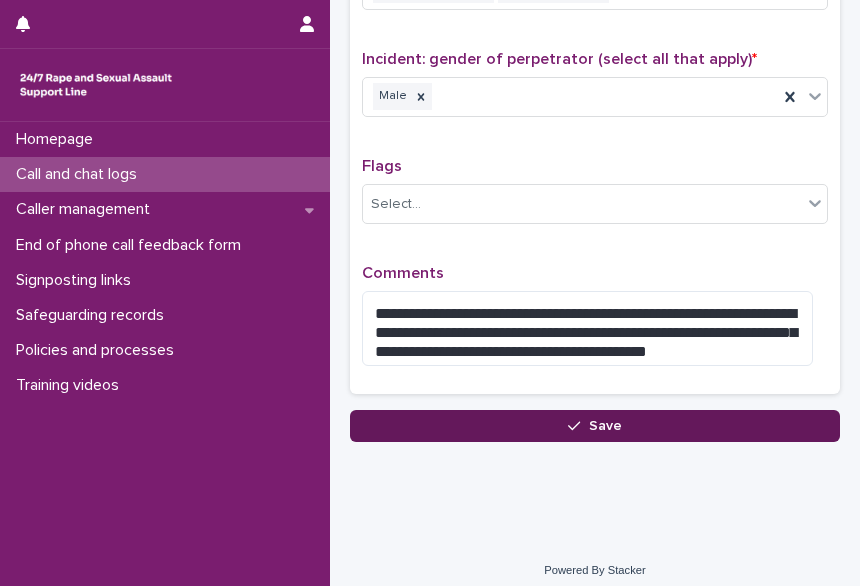 click on "Save" at bounding box center (595, 426) 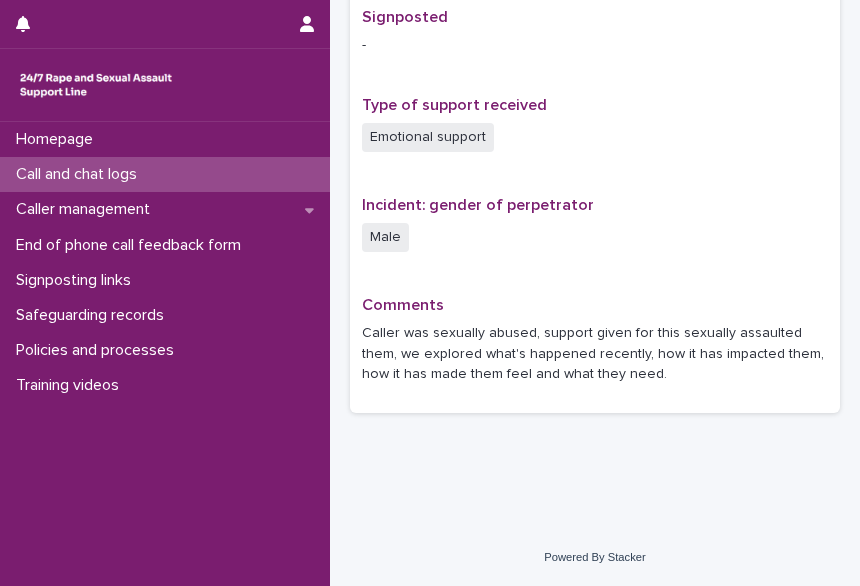 scroll, scrollTop: 0, scrollLeft: 0, axis: both 